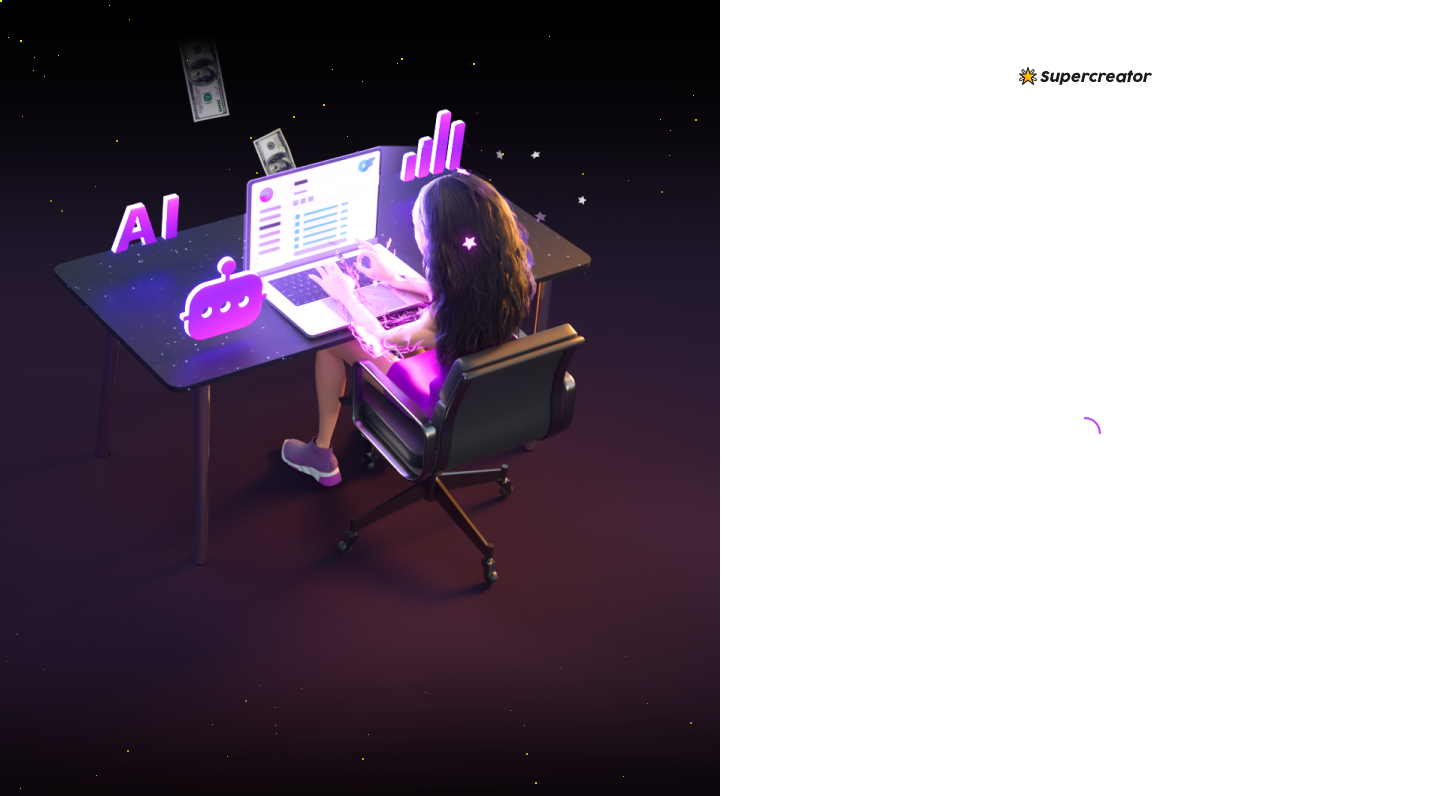 scroll, scrollTop: 0, scrollLeft: 0, axis: both 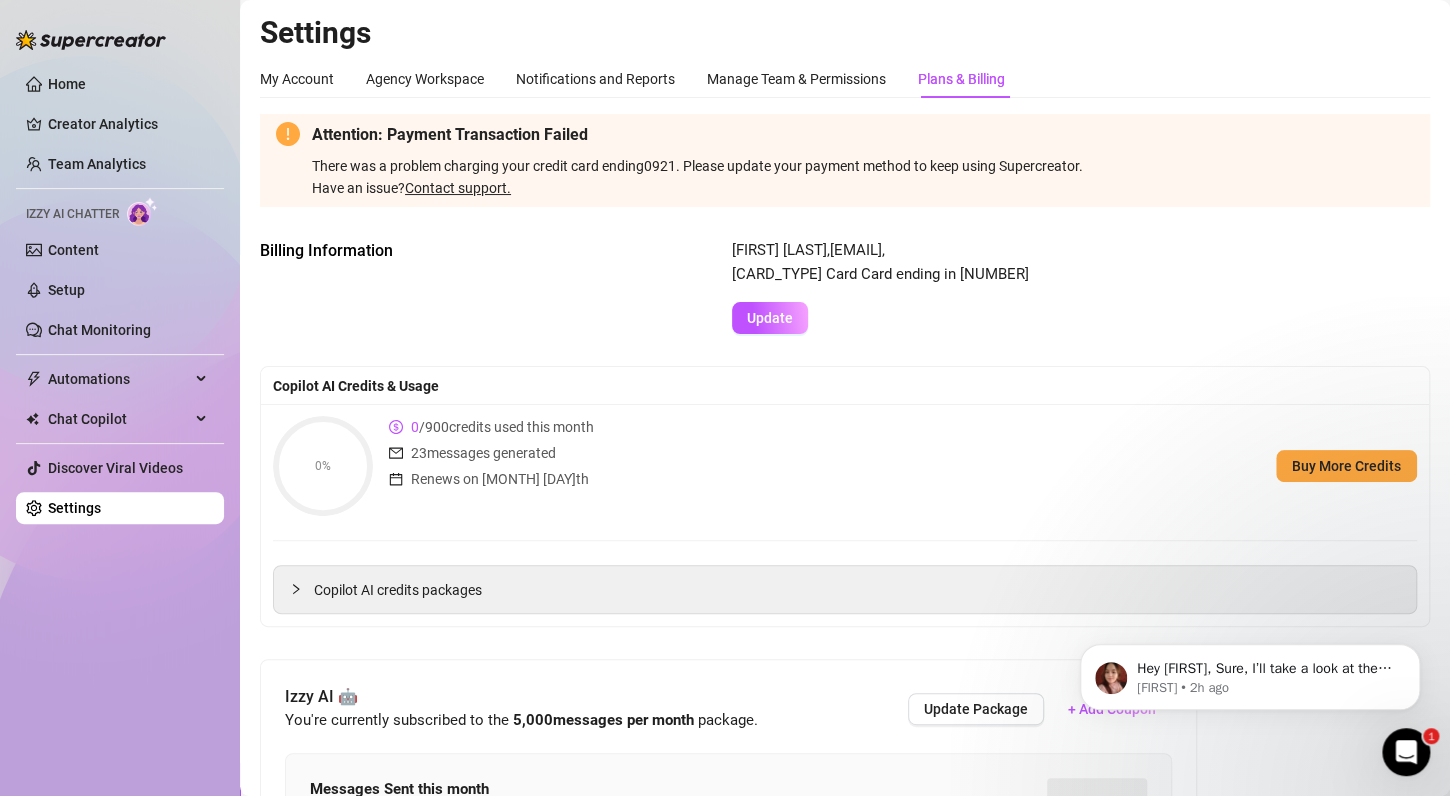 drag, startPoint x: 1395, startPoint y: 763, endPoint x: 2773, endPoint y: 1500, distance: 1562.7069 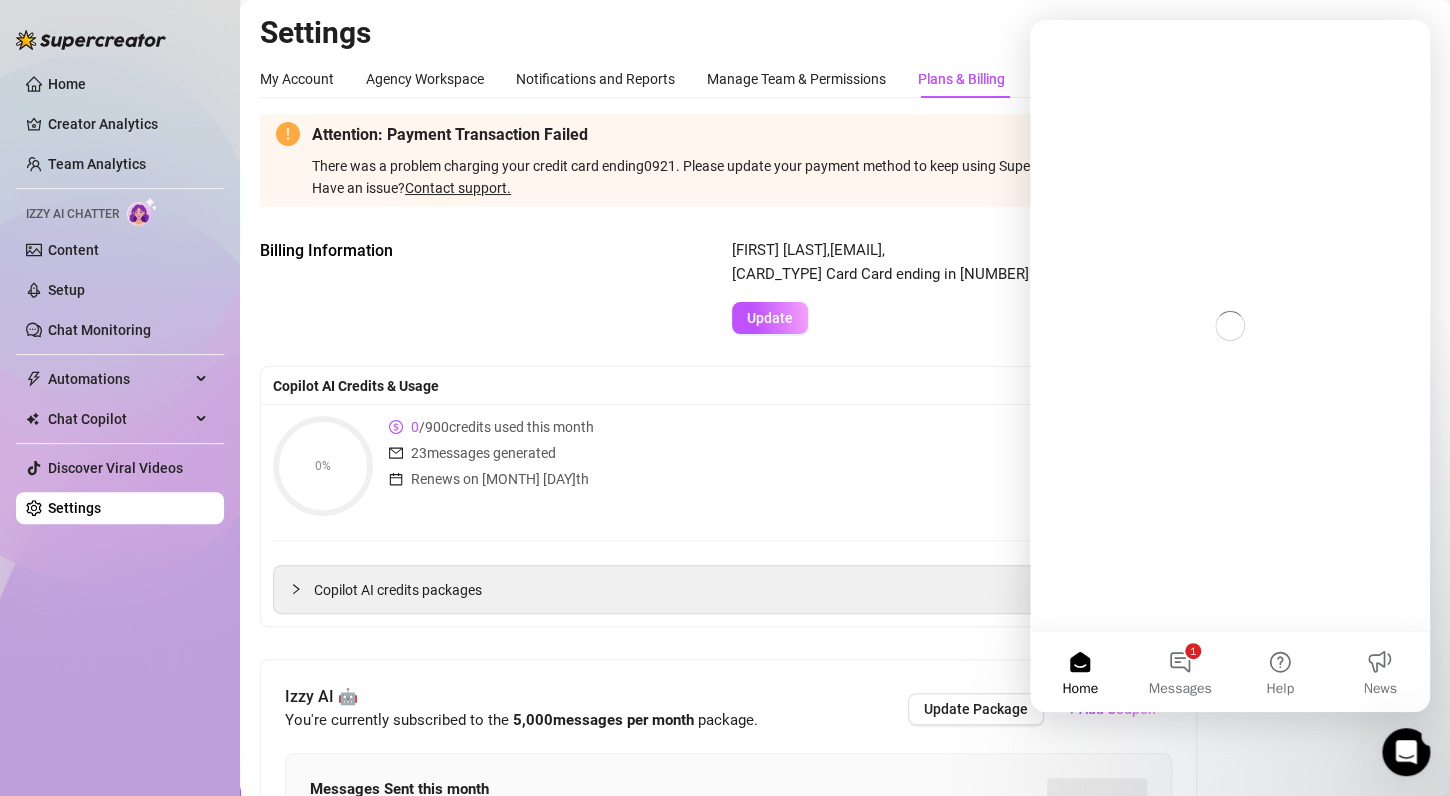 scroll, scrollTop: 0, scrollLeft: 0, axis: both 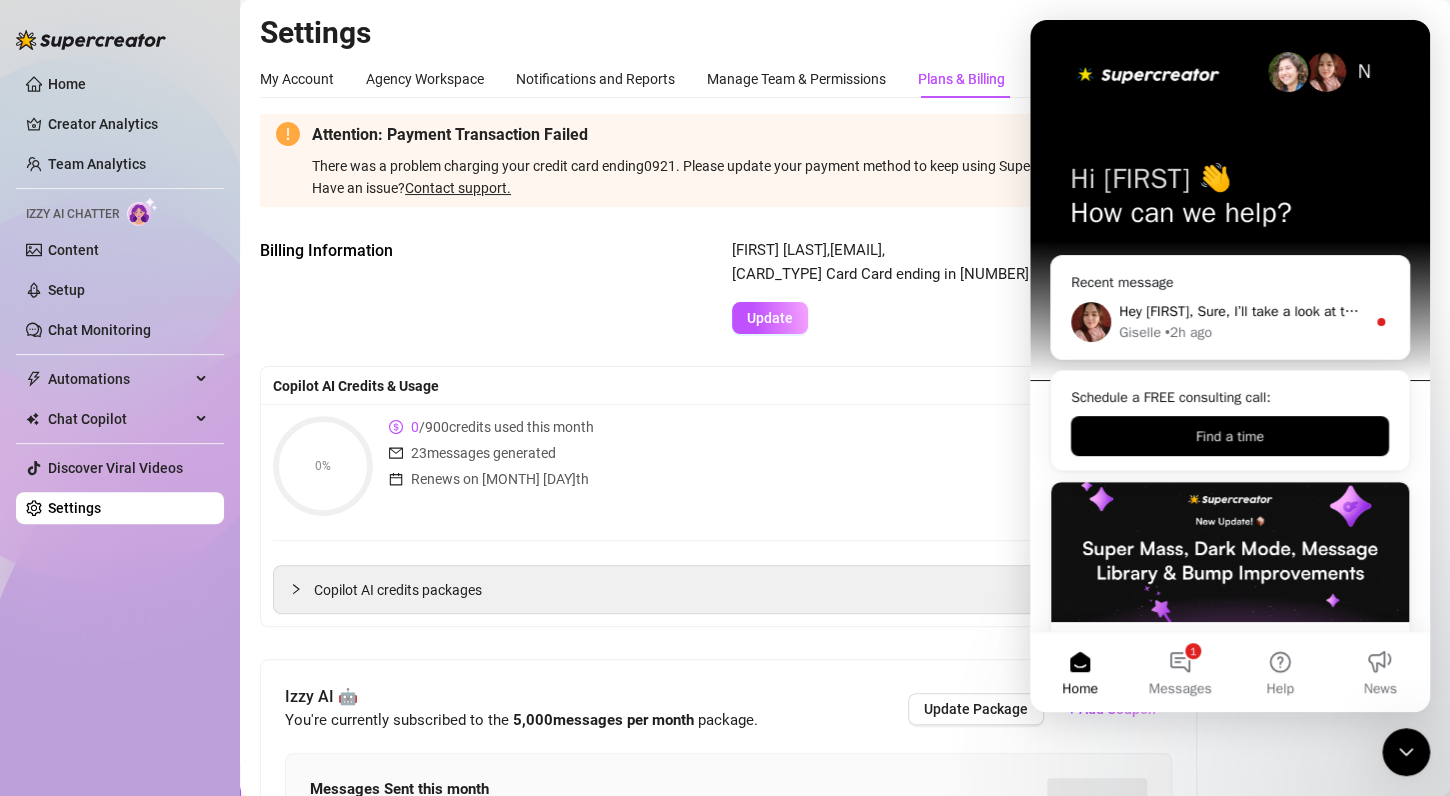 click on "•  2h ago" at bounding box center (1188, 332) 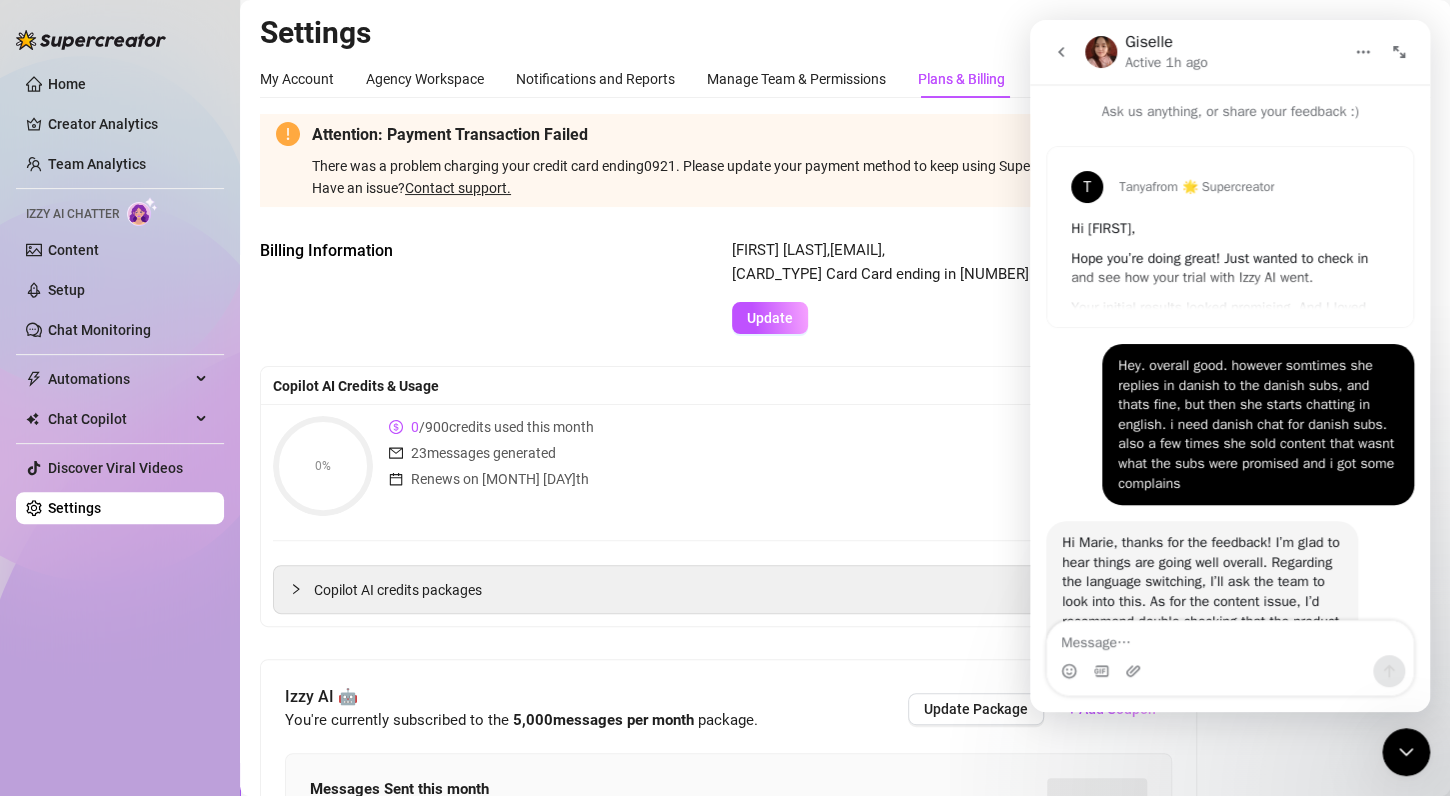scroll, scrollTop: 2, scrollLeft: 0, axis: vertical 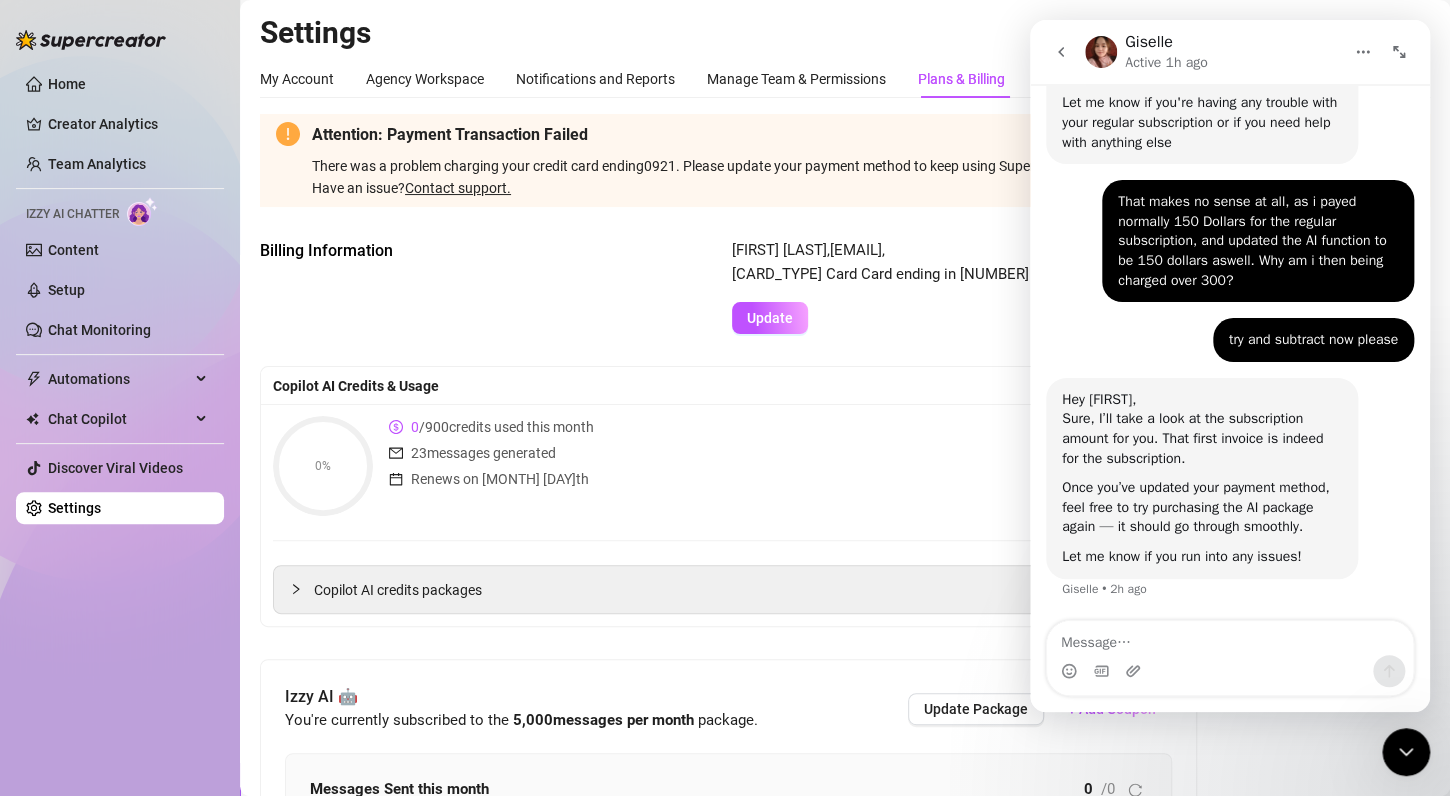 click on "Copilot AI Credits & Usage" at bounding box center (845, 386) 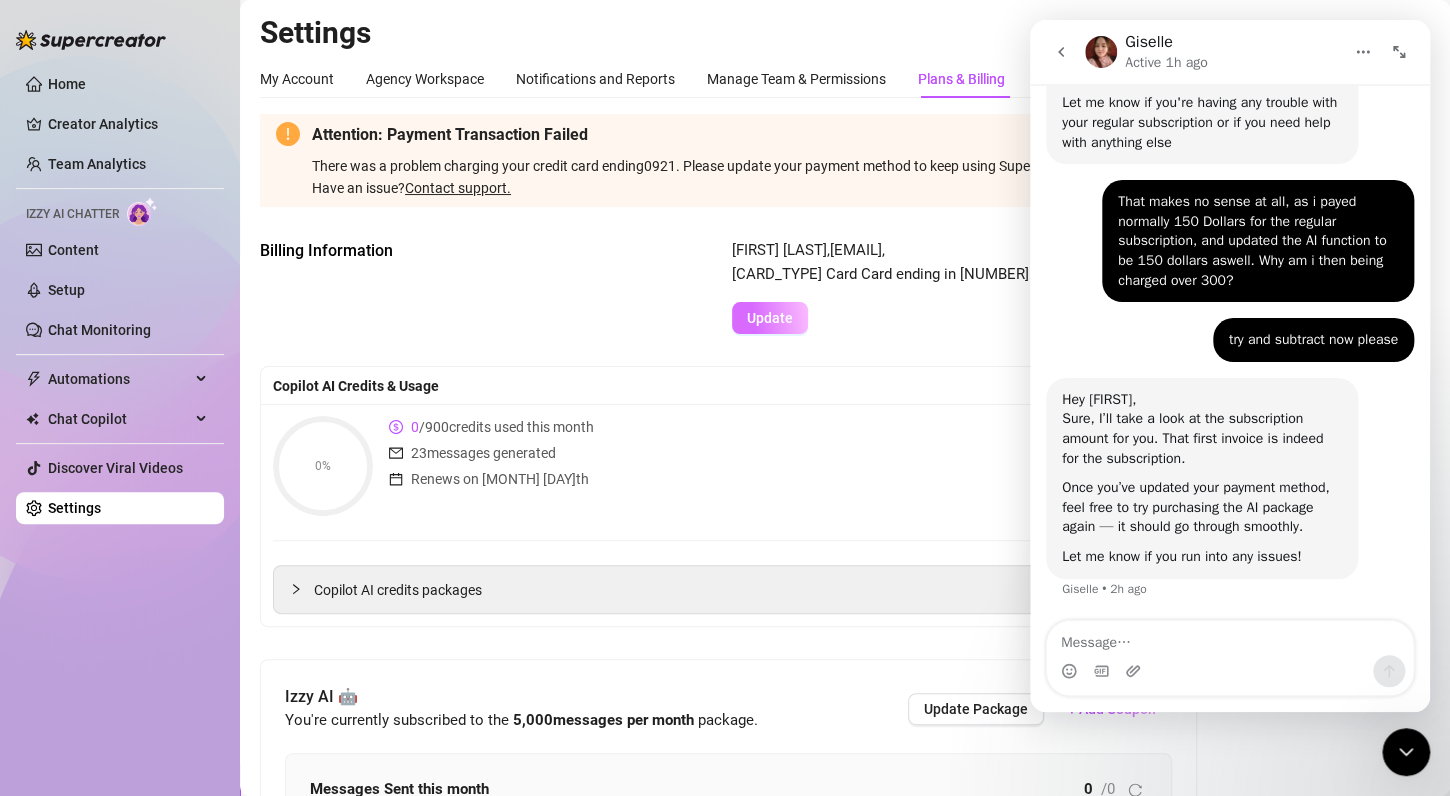click on "Update" at bounding box center [770, 318] 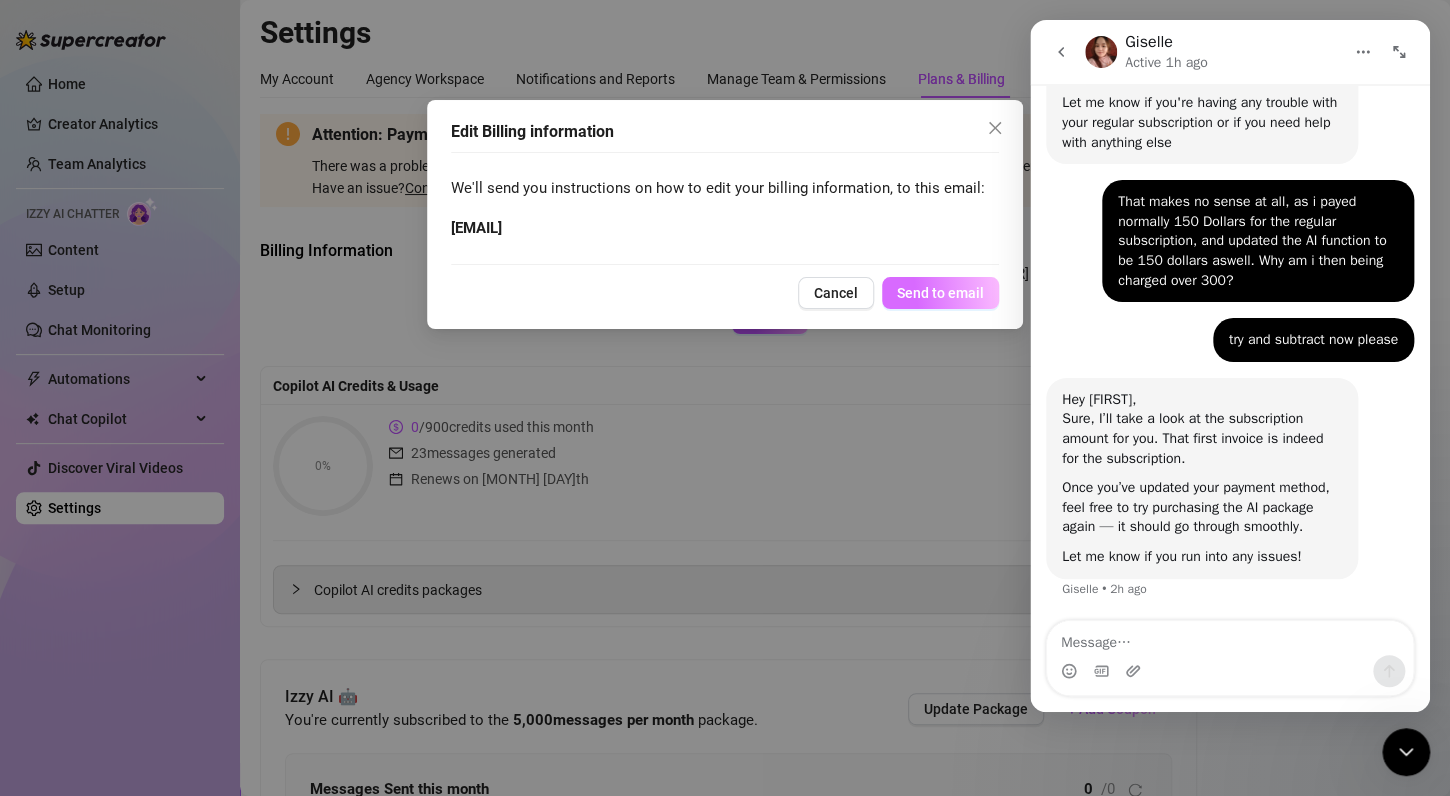 click on "Send to email" at bounding box center [940, 293] 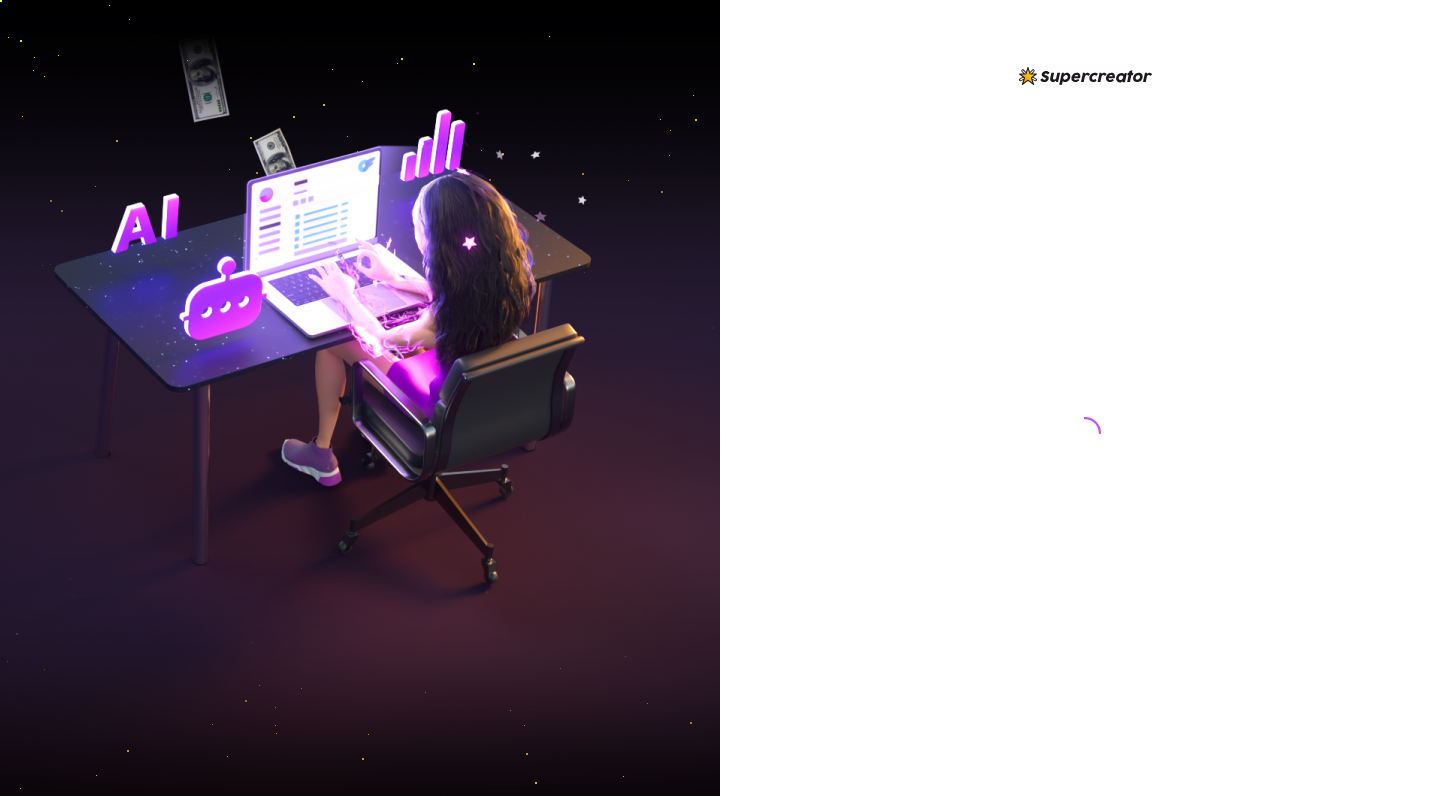 scroll, scrollTop: 0, scrollLeft: 0, axis: both 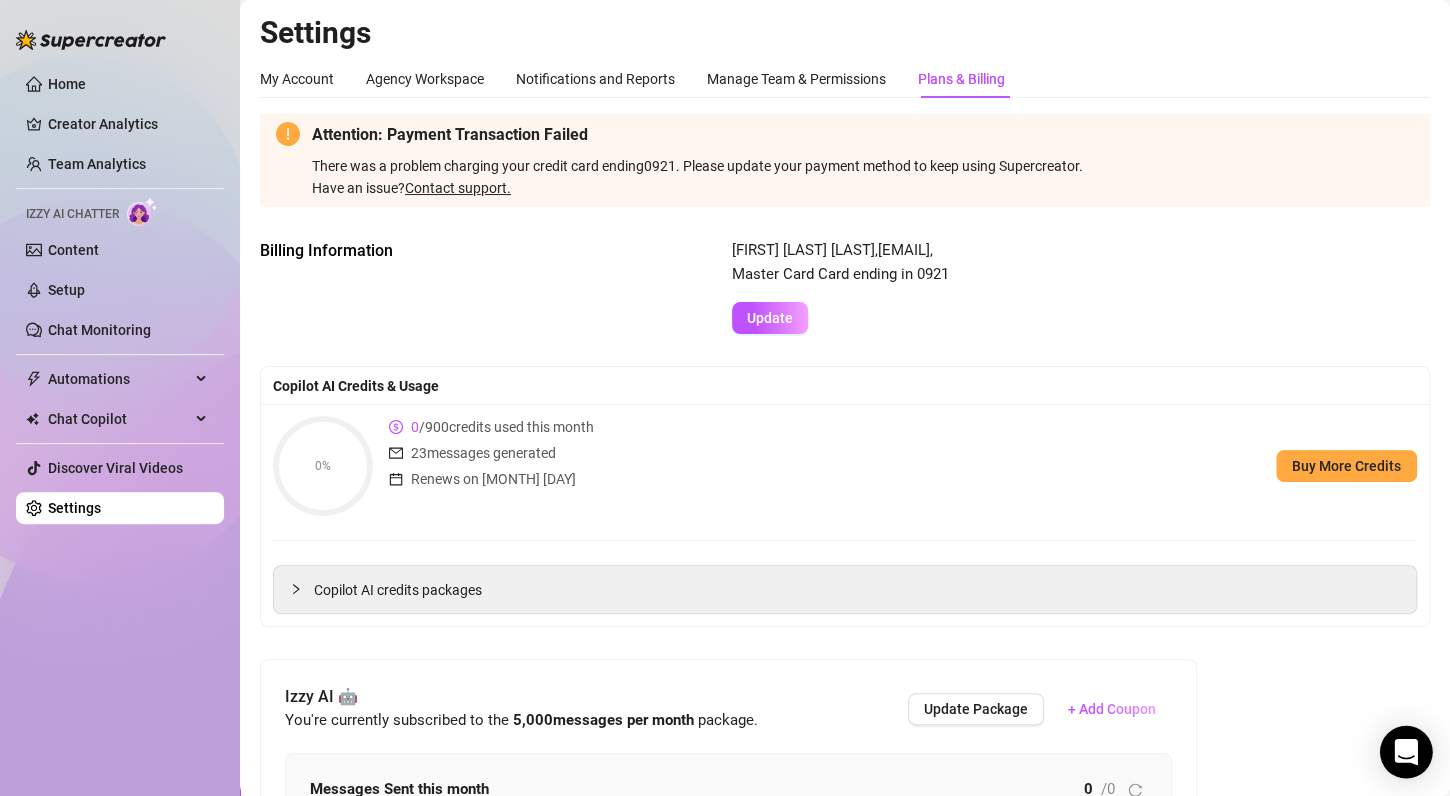 click at bounding box center (1406, 752) 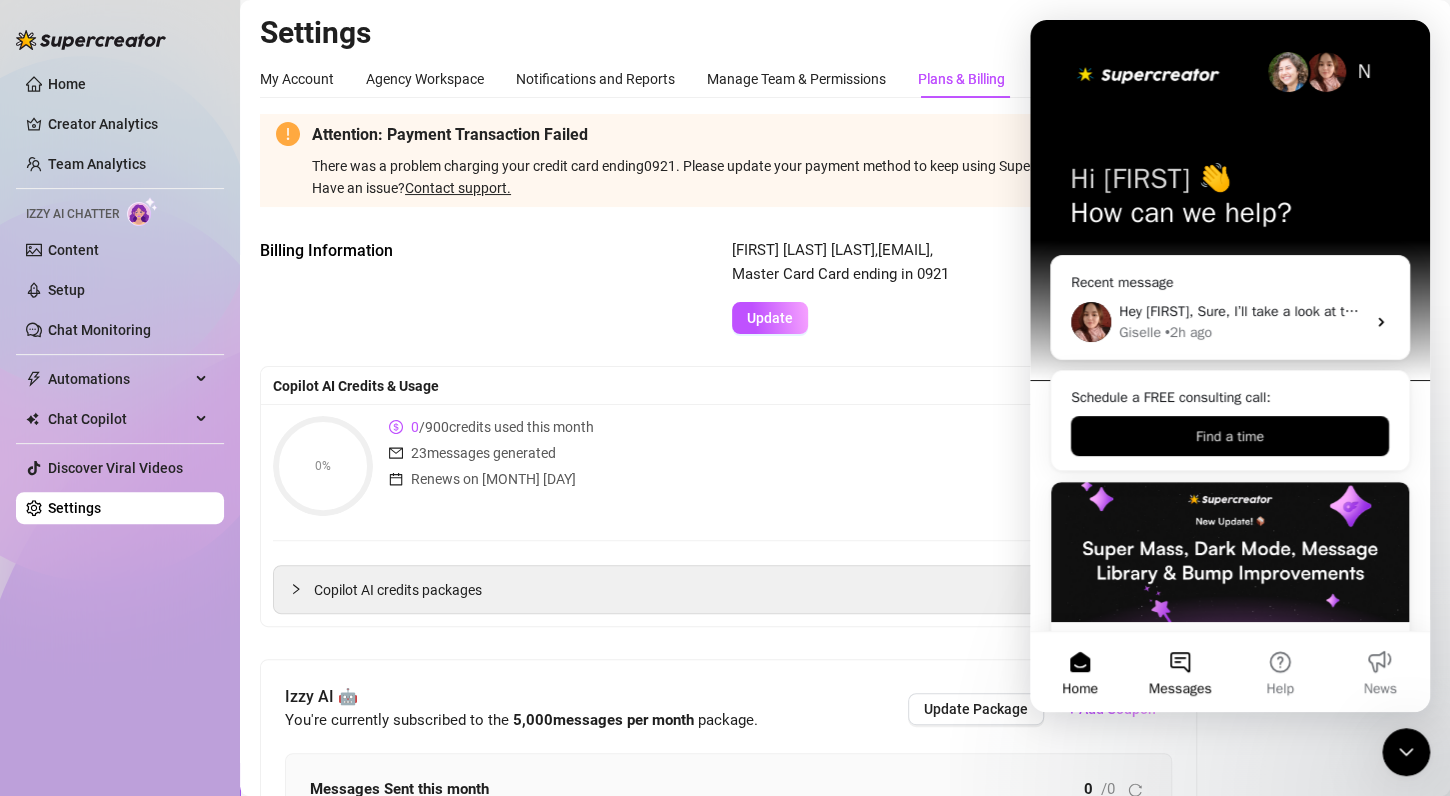 scroll, scrollTop: 0, scrollLeft: 0, axis: both 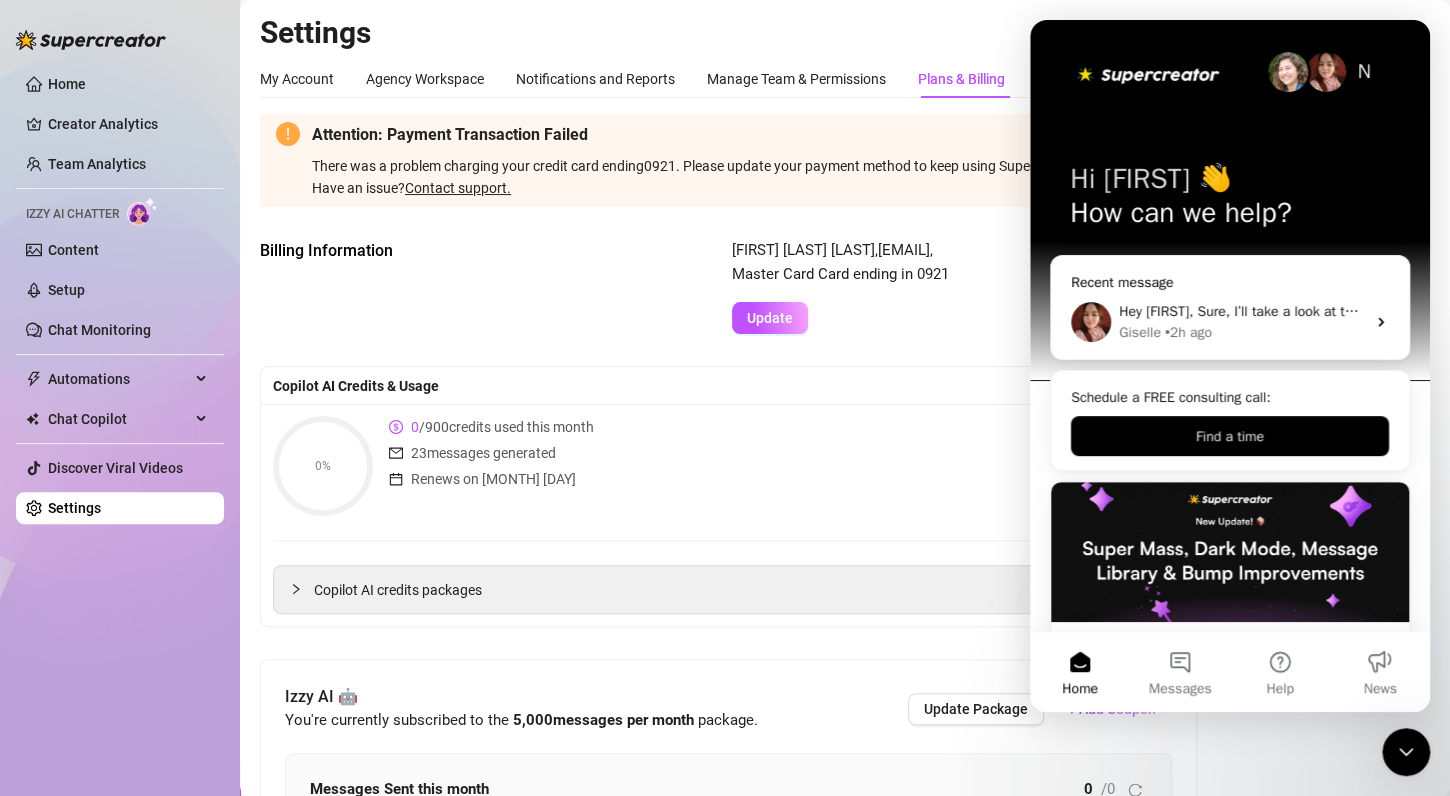 click on "Hey [FIRST], Sure, I’ll take a look at the subscription amount for you. That first invoice is indeed for the subscription.   Once you’ve updated your payment method, feel free to try purchasing the AI package again — it should go through smoothly.   Let me know if you run into any issues!" at bounding box center [1982, 311] 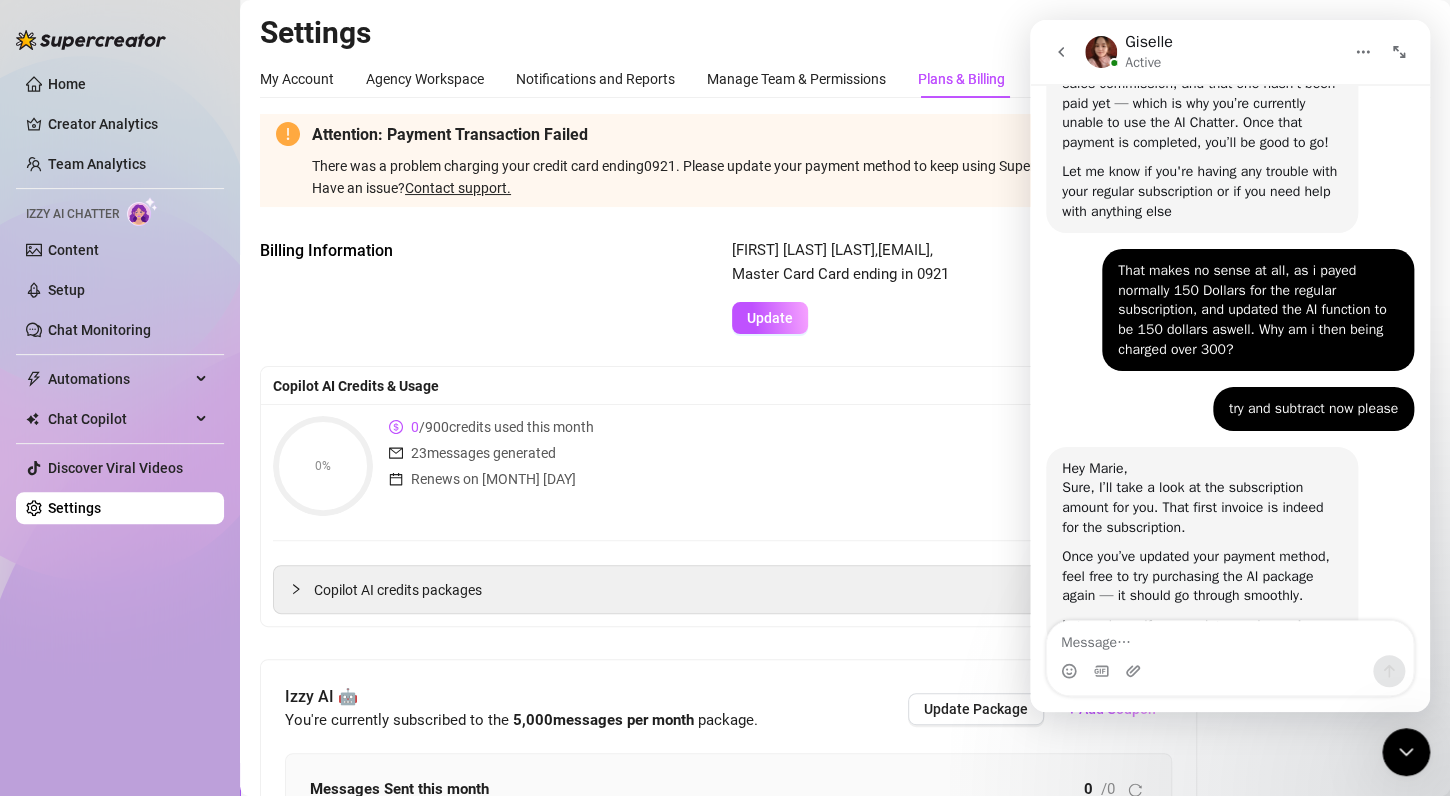 scroll, scrollTop: 2385, scrollLeft: 0, axis: vertical 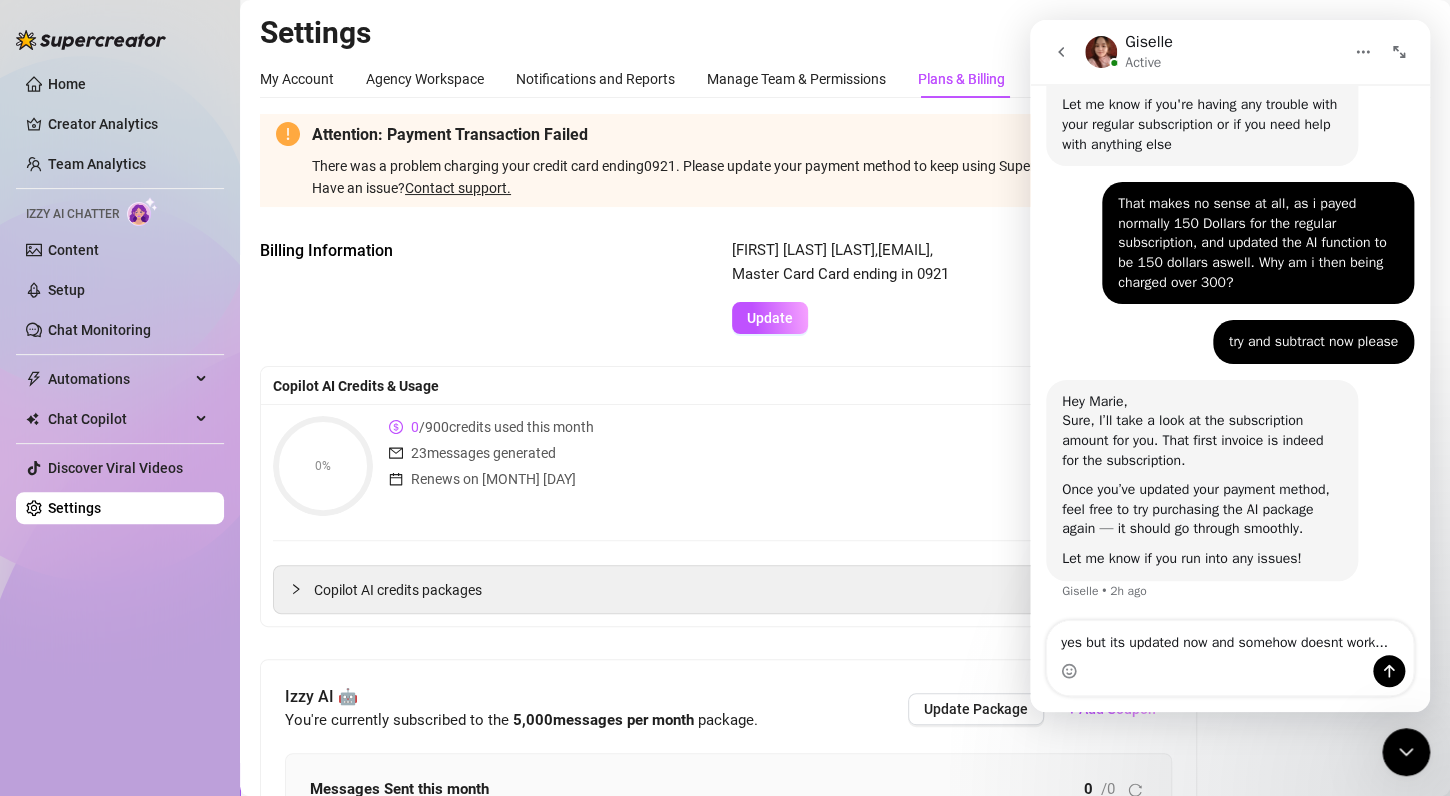 type on "yes but its updated now and somehow doesnt work...." 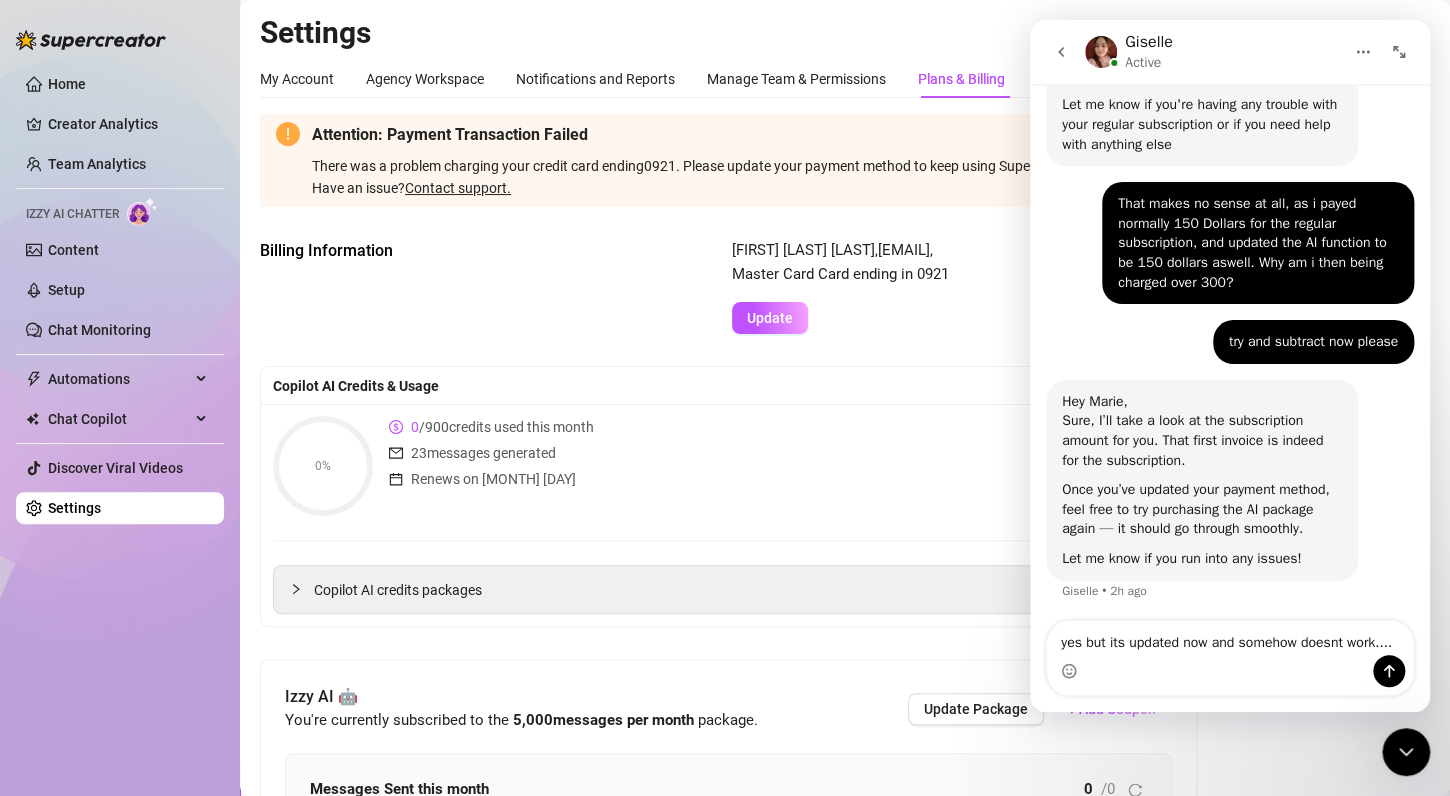 type 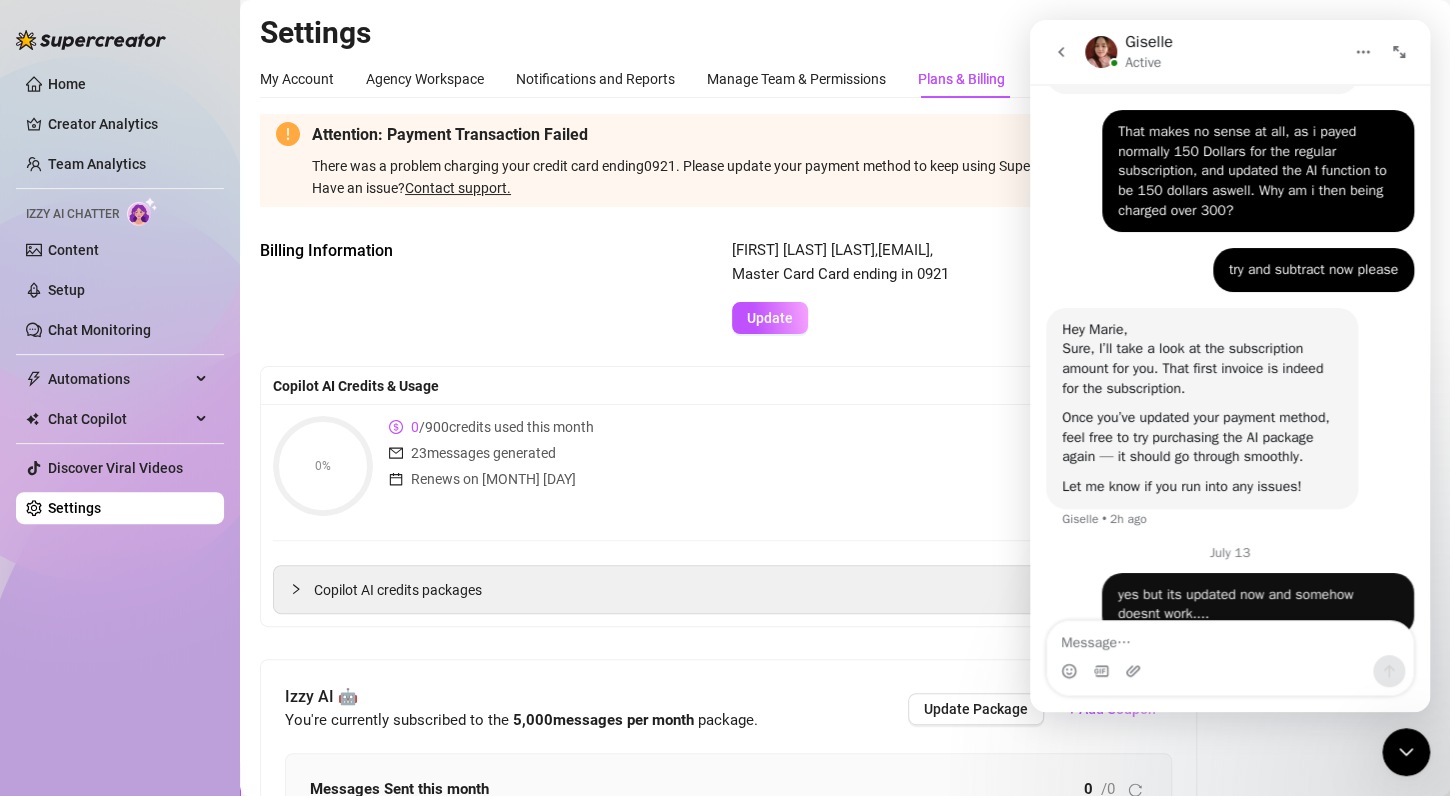scroll, scrollTop: 2492, scrollLeft: 0, axis: vertical 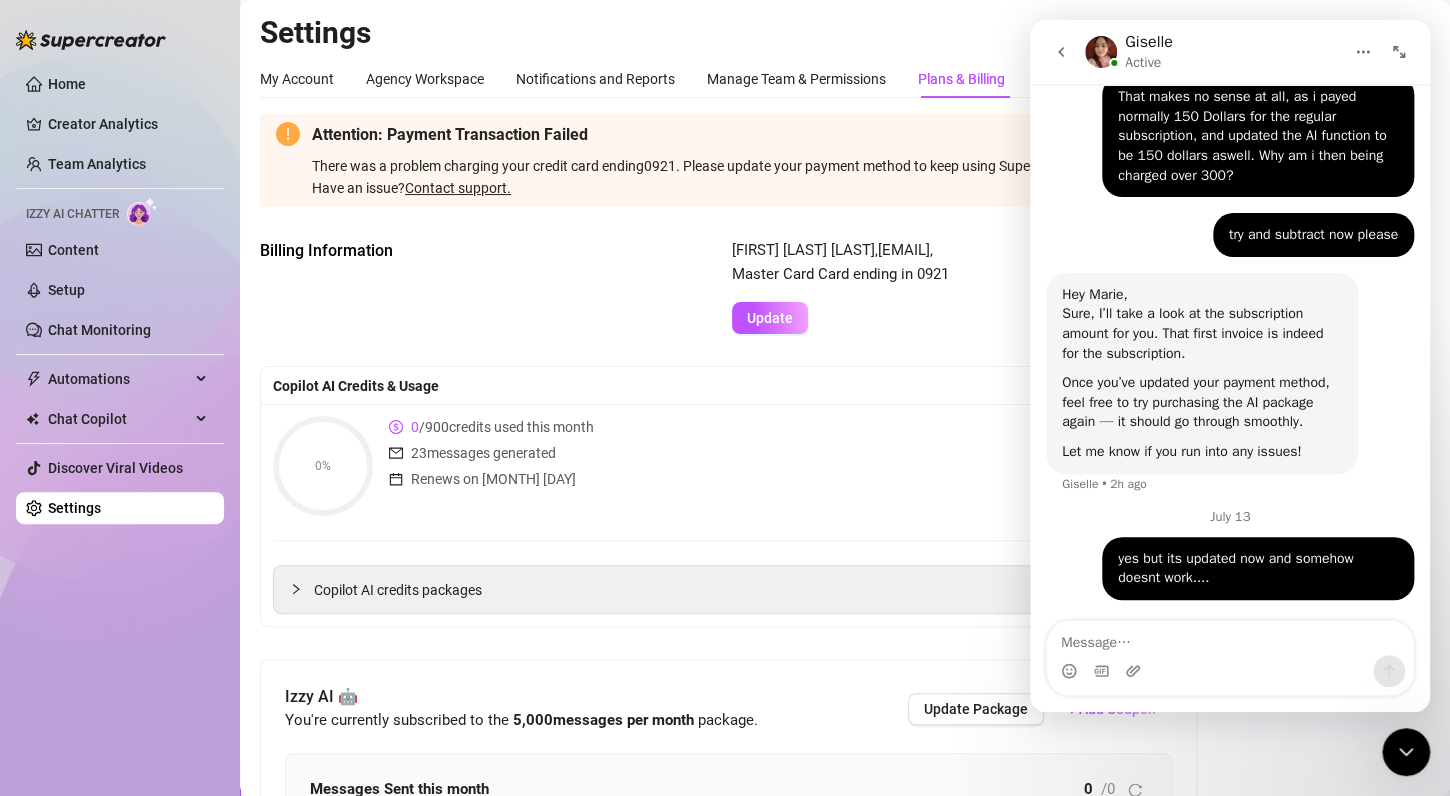 click on "0% 0 / 900  credits used this month 23  messages generated Renews on   [MONTH] [DAY] Buy More Credits" at bounding box center [845, 466] 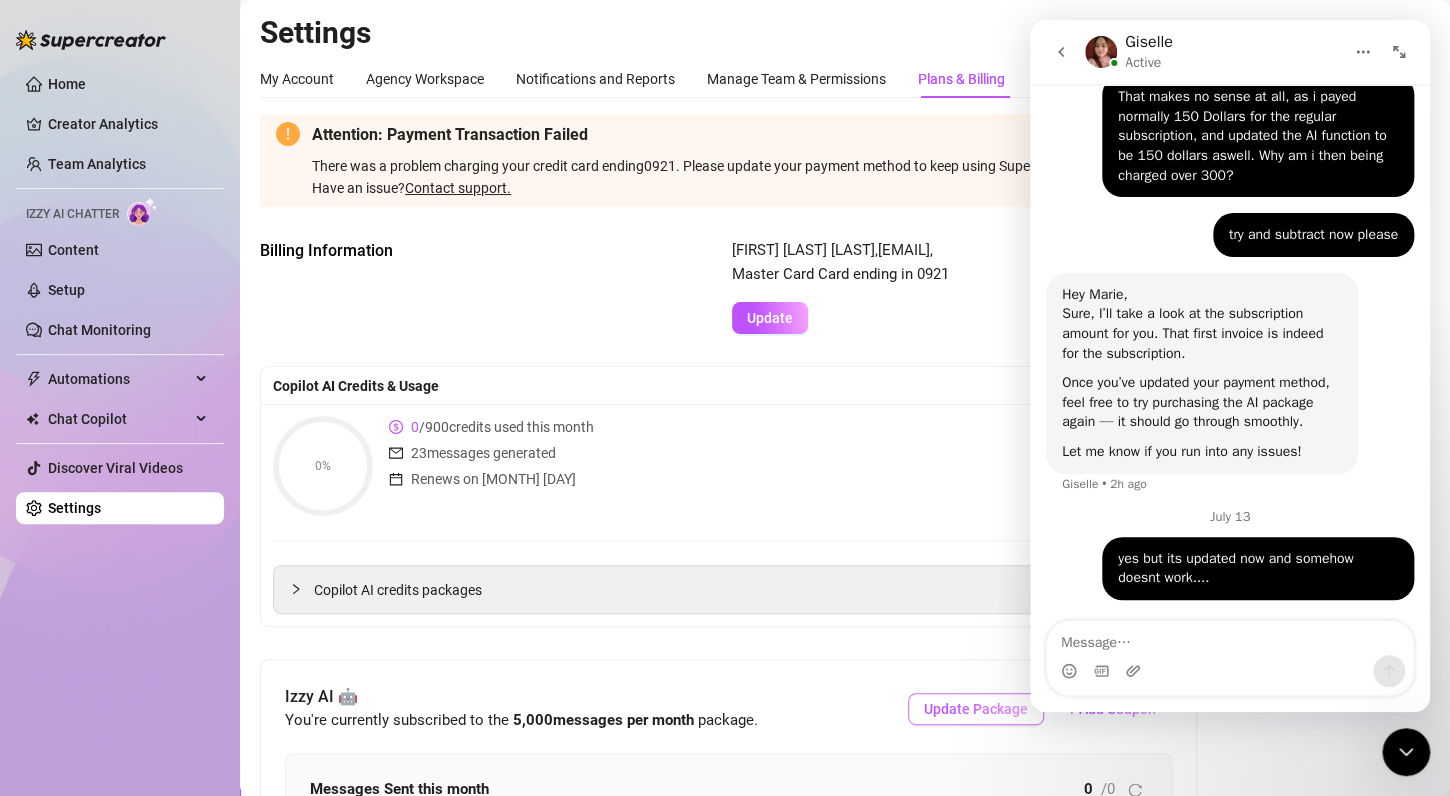 click on "Update Package" at bounding box center [976, 709] 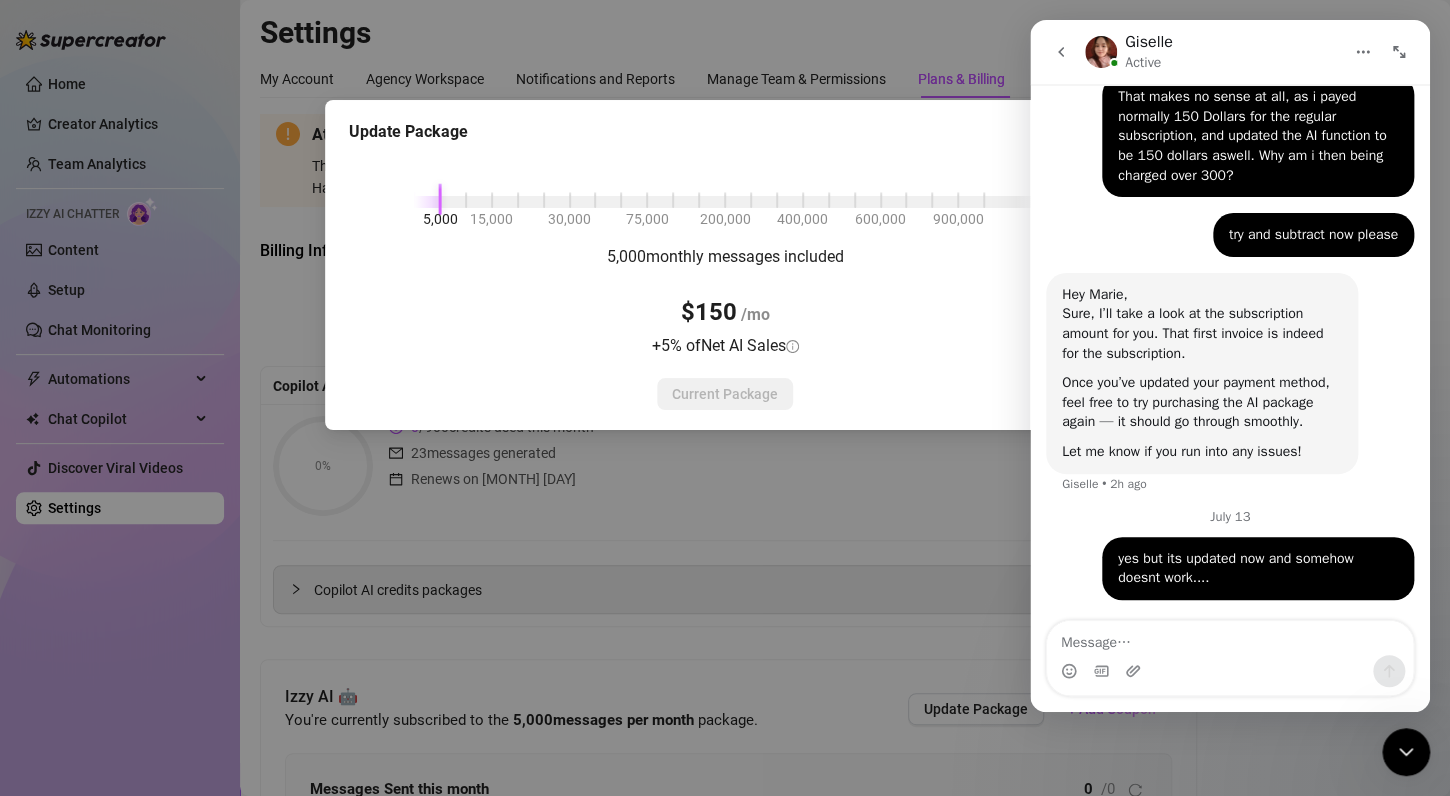 click at bounding box center (1399, 52) 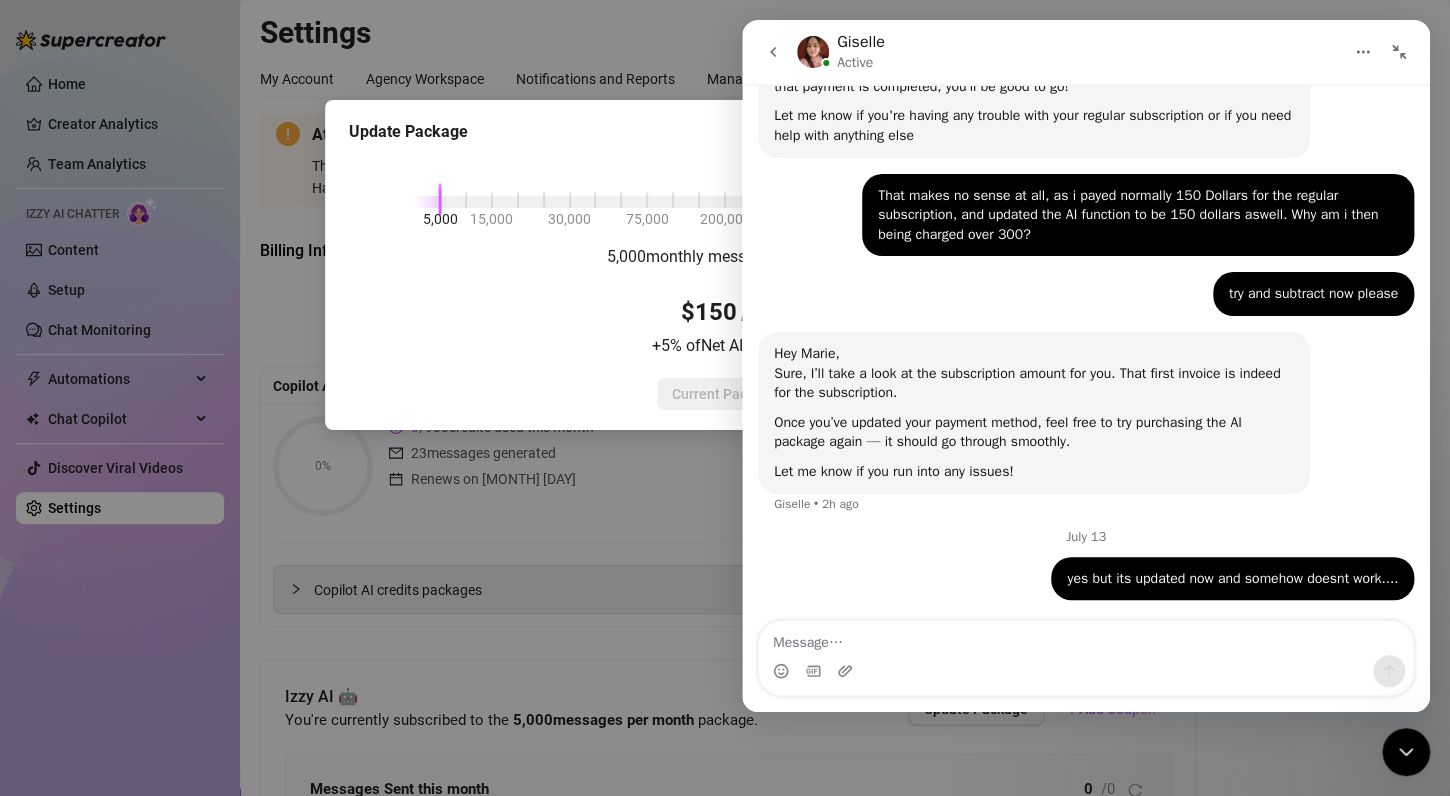 click 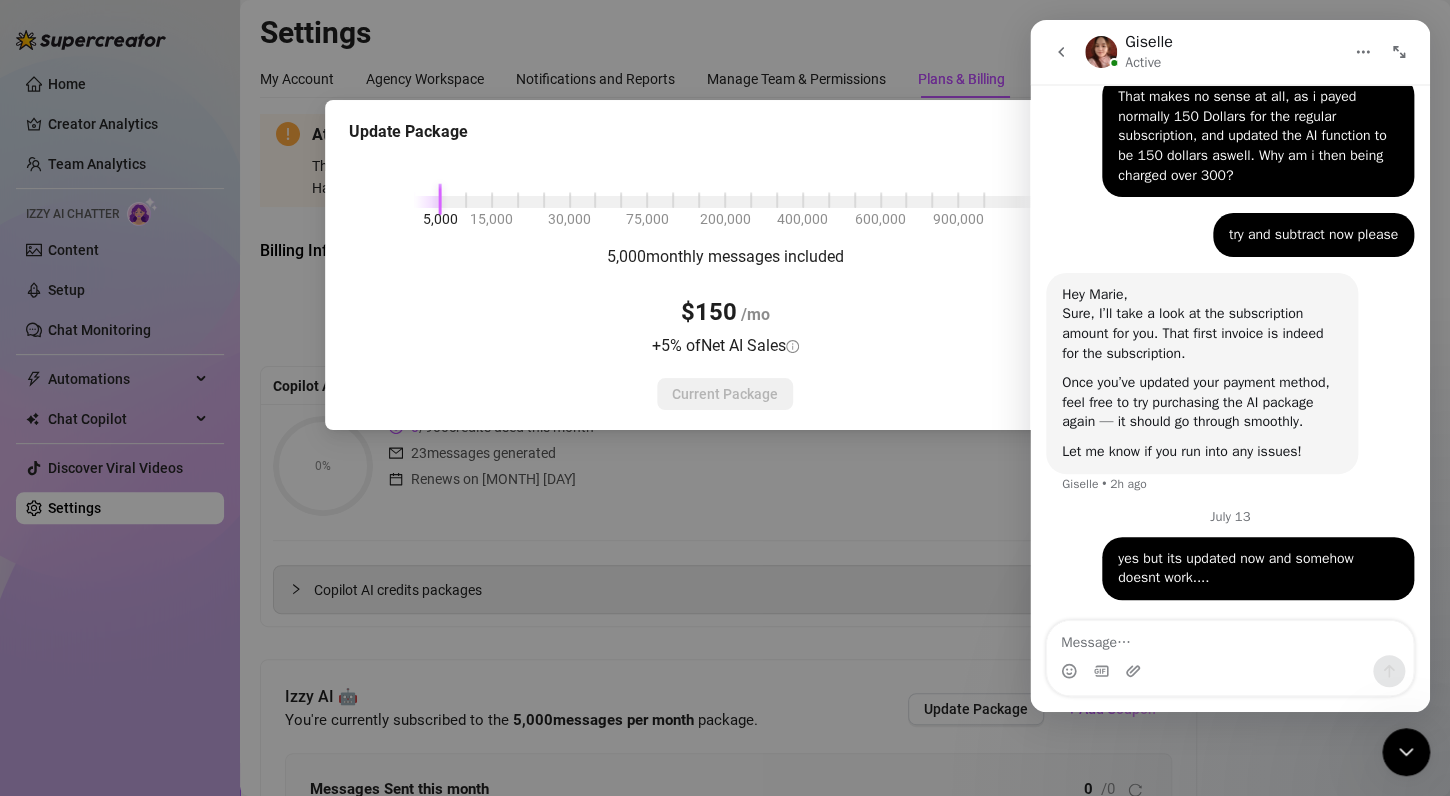 click at bounding box center (1406, 752) 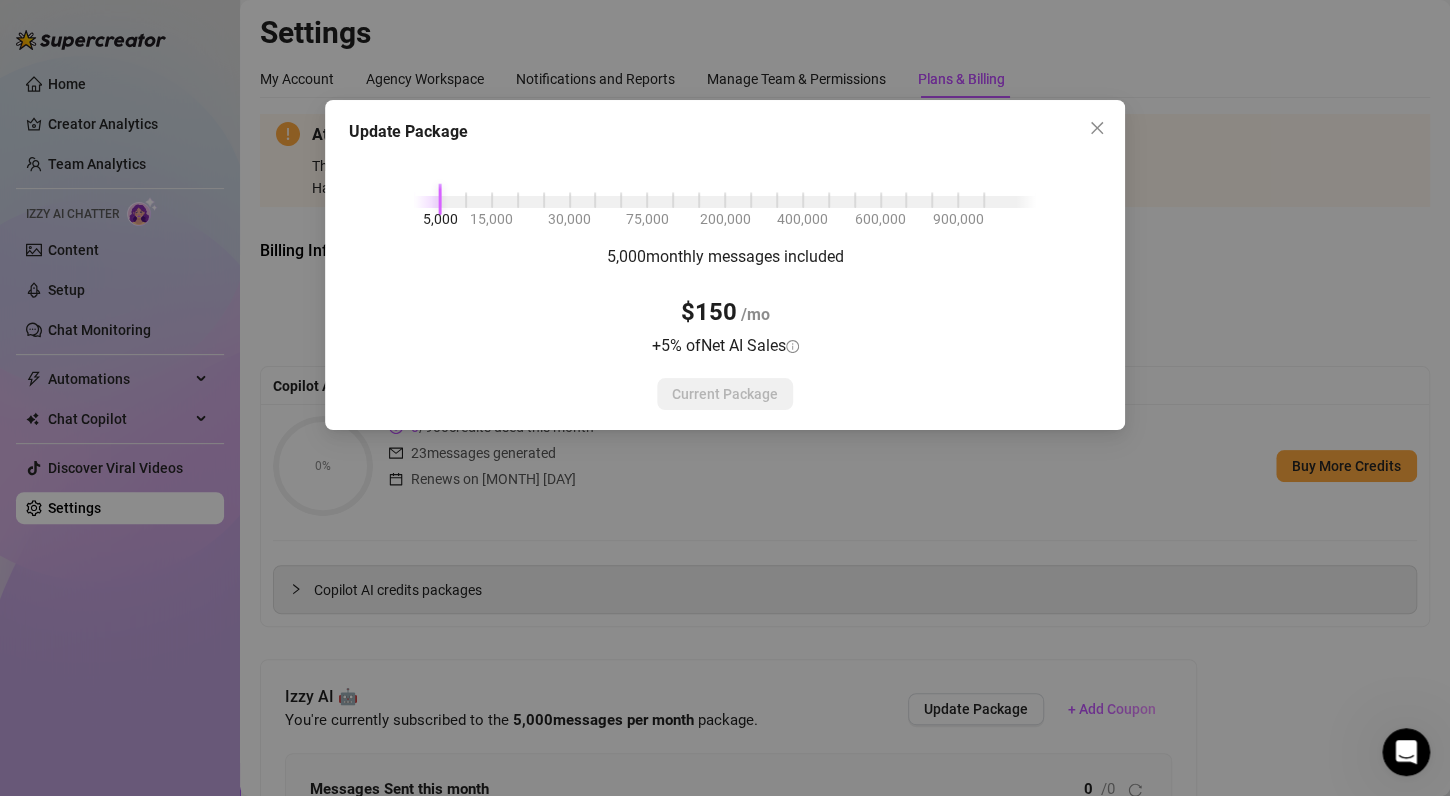scroll, scrollTop: 0, scrollLeft: 0, axis: both 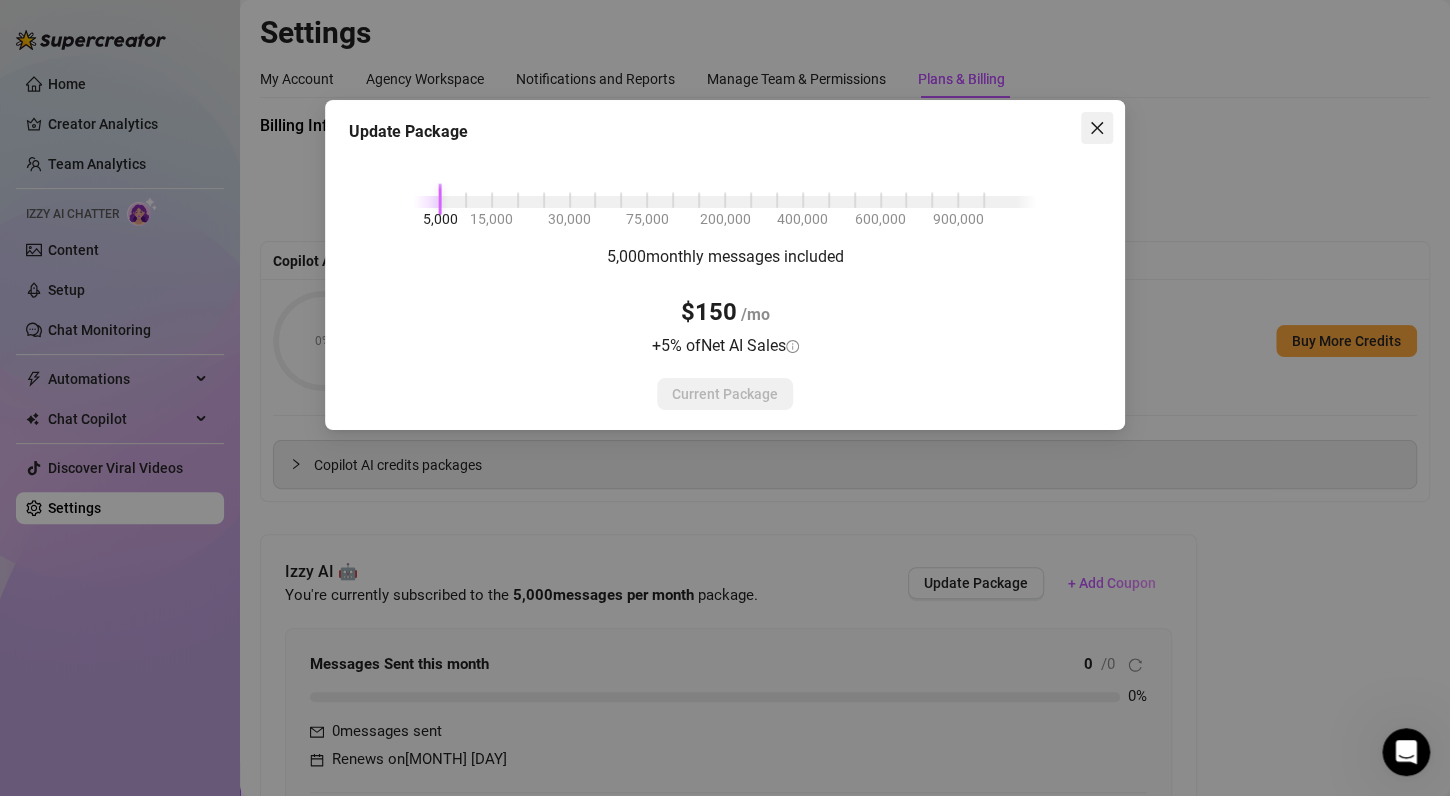 click 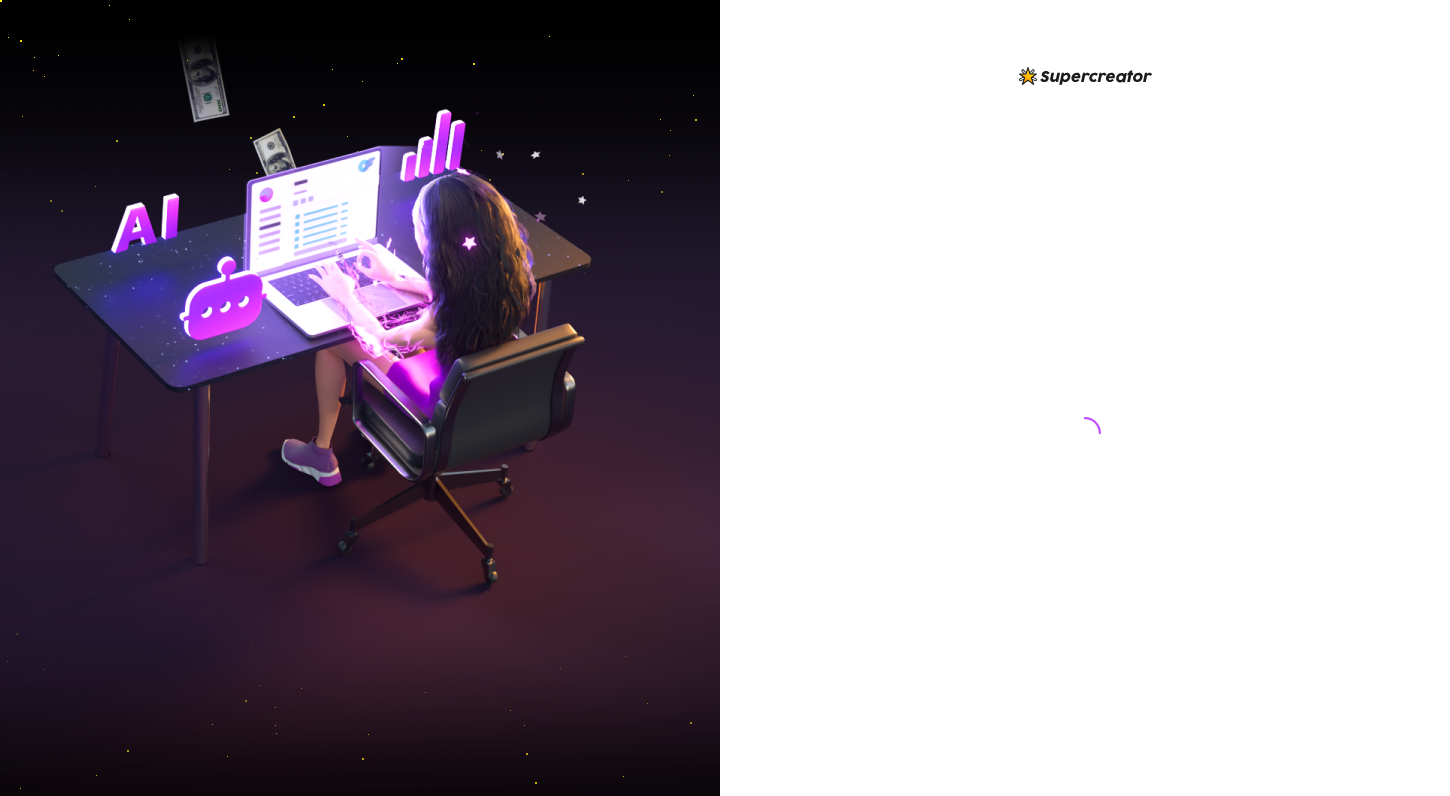 scroll, scrollTop: 0, scrollLeft: 0, axis: both 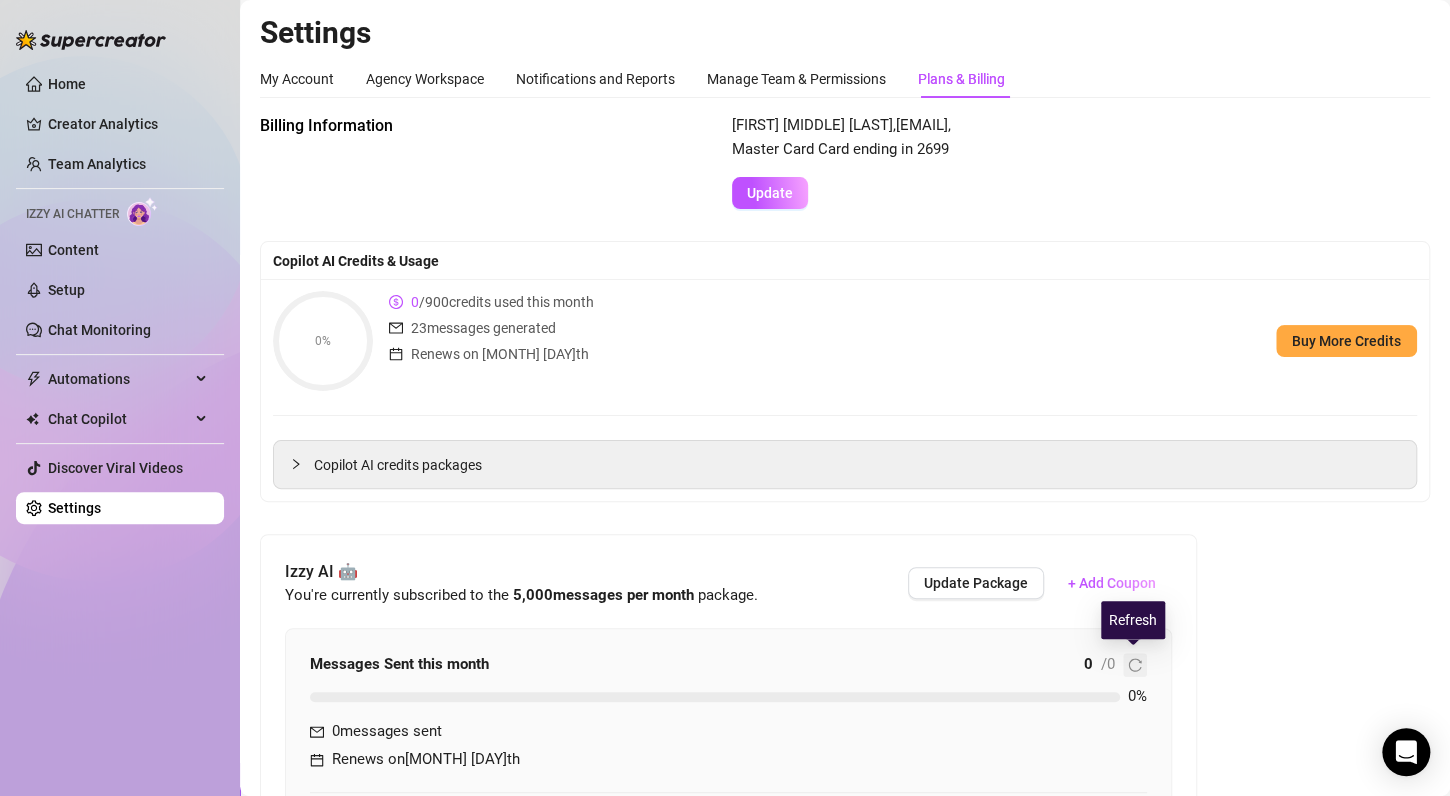 click 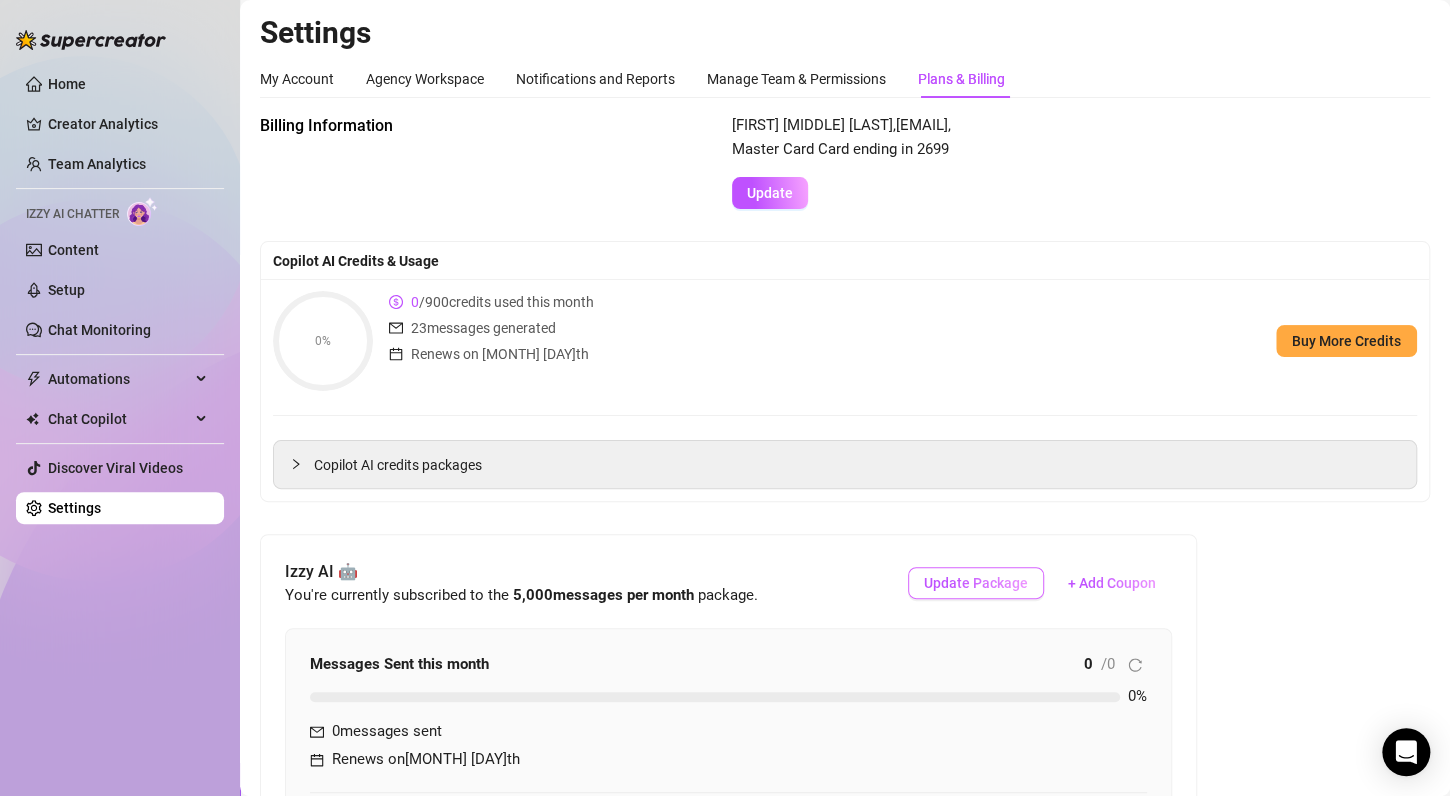click on "Update Package" at bounding box center (976, 583) 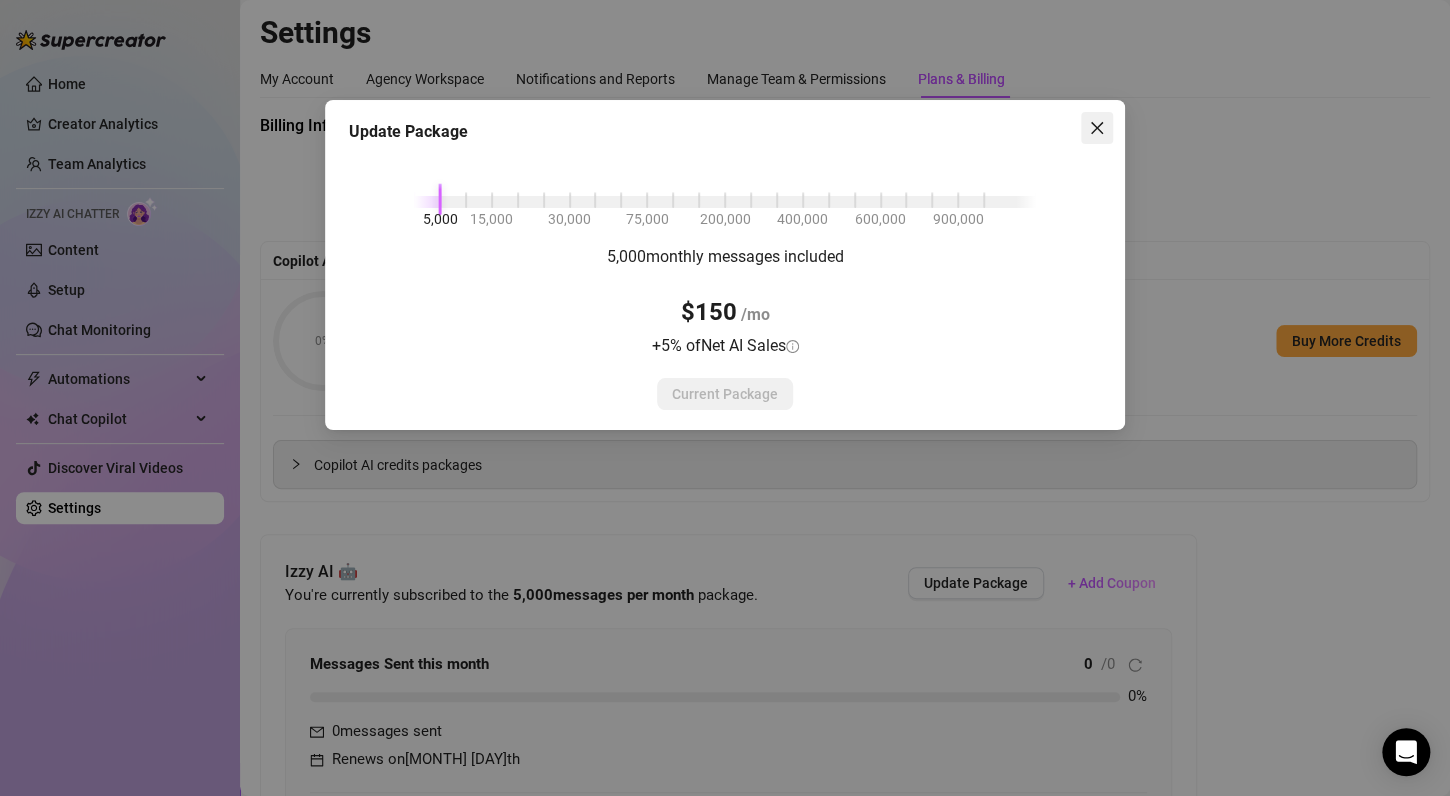 click 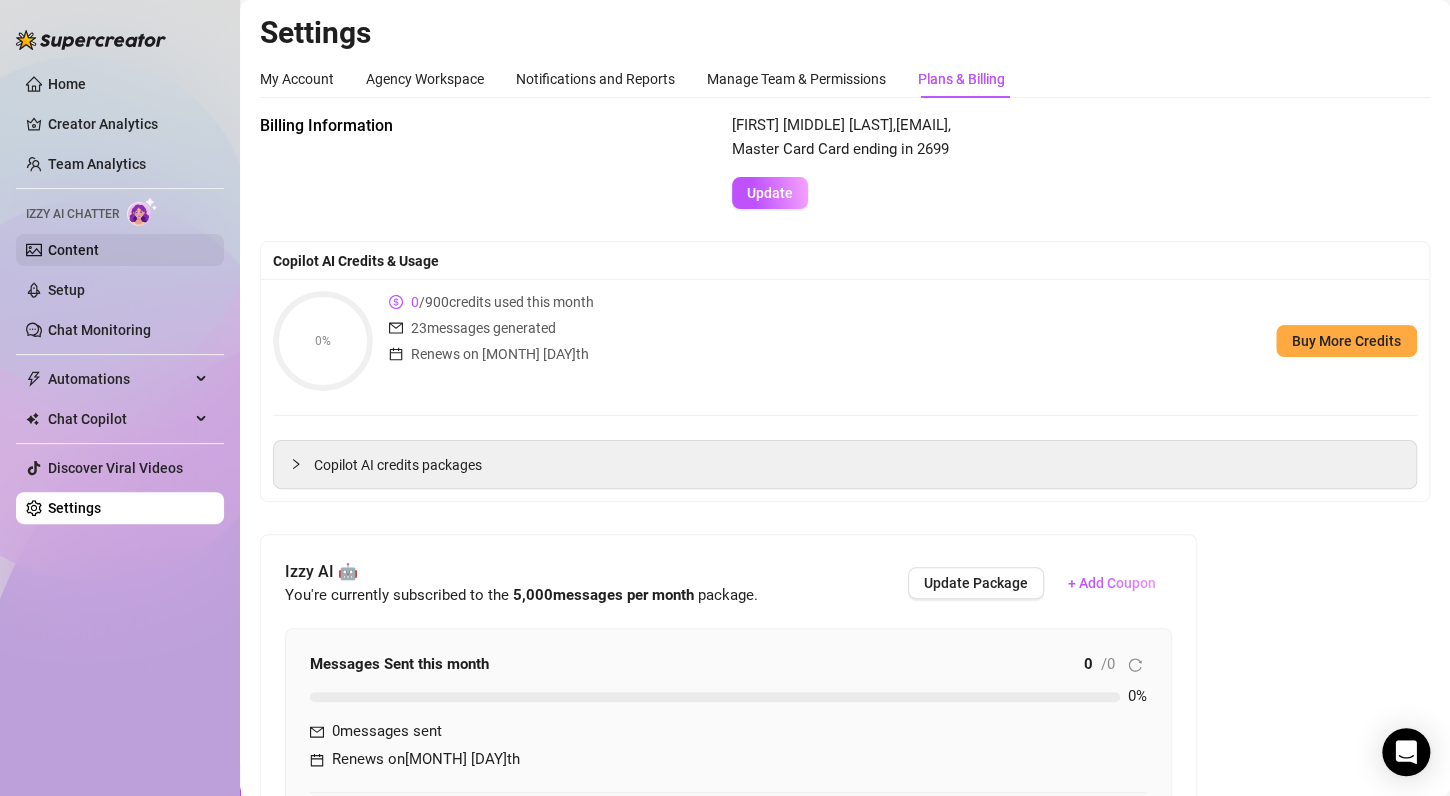 click on "Content" at bounding box center (73, 250) 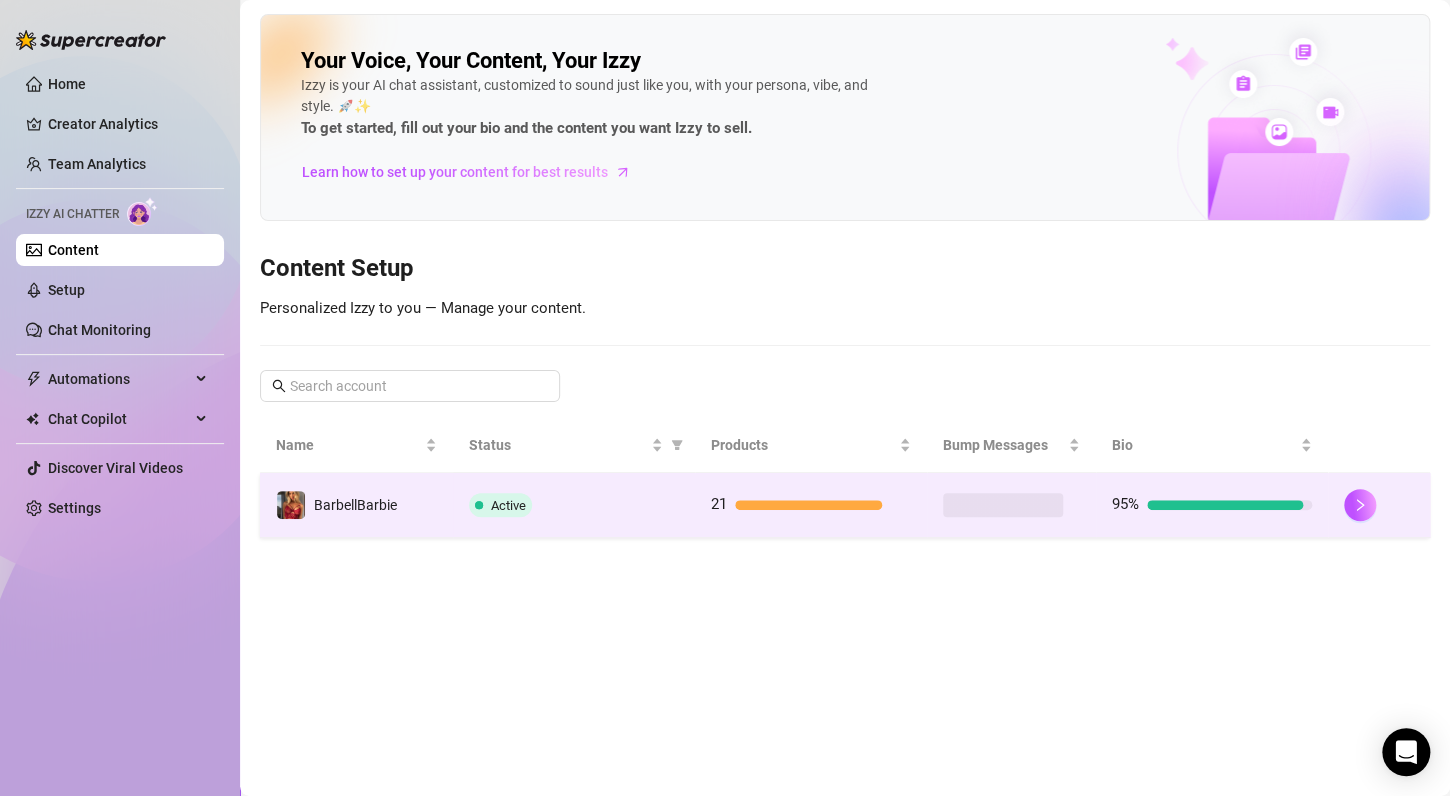 click on "21" at bounding box center (811, 505) 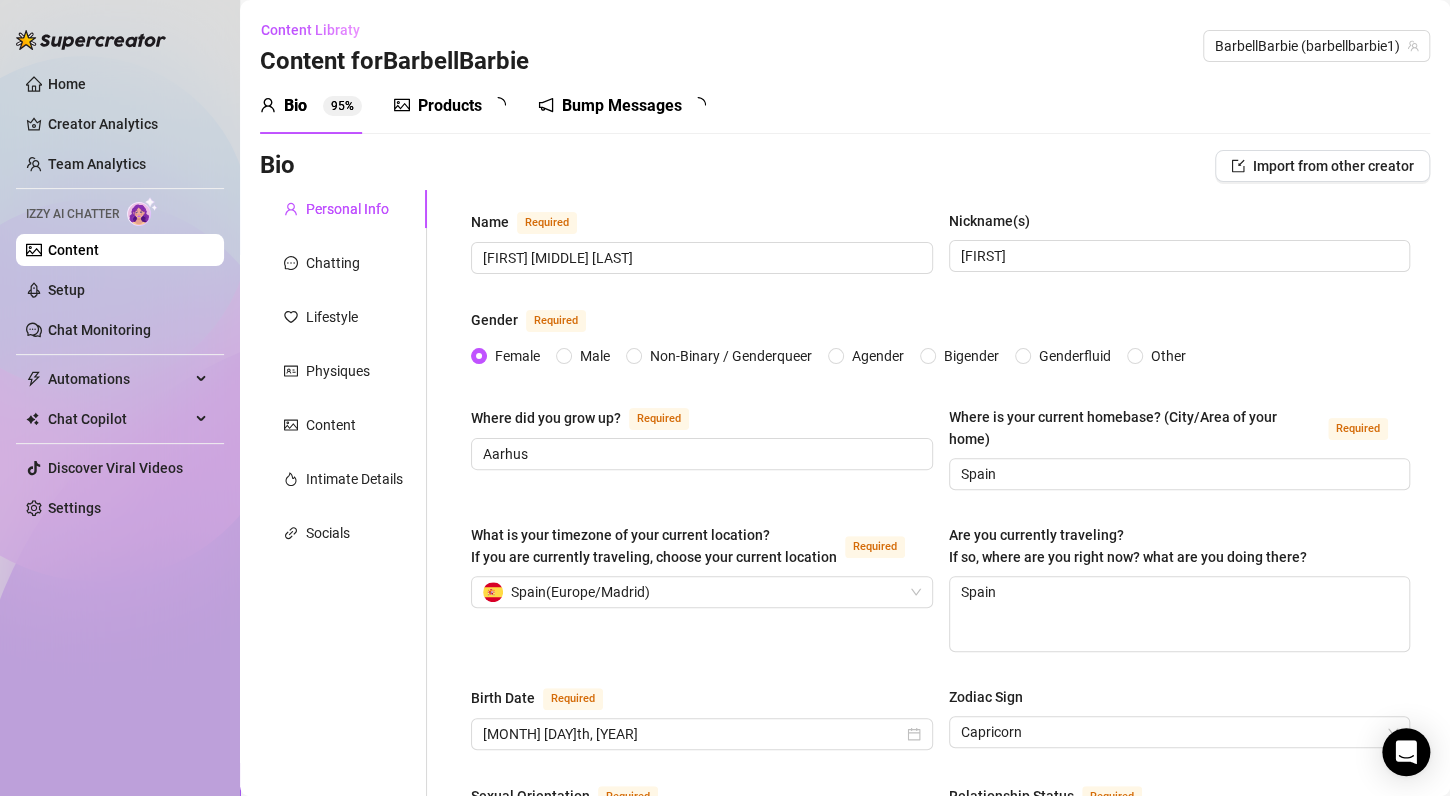 type 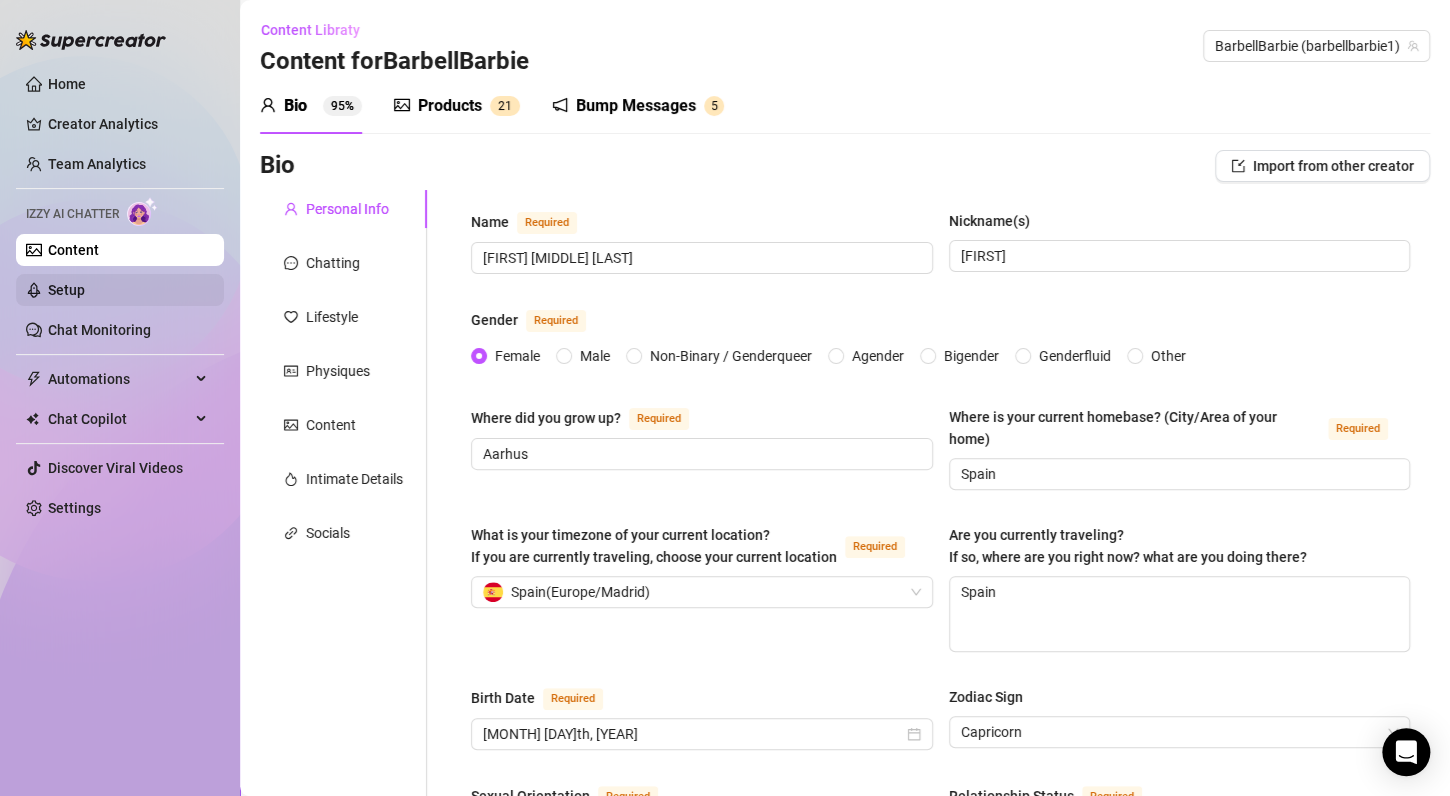 click on "Setup" at bounding box center [66, 290] 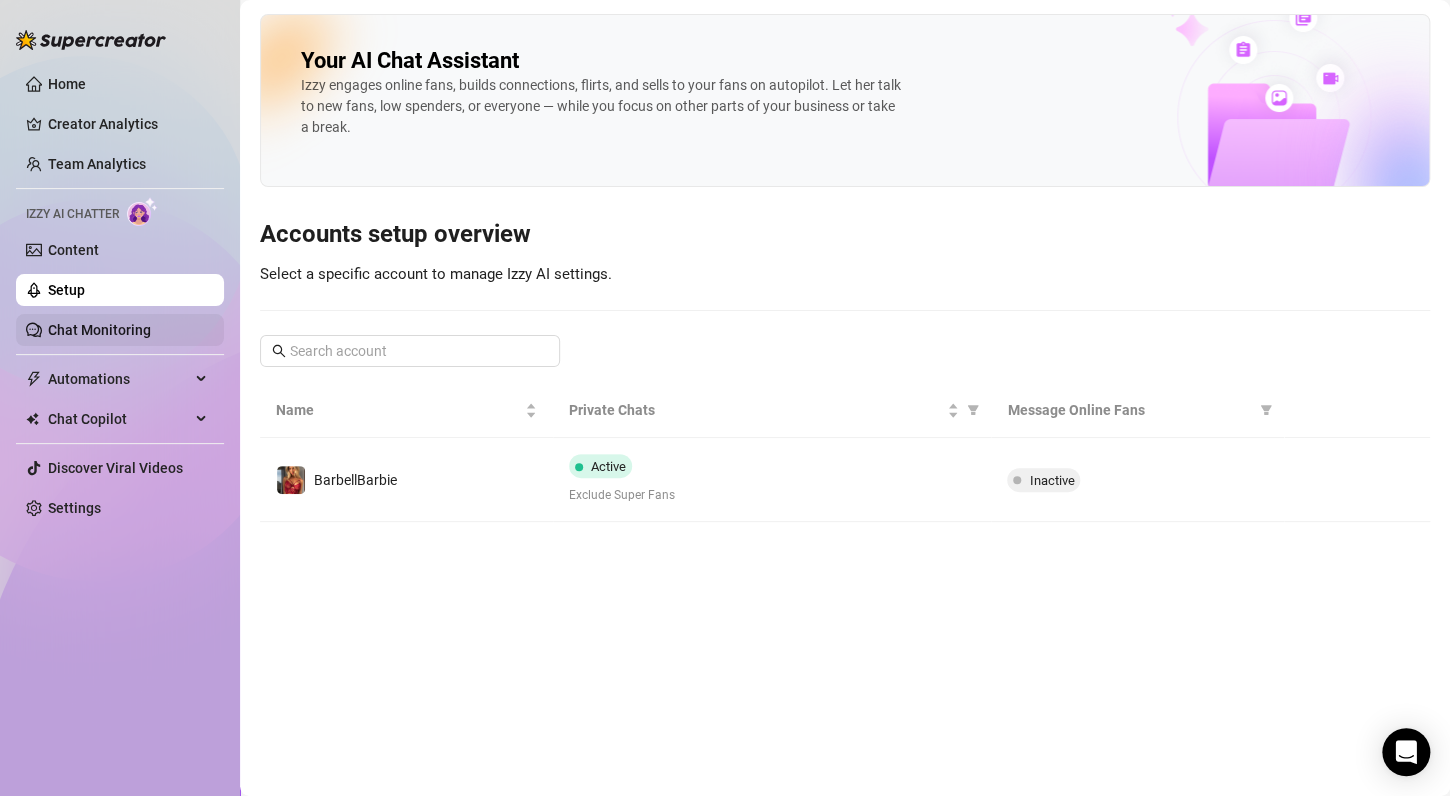 click on "Chat Monitoring" at bounding box center (99, 330) 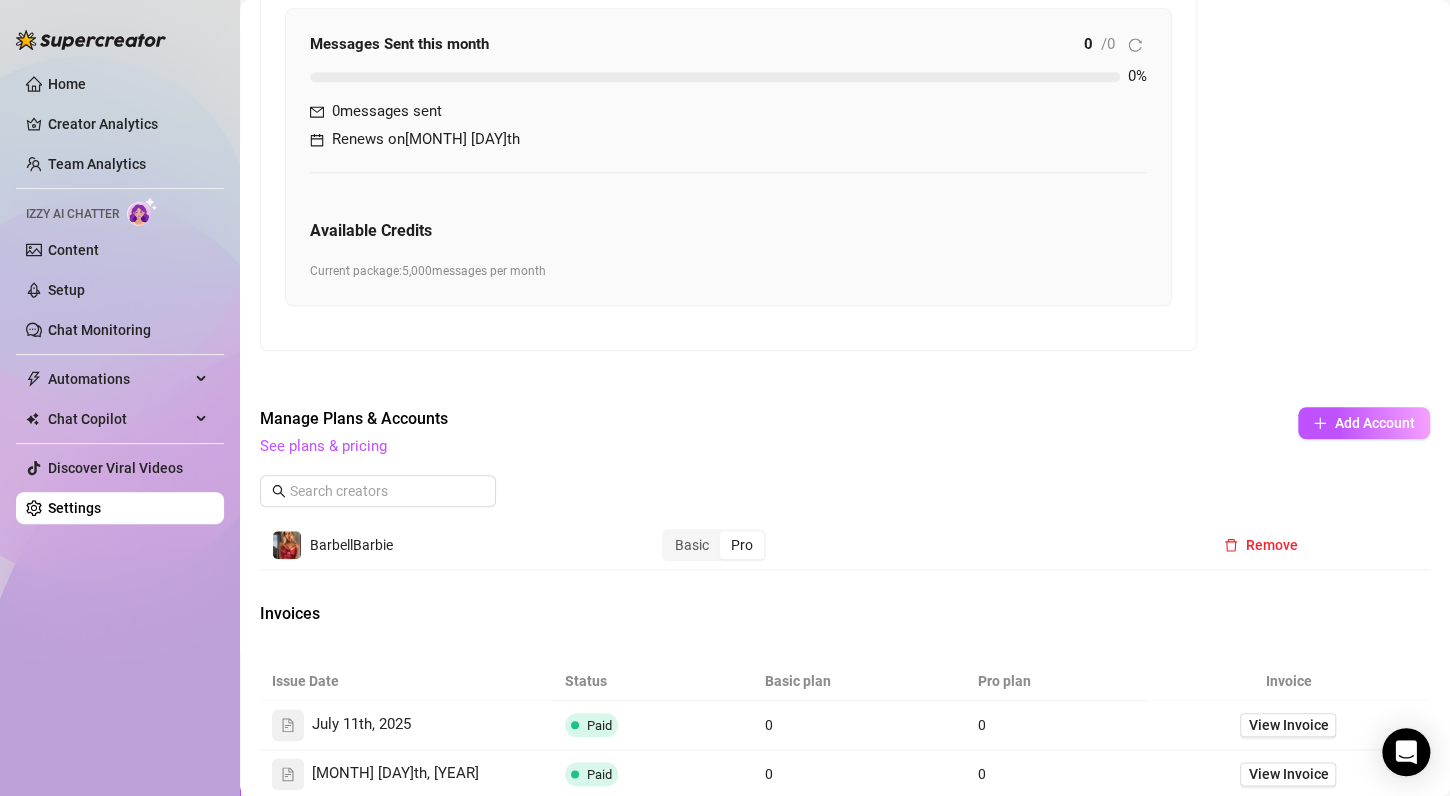 scroll, scrollTop: 622, scrollLeft: 0, axis: vertical 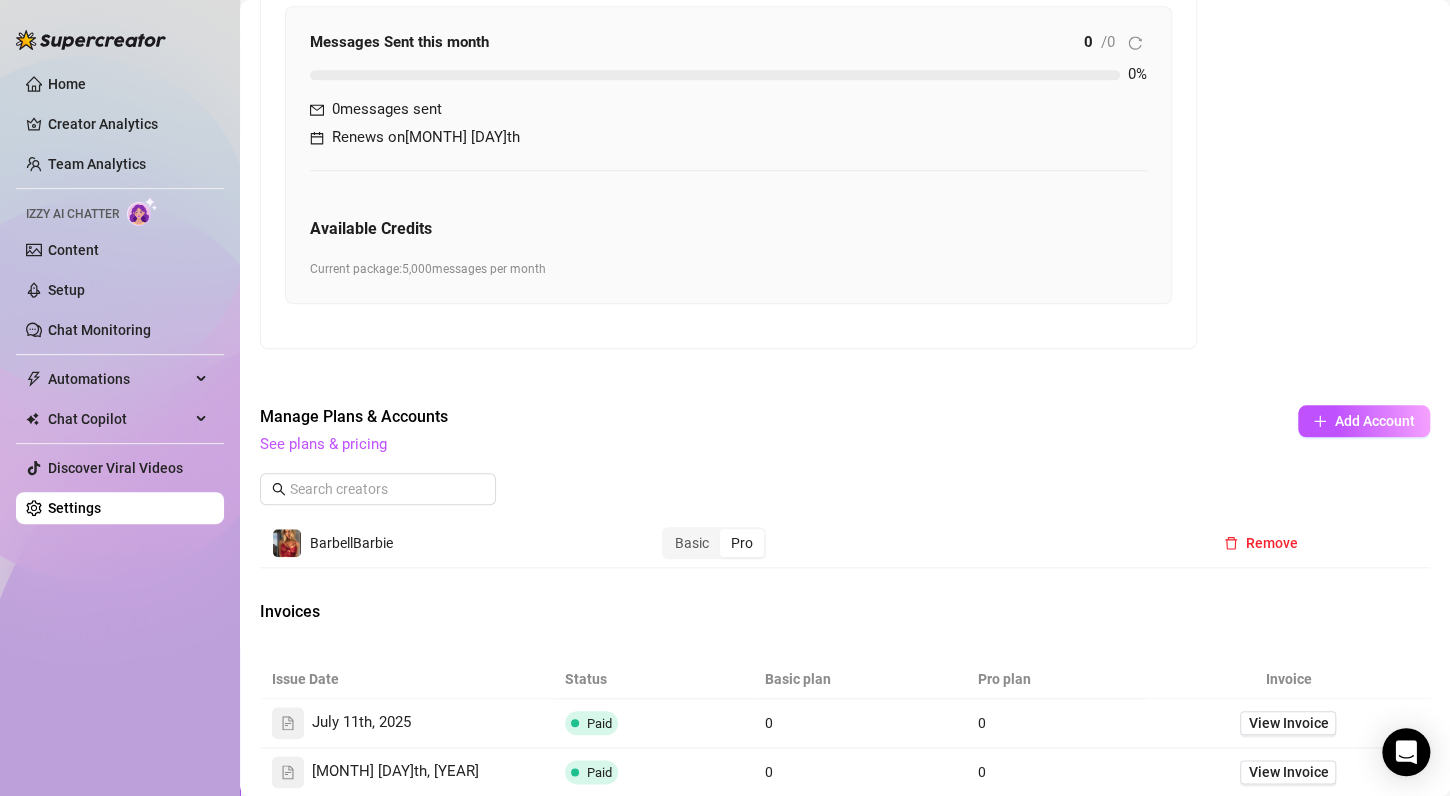 click on "Pro" at bounding box center [742, 543] 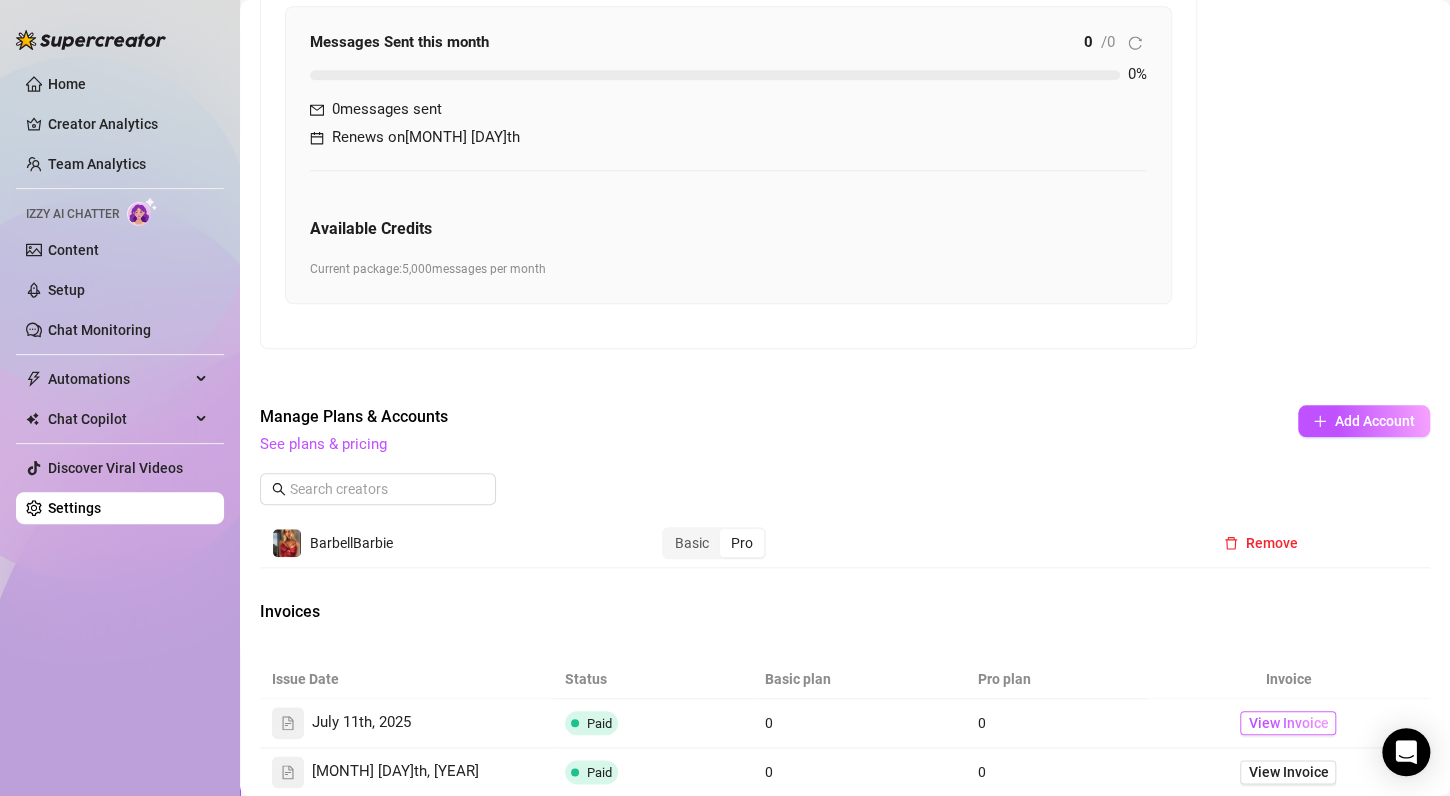 click on "View Invoice" at bounding box center [1288, 723] 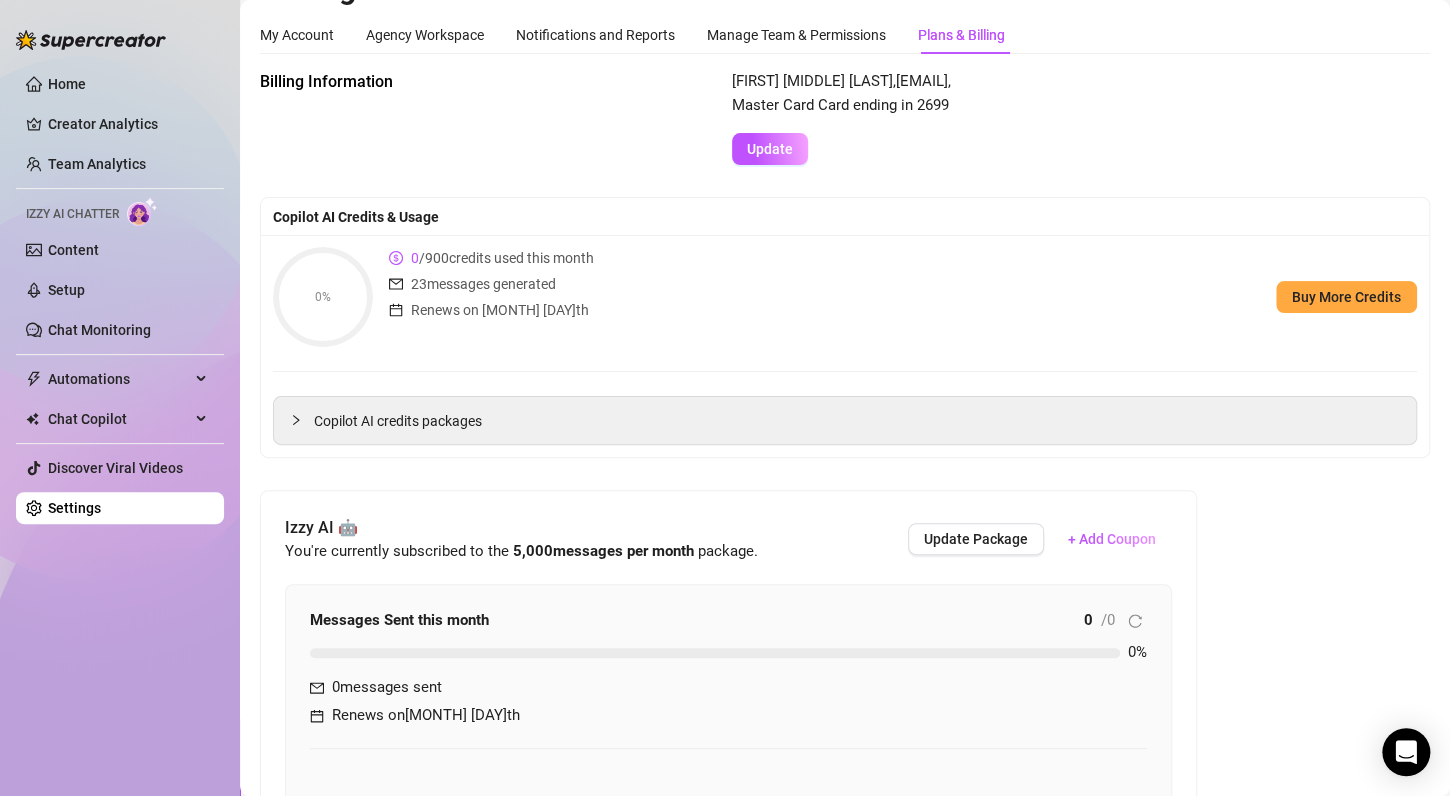 scroll, scrollTop: 0, scrollLeft: 0, axis: both 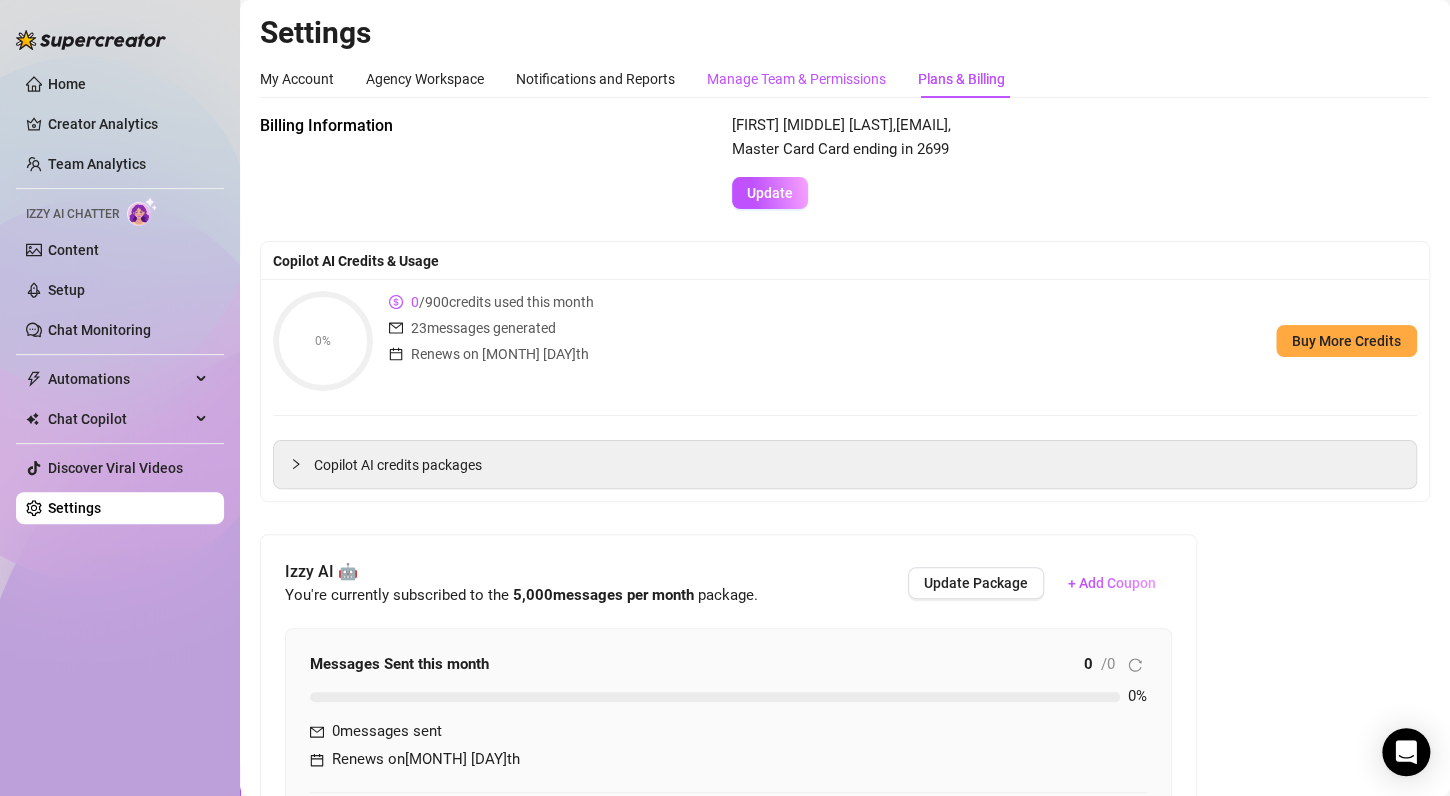 click on "Manage Team & Permissions" at bounding box center [796, 79] 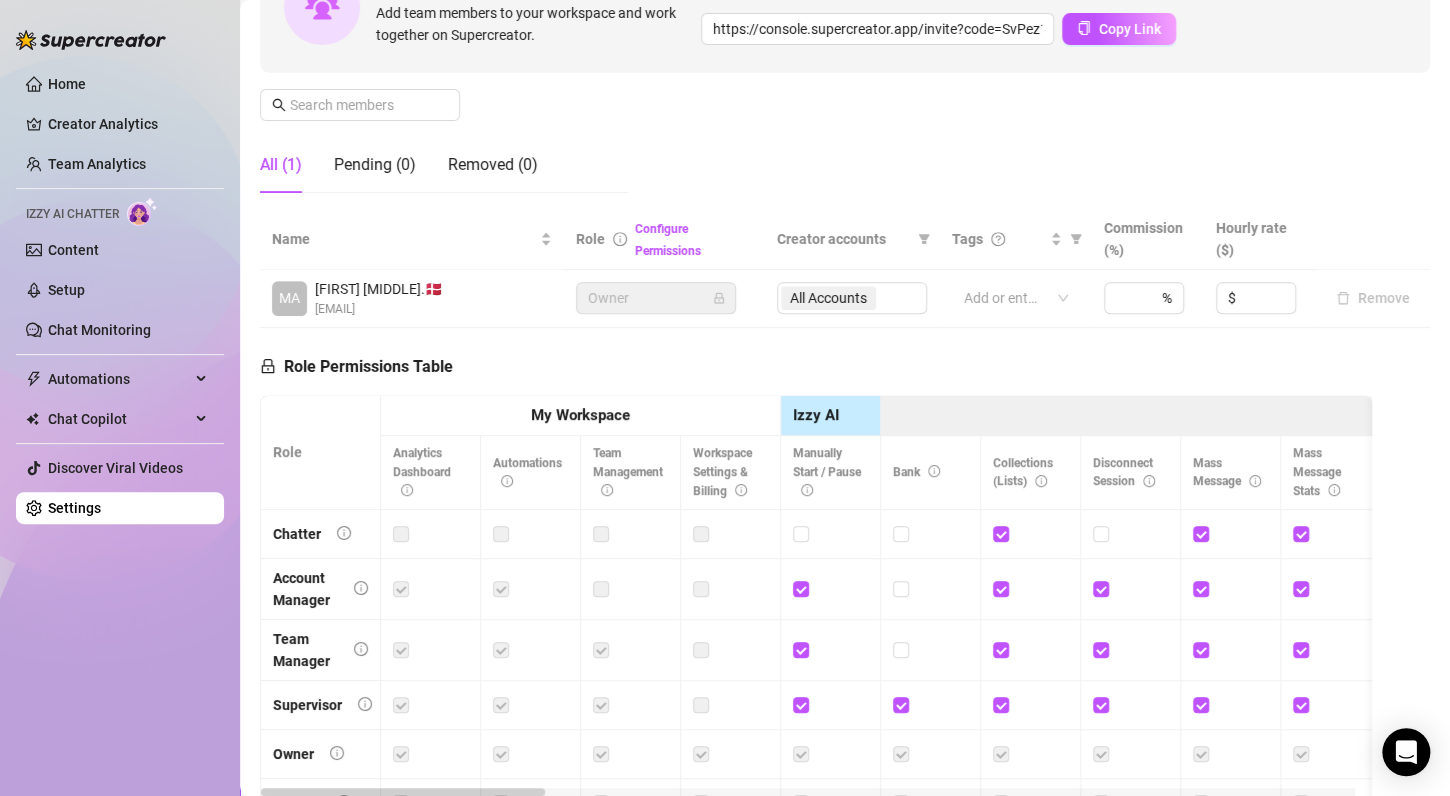 scroll, scrollTop: 240, scrollLeft: 0, axis: vertical 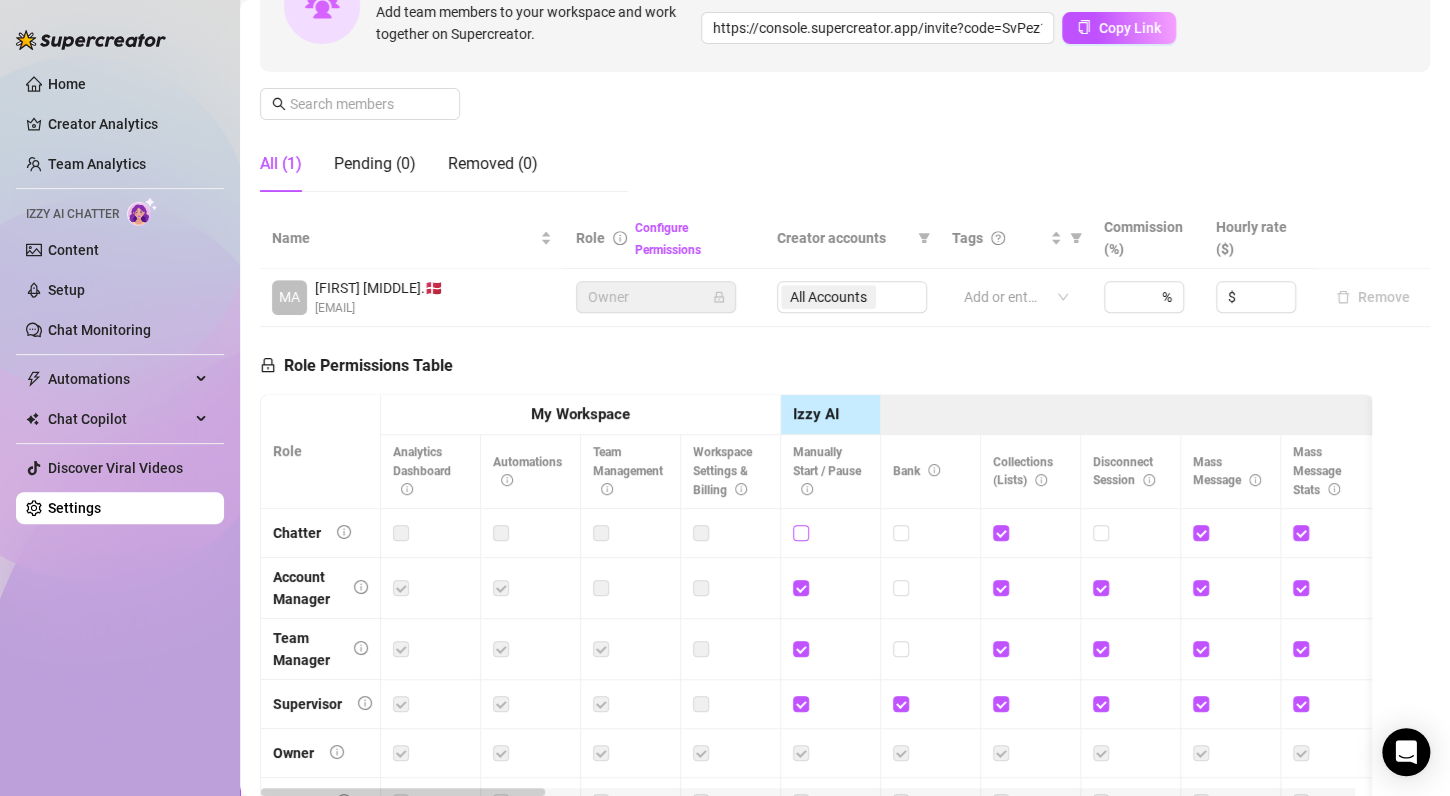 click at bounding box center [800, 532] 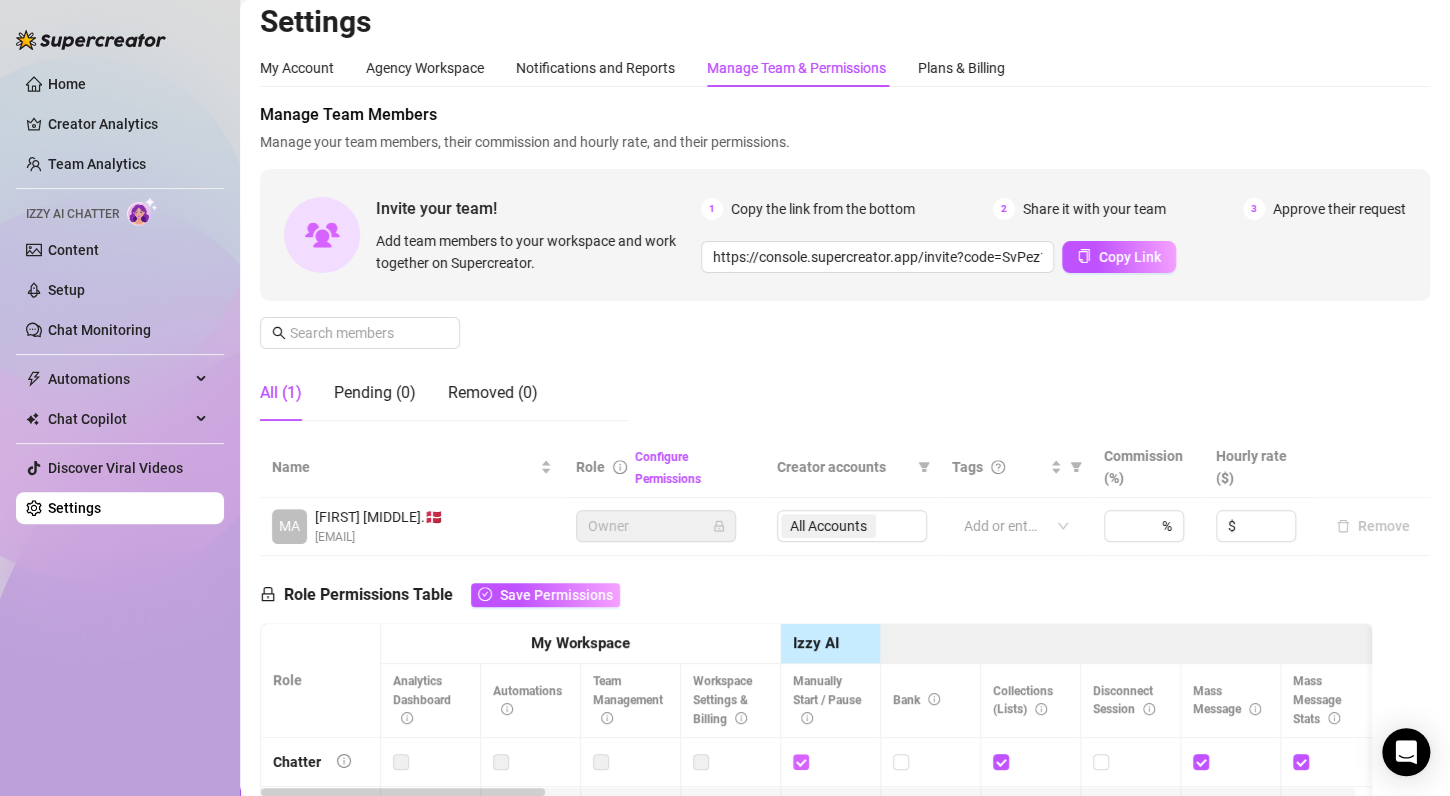 scroll, scrollTop: 10, scrollLeft: 0, axis: vertical 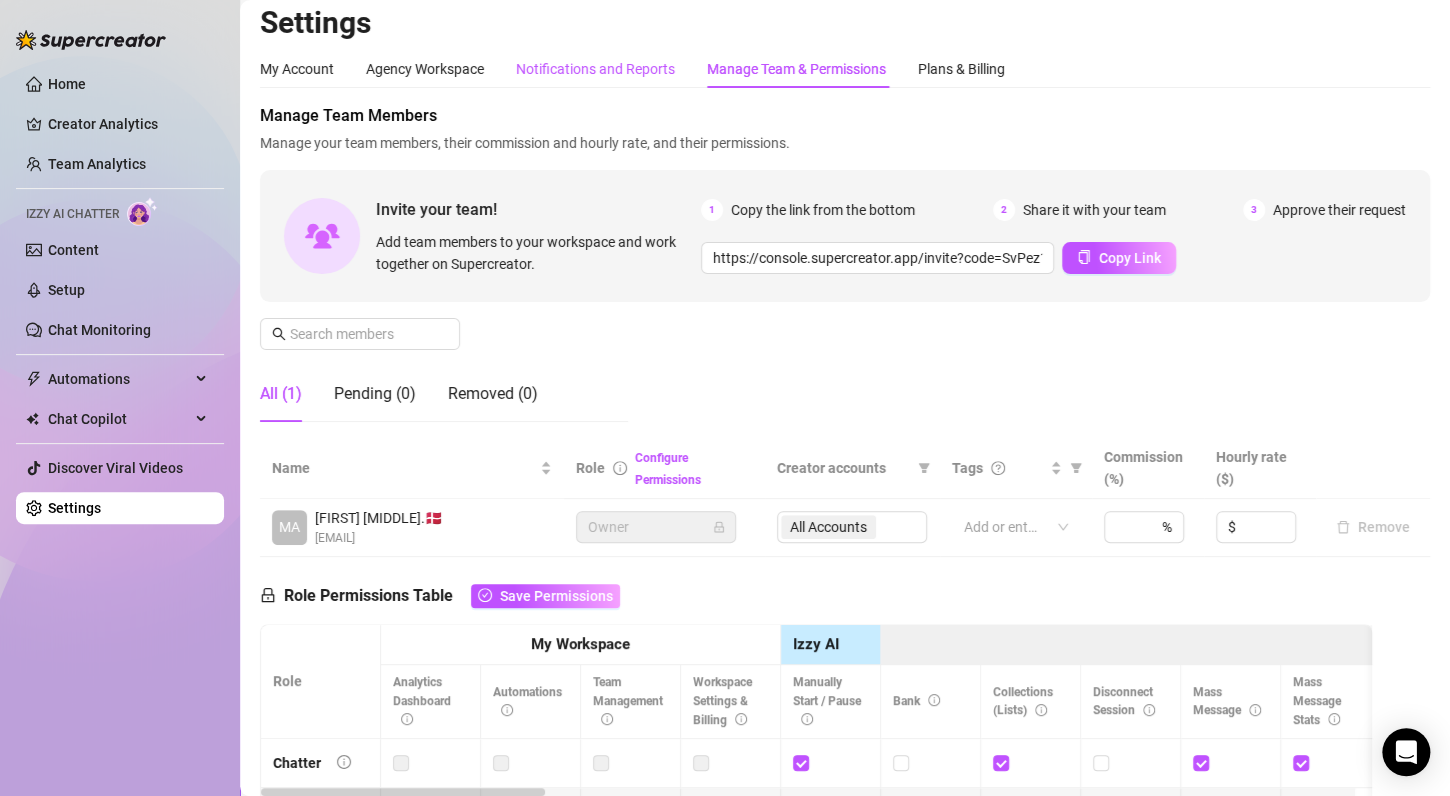 click on "Notifications and Reports" at bounding box center (595, 69) 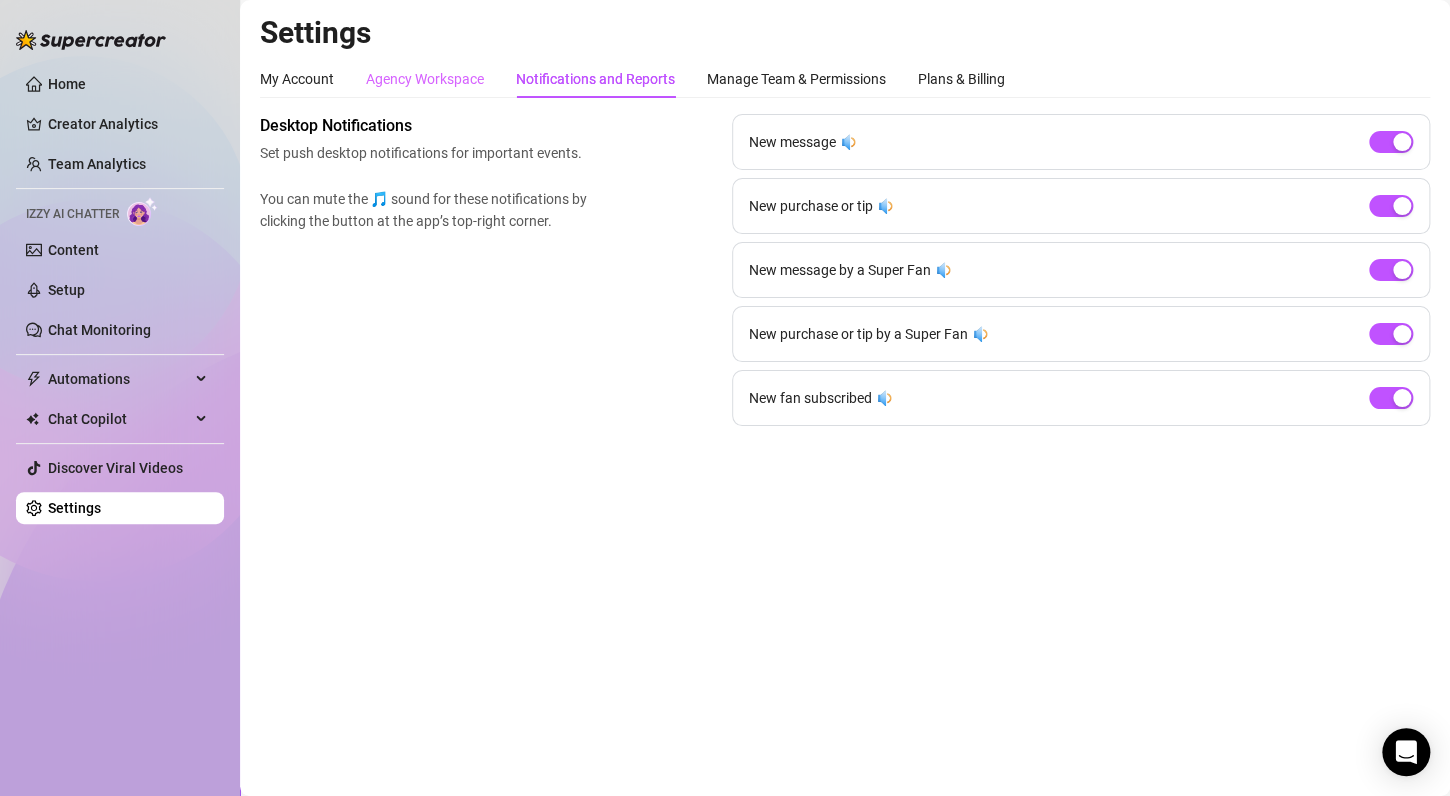 scroll, scrollTop: 0, scrollLeft: 0, axis: both 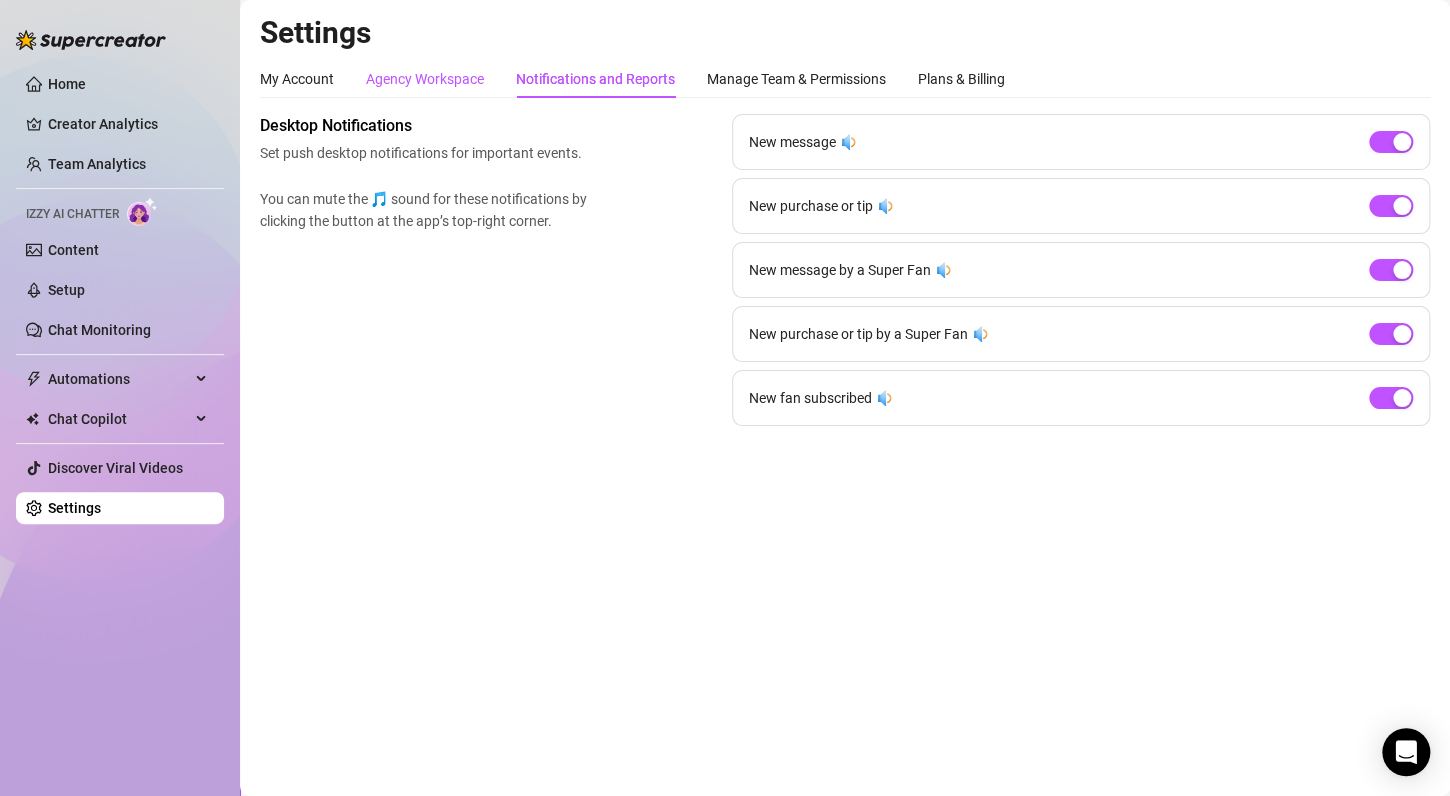 click on "Agency Workspace" at bounding box center (425, 79) 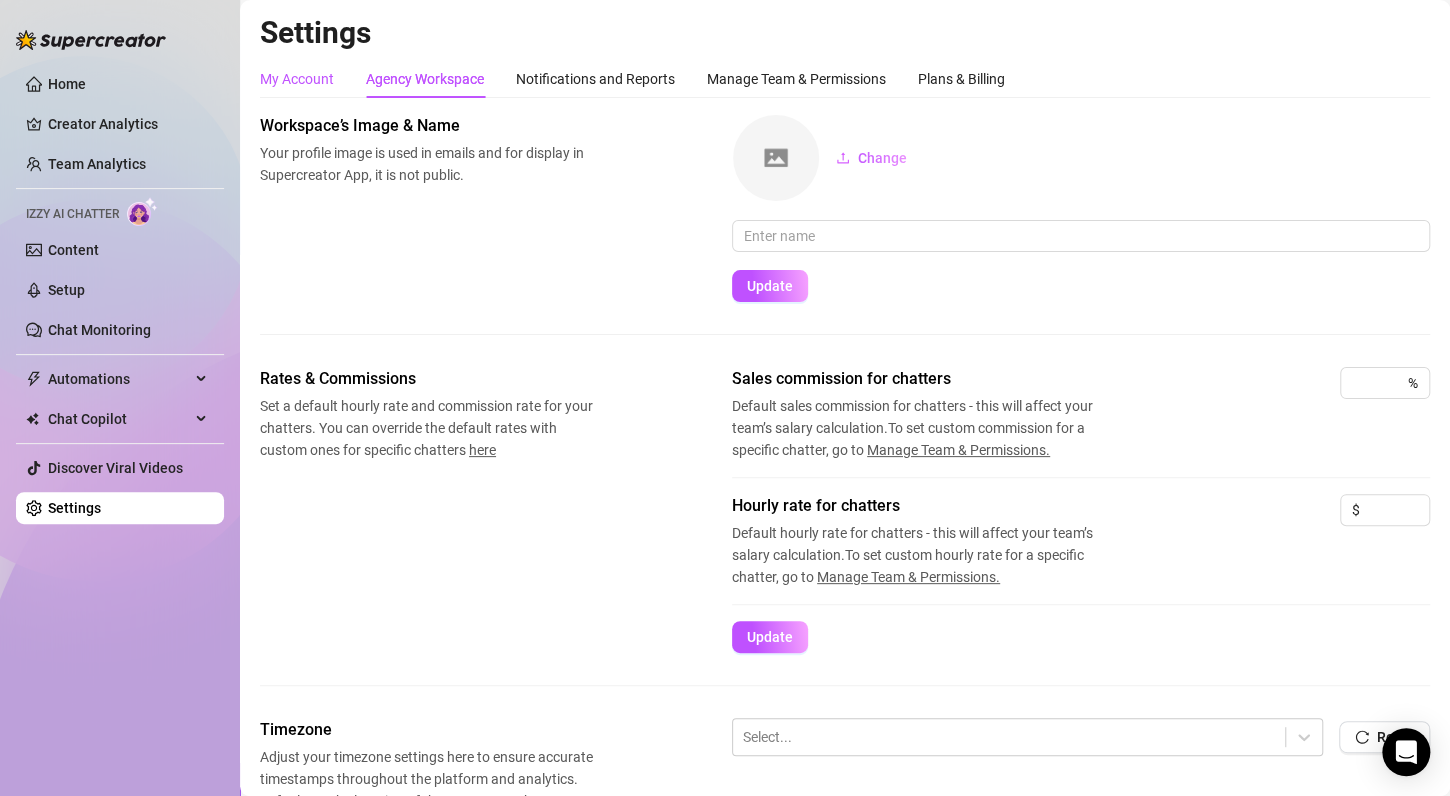 click on "My Account" at bounding box center [297, 79] 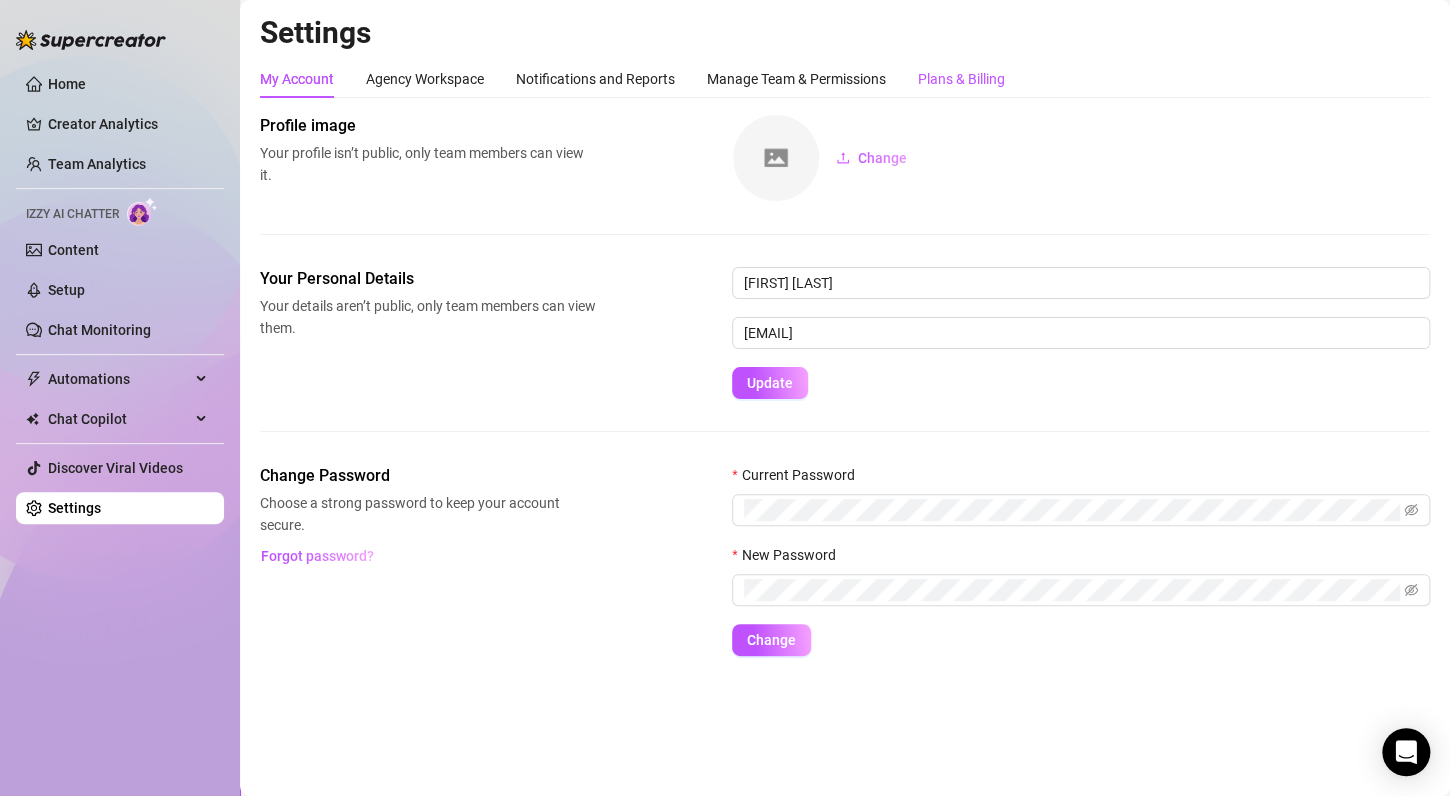 click on "Plans & Billing" at bounding box center [961, 79] 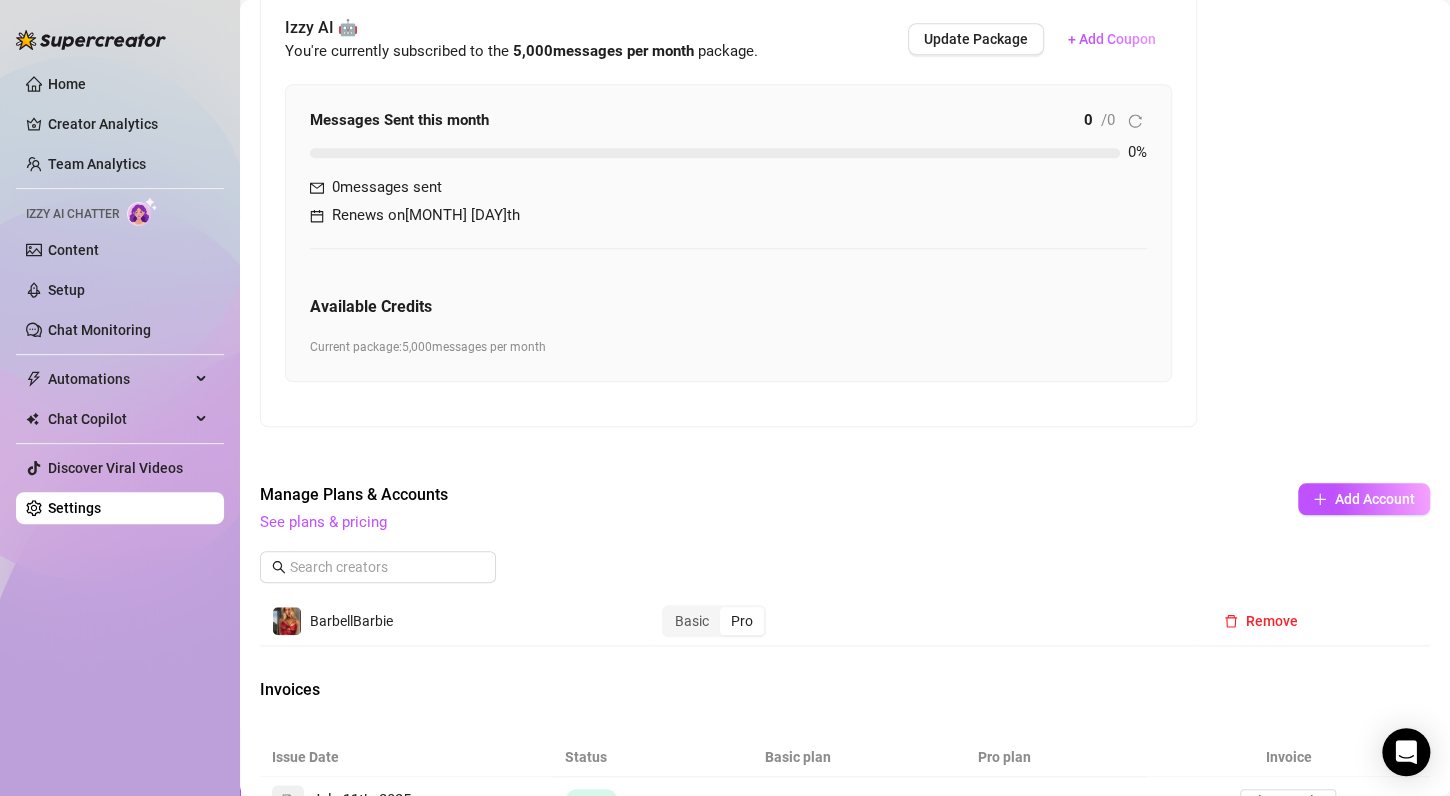 scroll, scrollTop: 543, scrollLeft: 0, axis: vertical 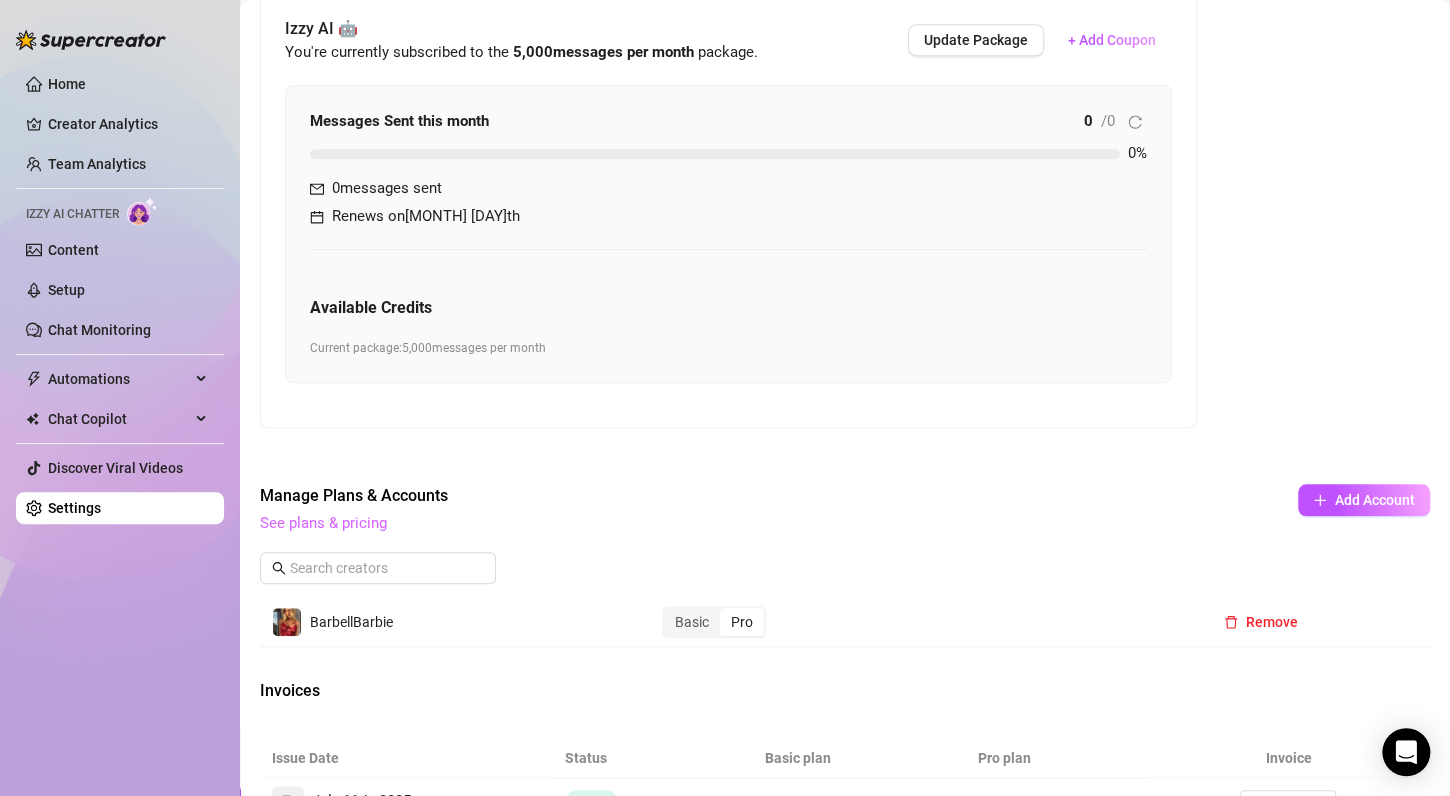 click on "See plans & pricing" at bounding box center (323, 523) 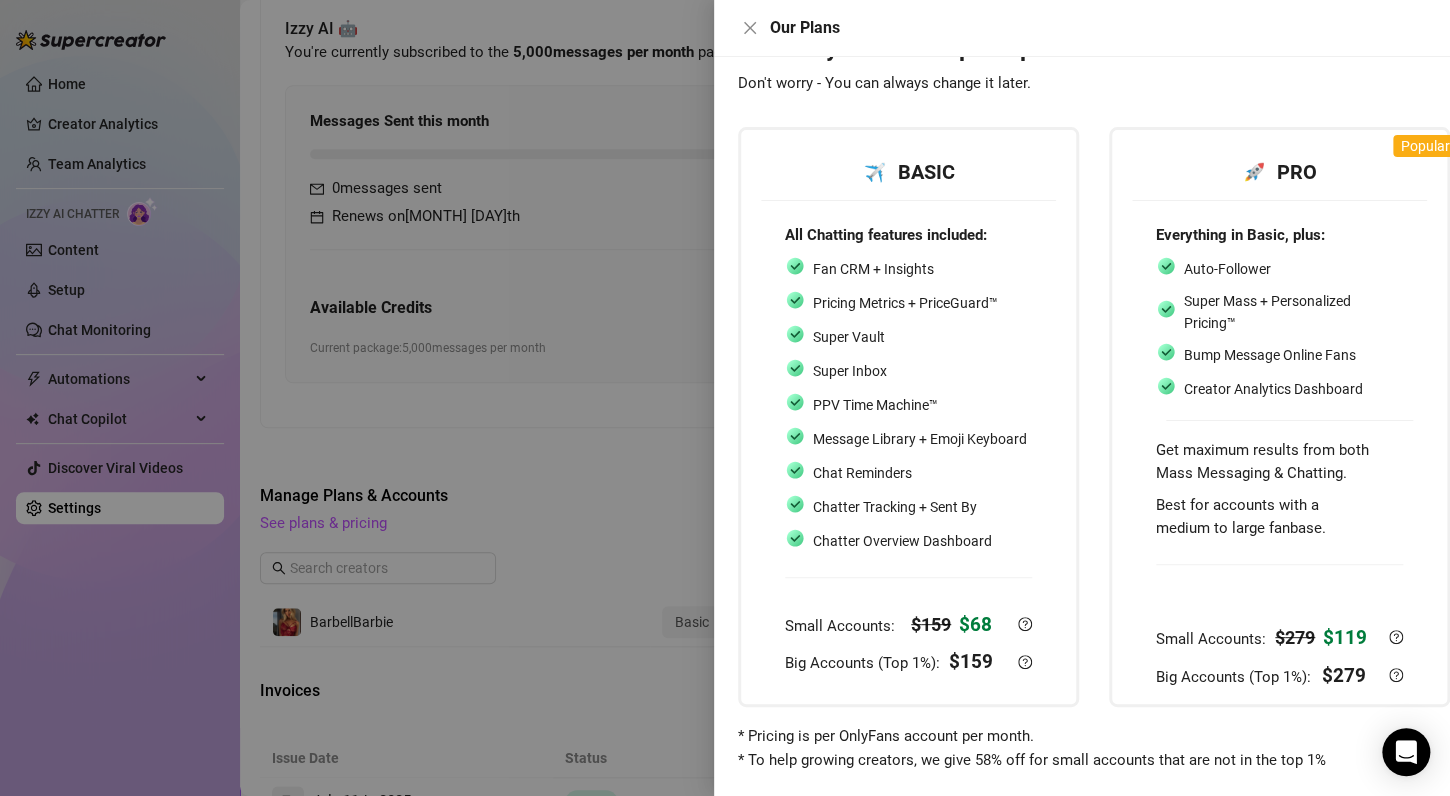 scroll, scrollTop: 88, scrollLeft: 38, axis: both 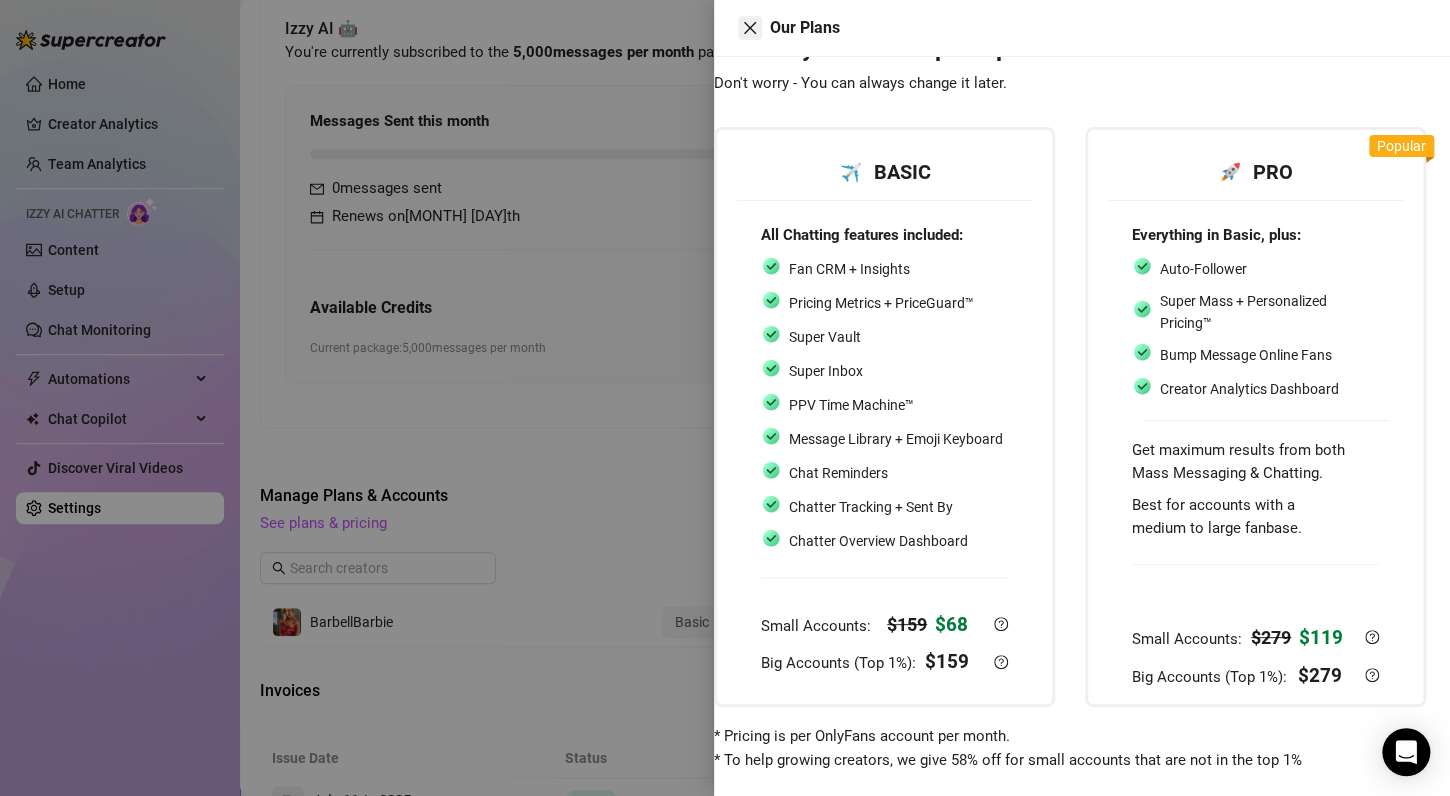 click 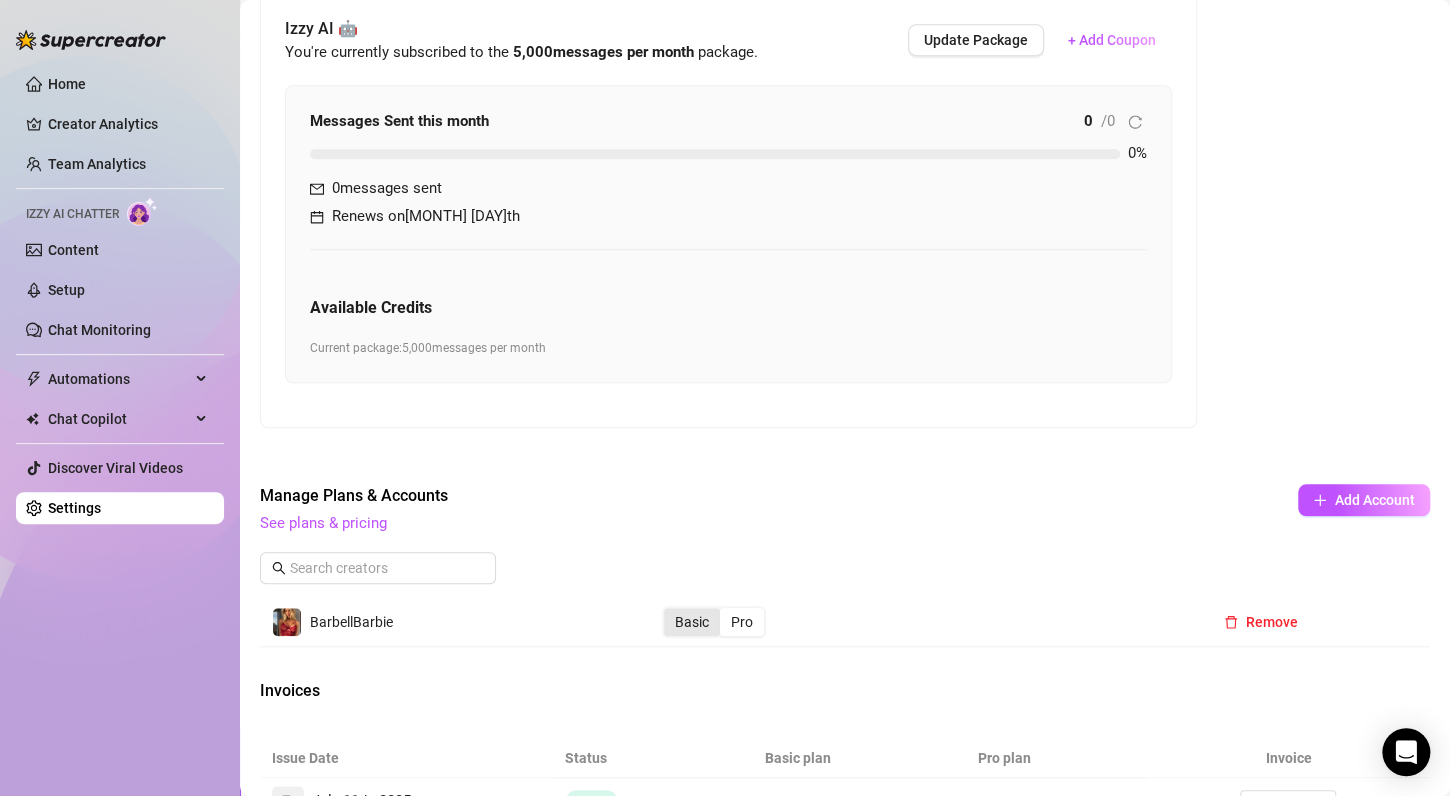 click on "Basic" at bounding box center (692, 622) 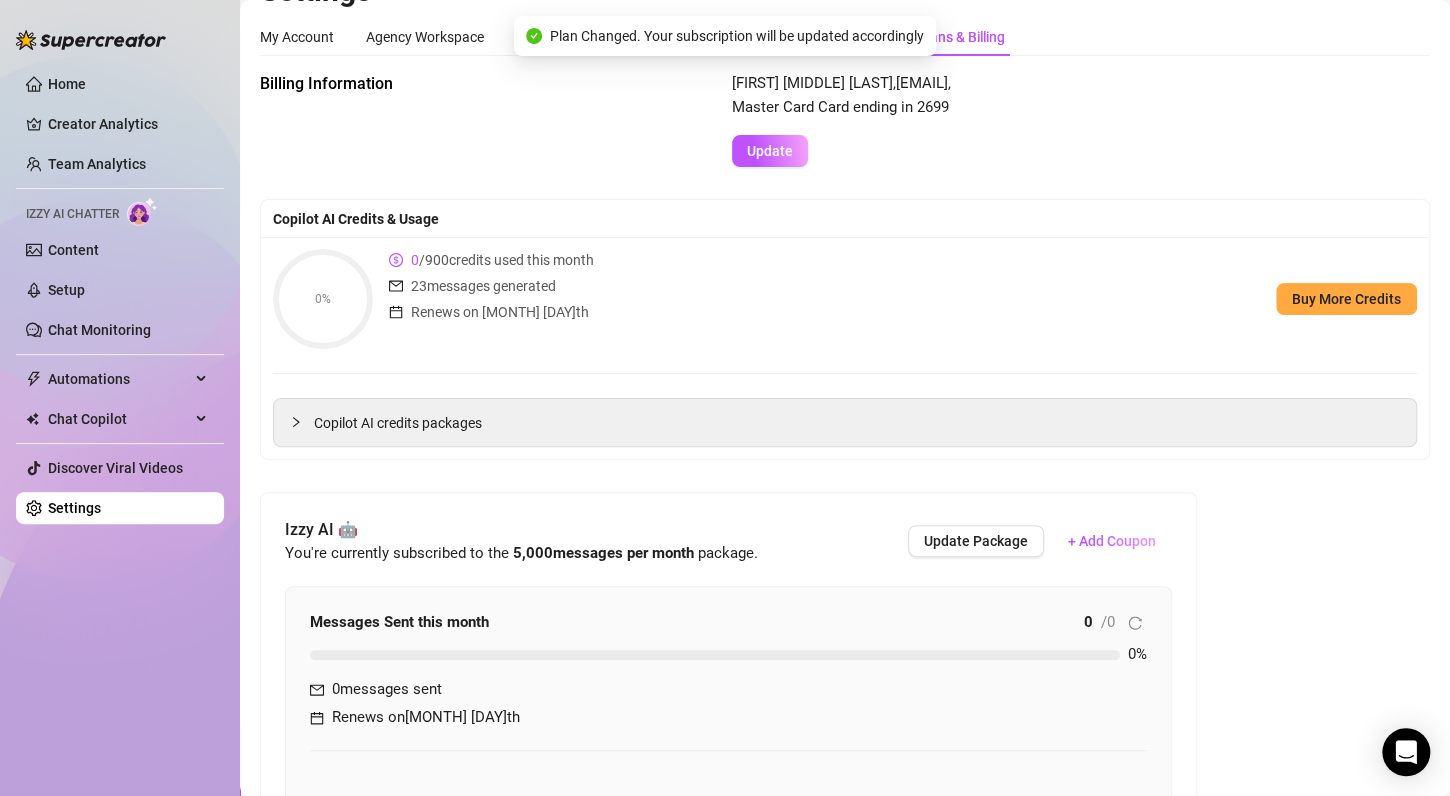 scroll, scrollTop: 0, scrollLeft: 0, axis: both 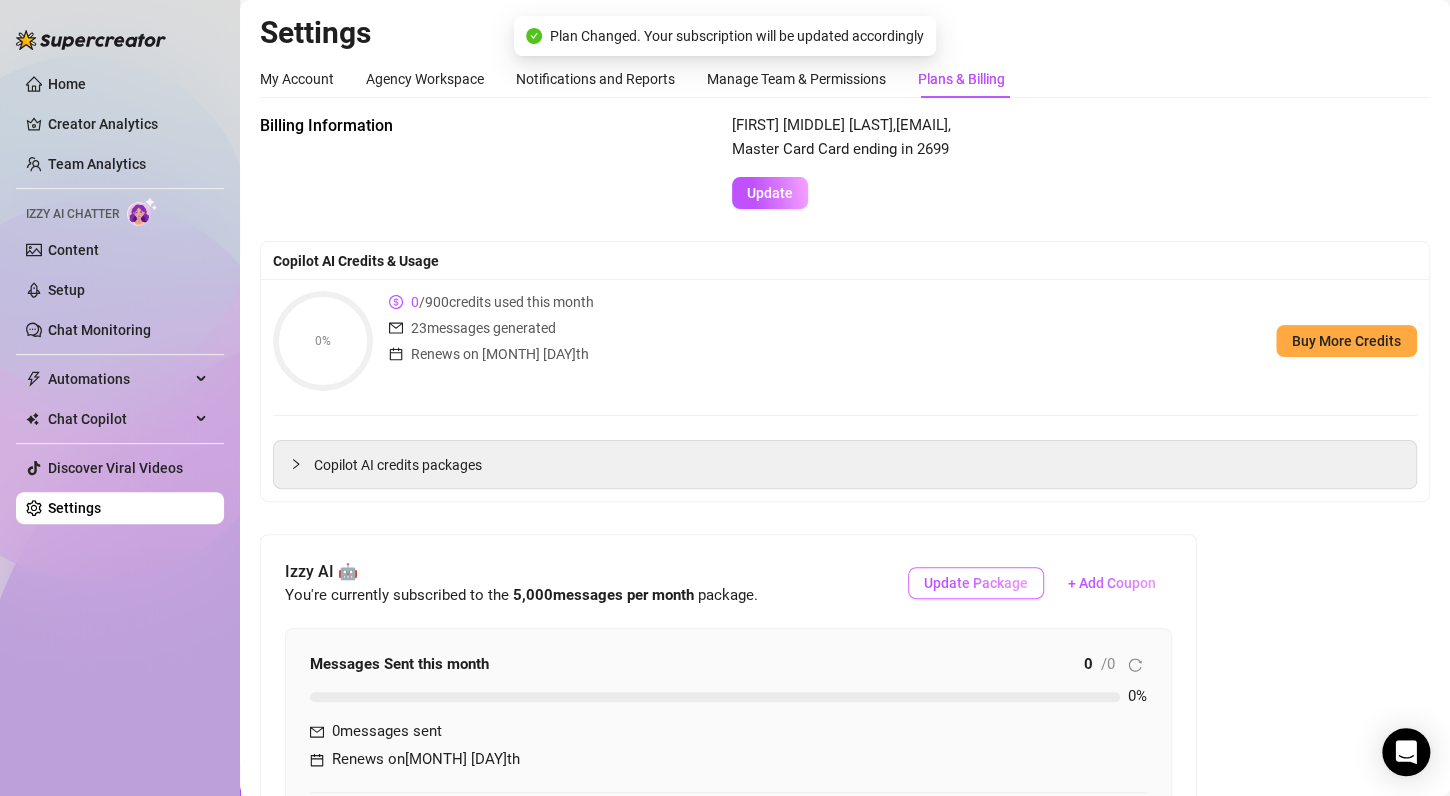 click on "Update Package" at bounding box center (976, 583) 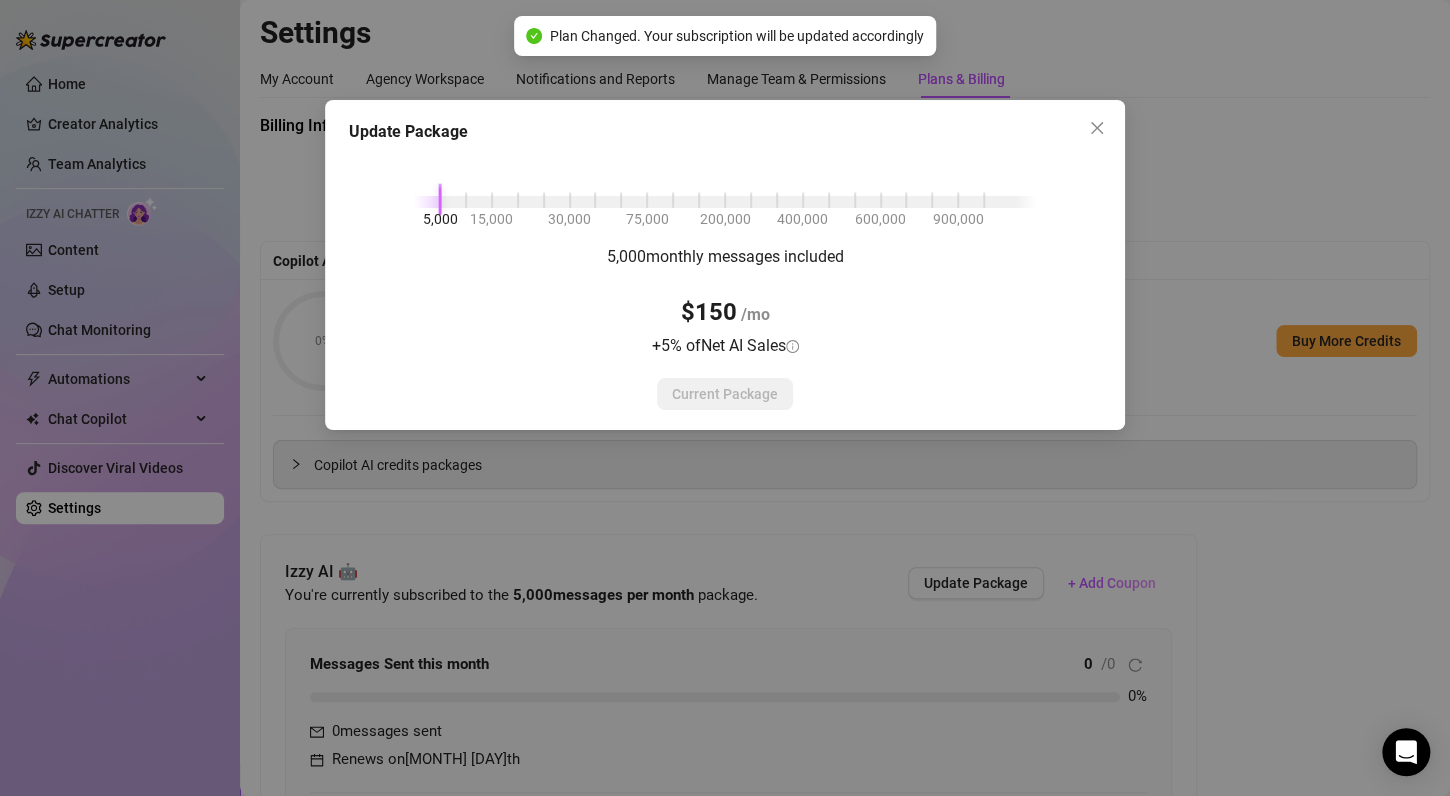 click on "5,000 15,000 30,000 75,000 200,000 400,000 600,000 900,000 5,000  monthly messages included $150   /mo   +  5 % of  Net AI Sales  Current Package" at bounding box center (725, 281) 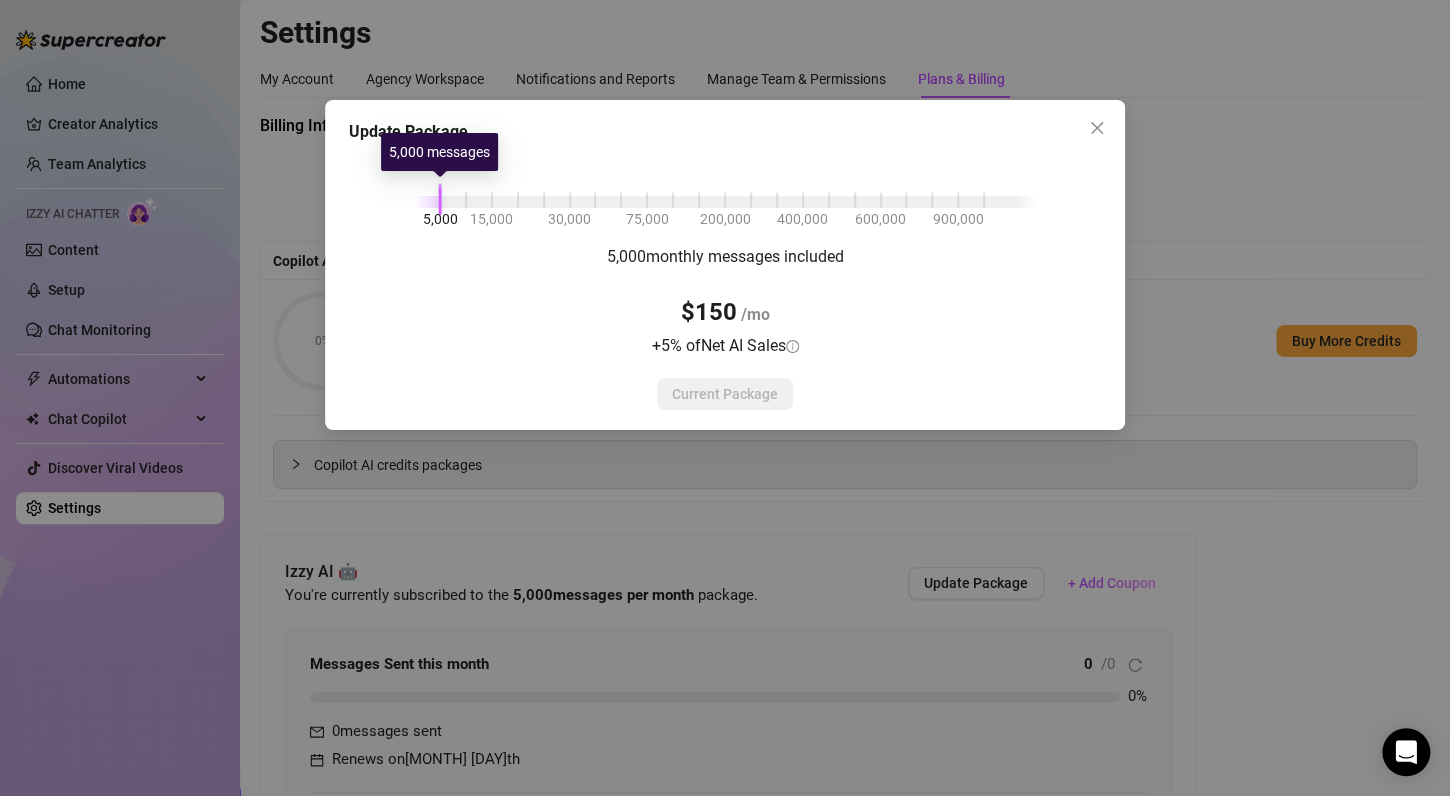 drag, startPoint x: 439, startPoint y: 199, endPoint x: 425, endPoint y: 198, distance: 14.035668 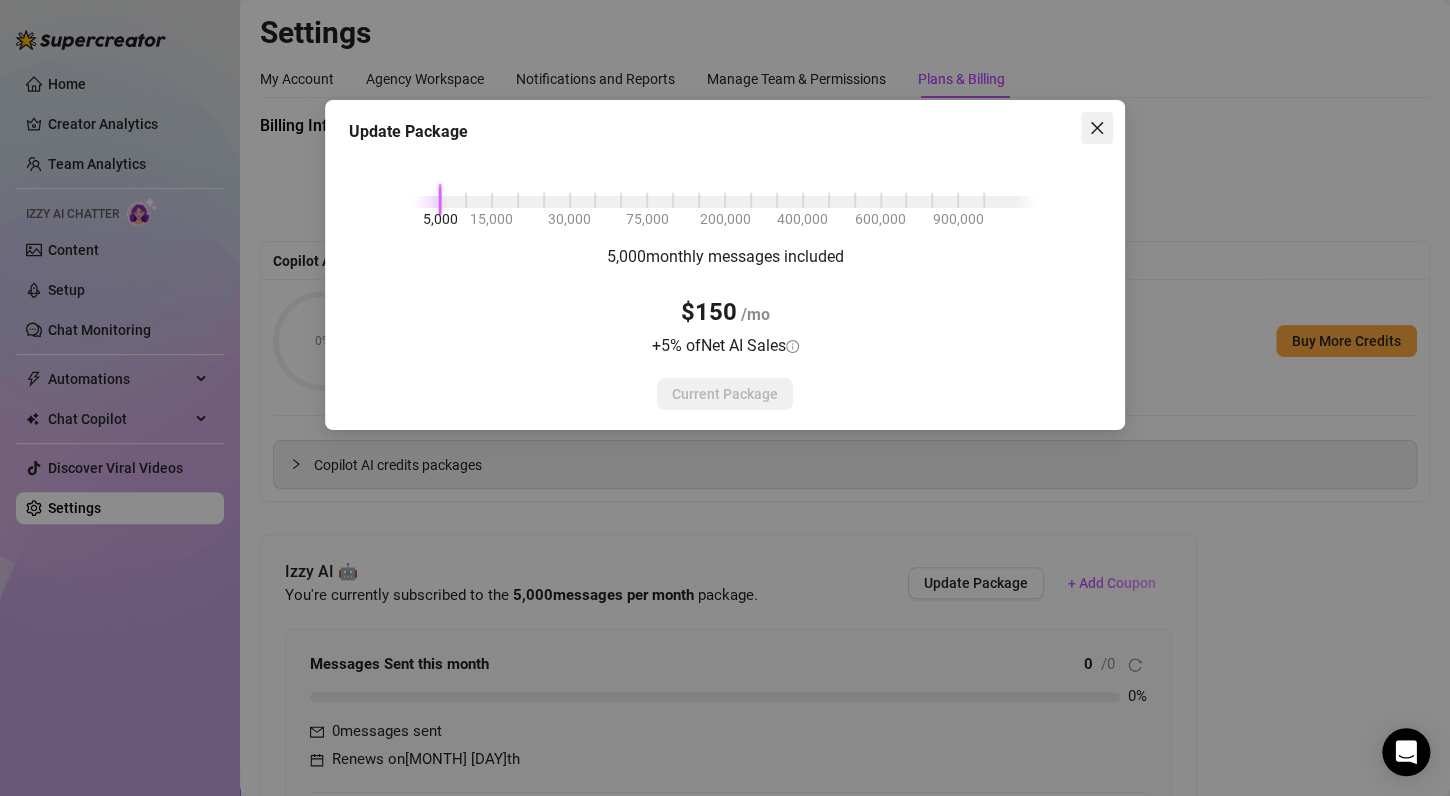 click 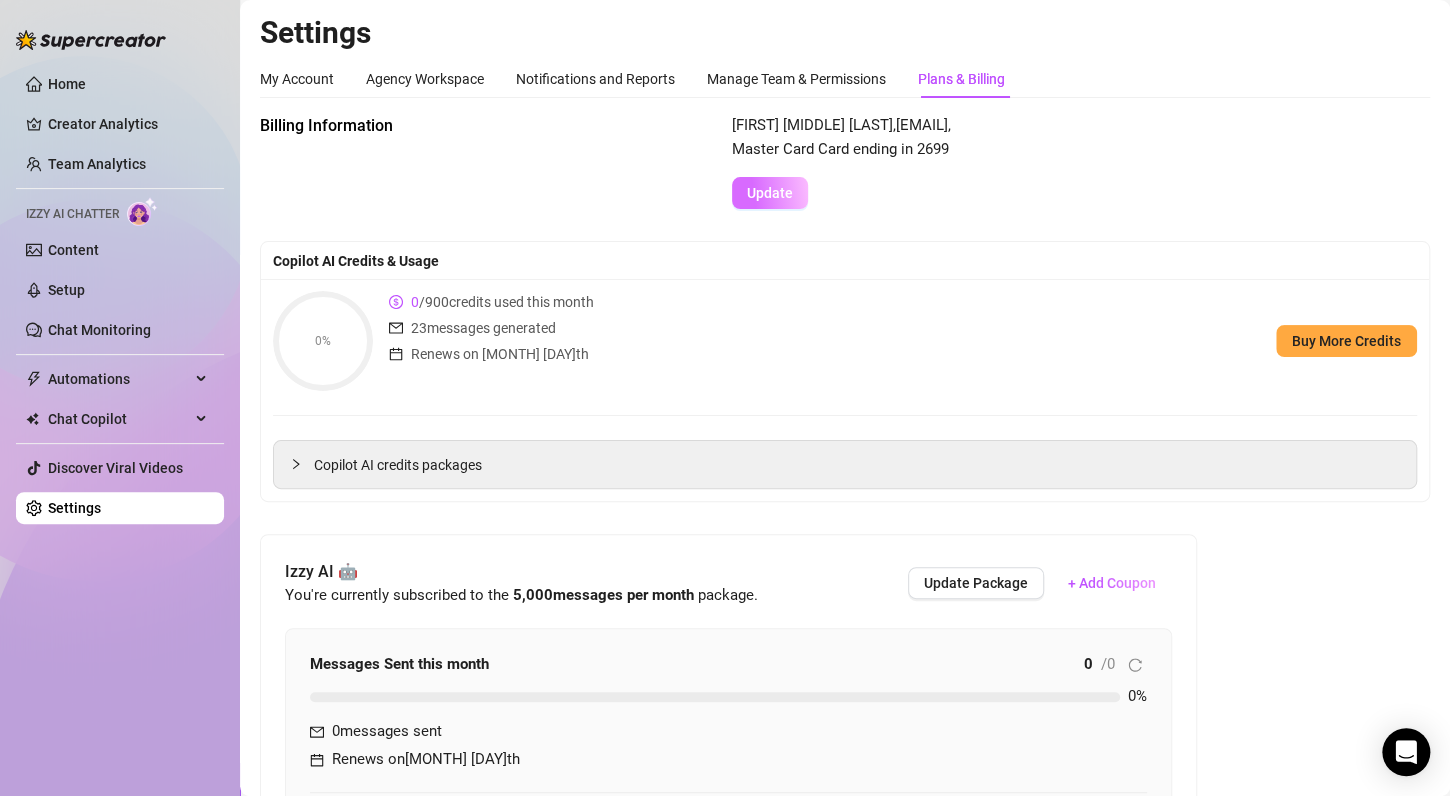 click on "Update" at bounding box center (770, 193) 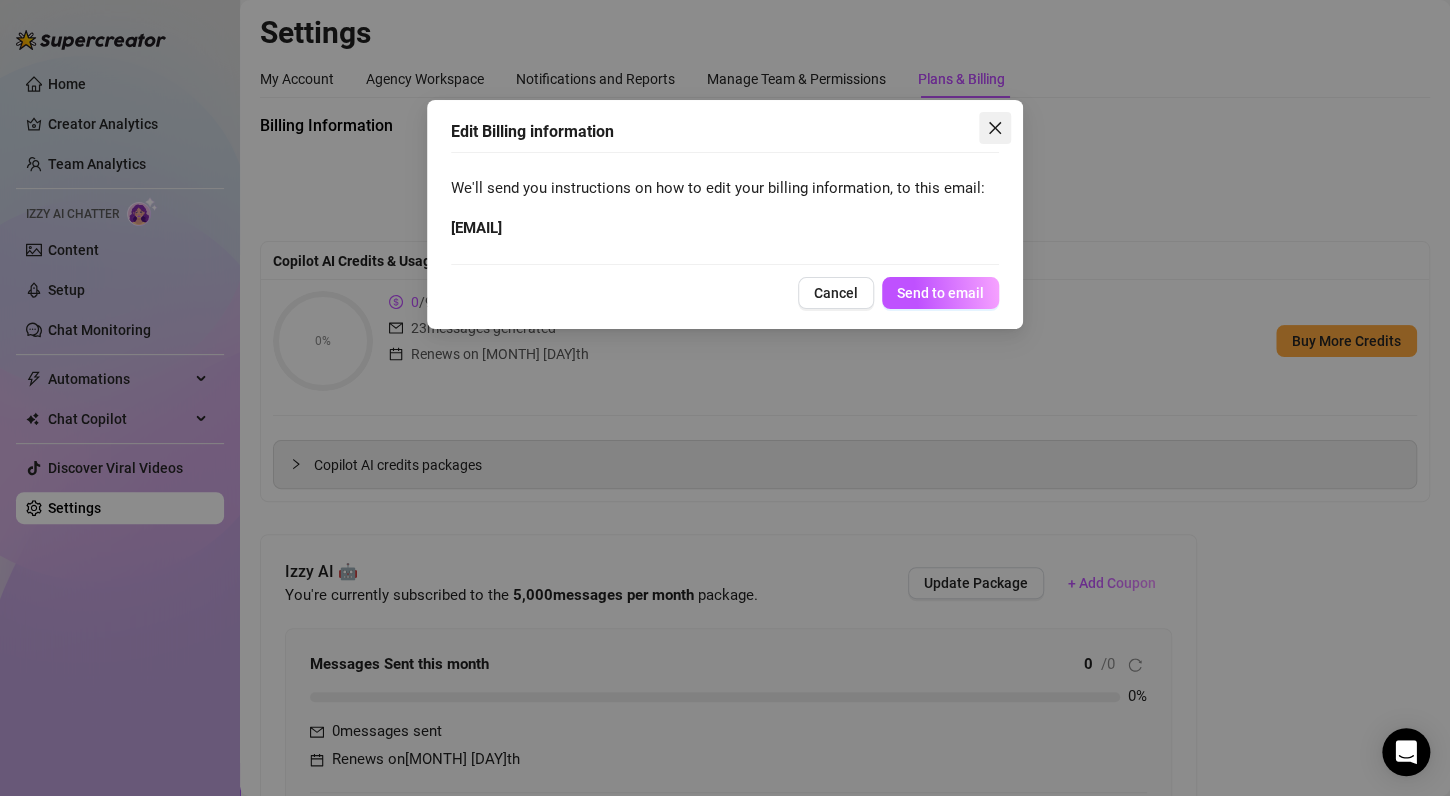 click 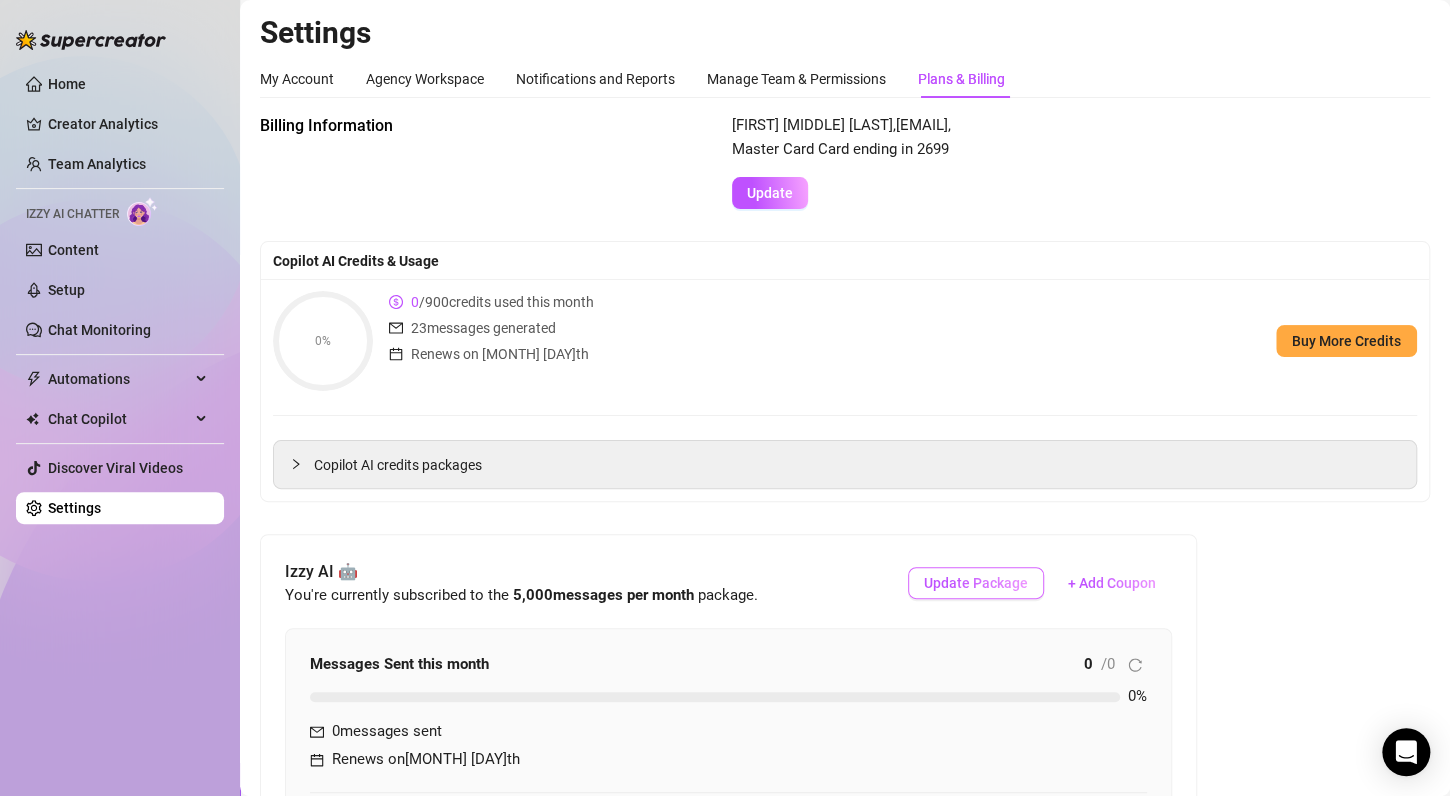 click on "Update Package" at bounding box center (976, 583) 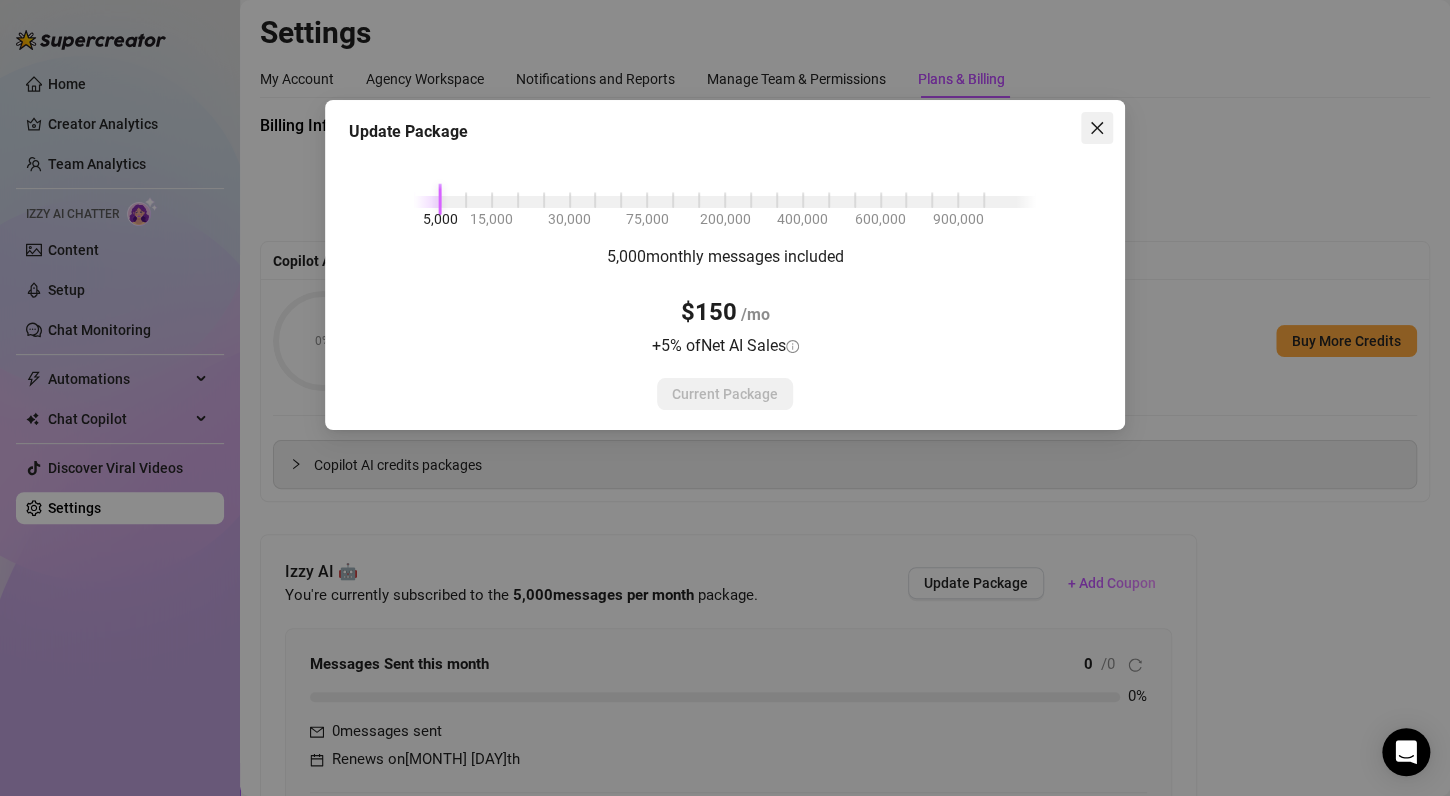 click 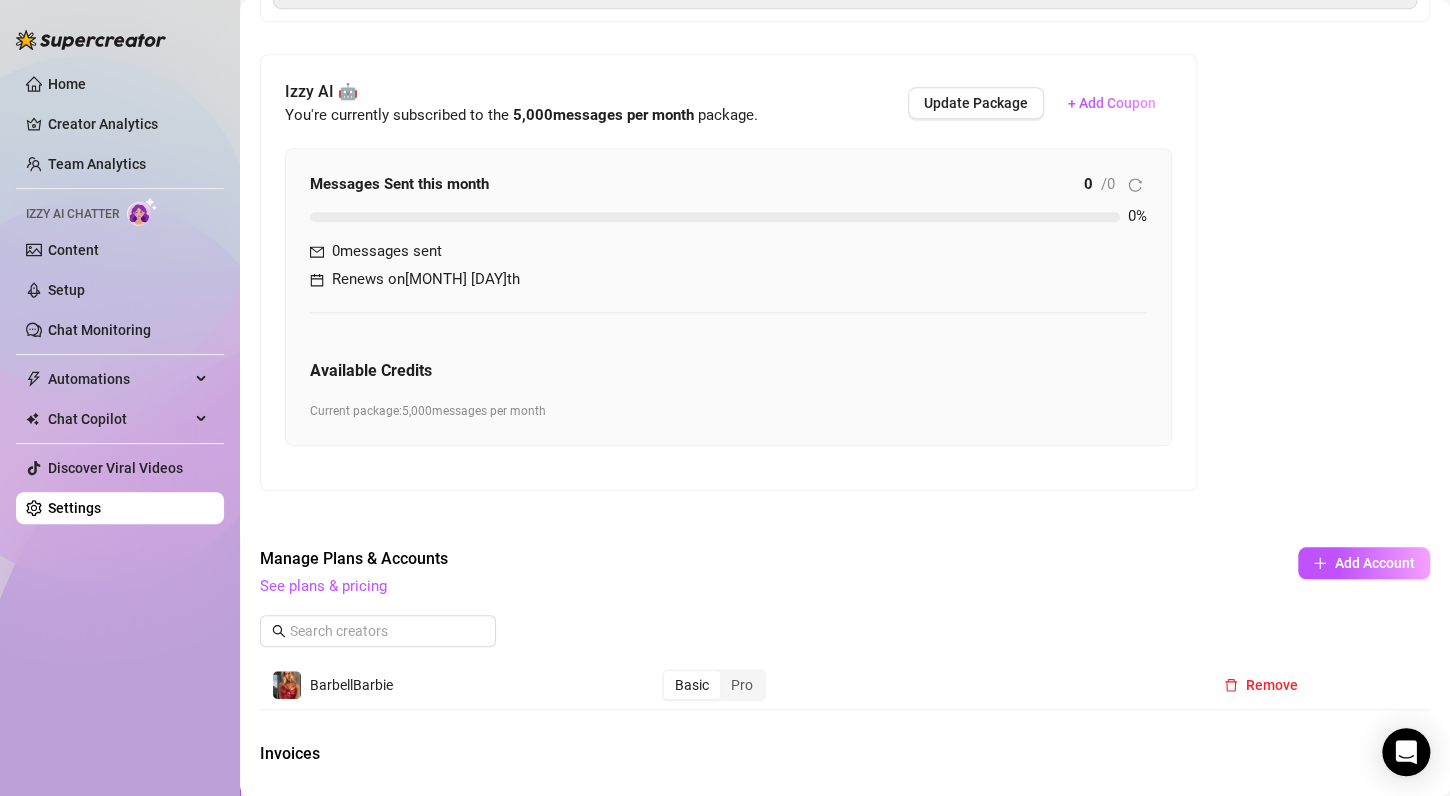 scroll, scrollTop: 479, scrollLeft: 0, axis: vertical 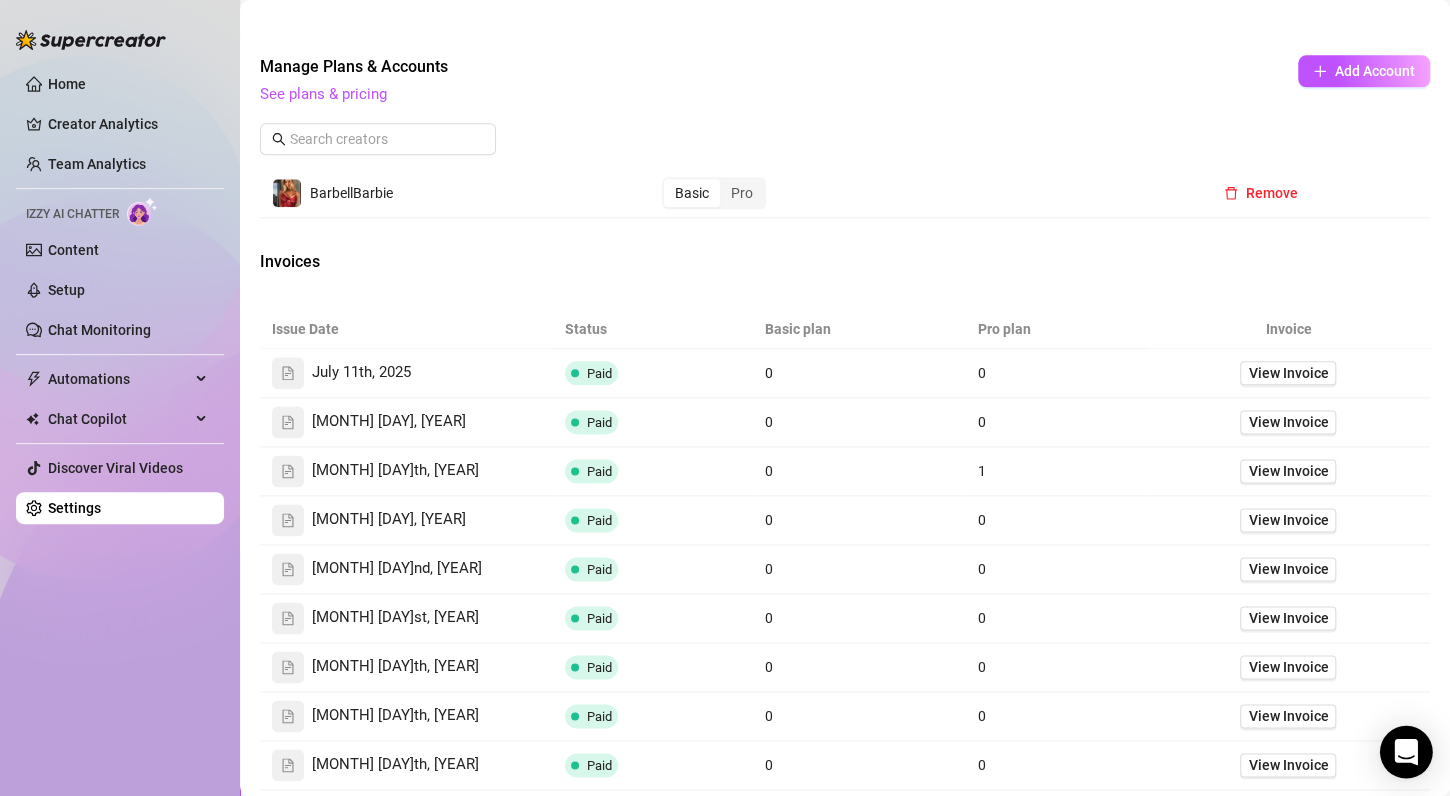 click at bounding box center (1406, 752) 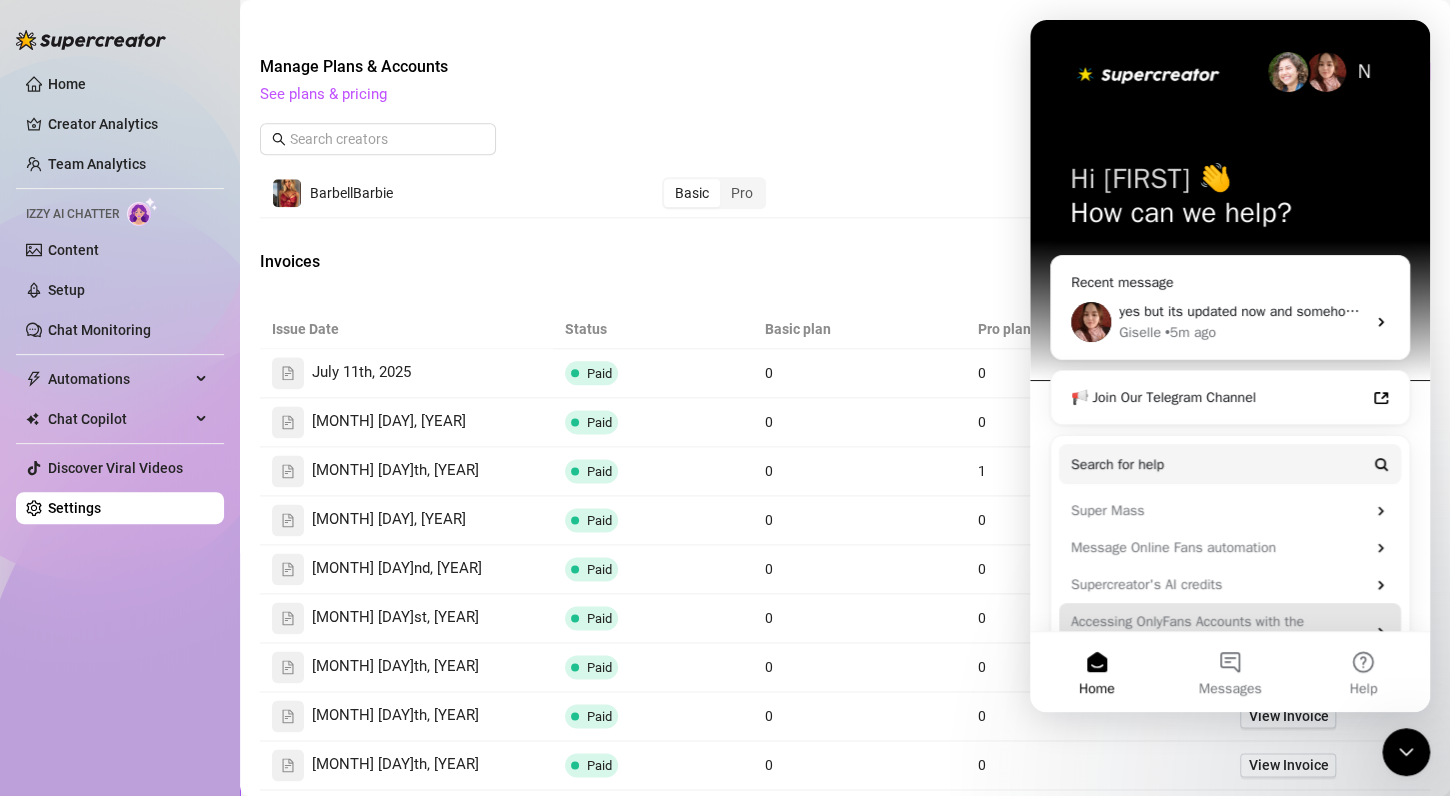 scroll, scrollTop: 0, scrollLeft: 0, axis: both 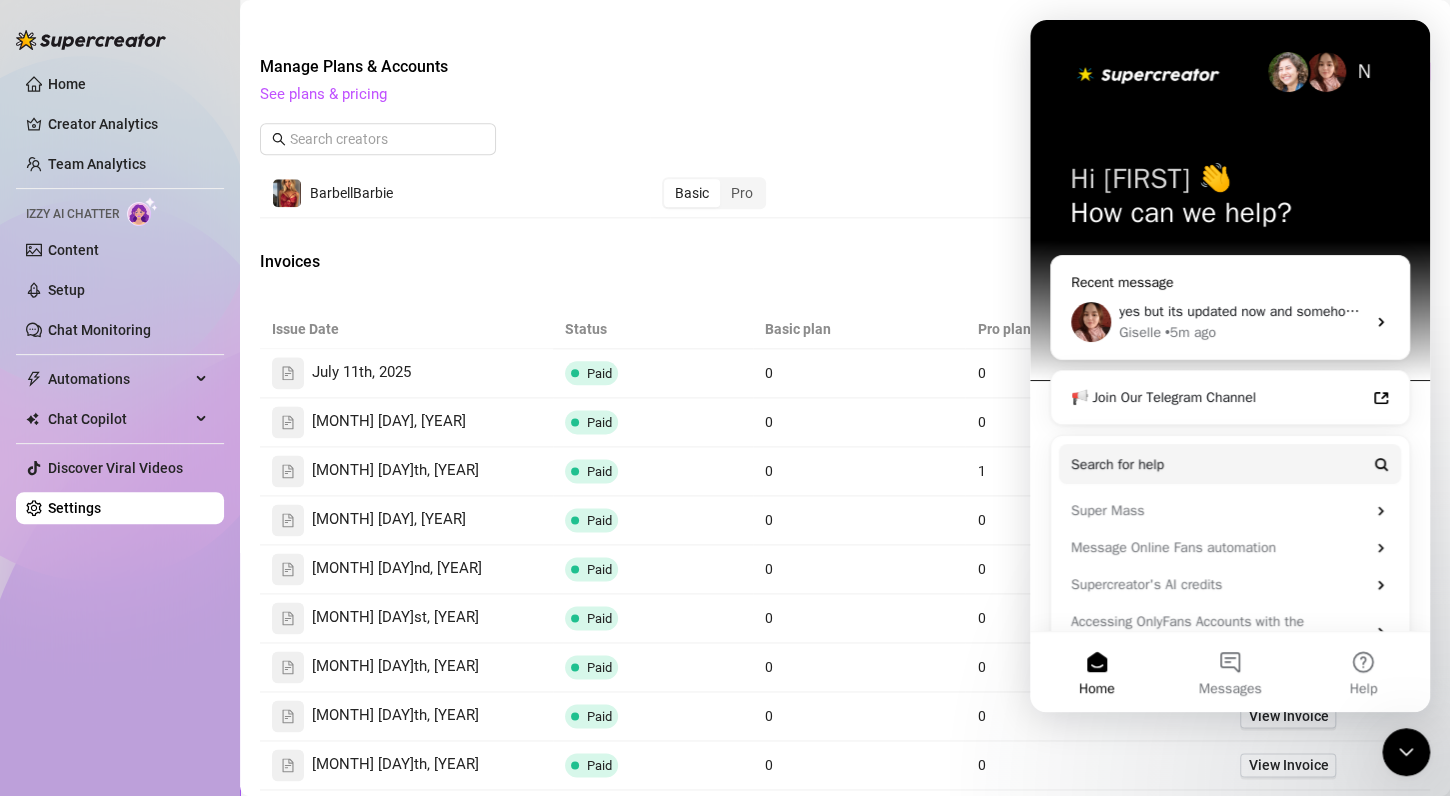 click on "yes but its updated now and somehow doesnt work...." at bounding box center (1284, 311) 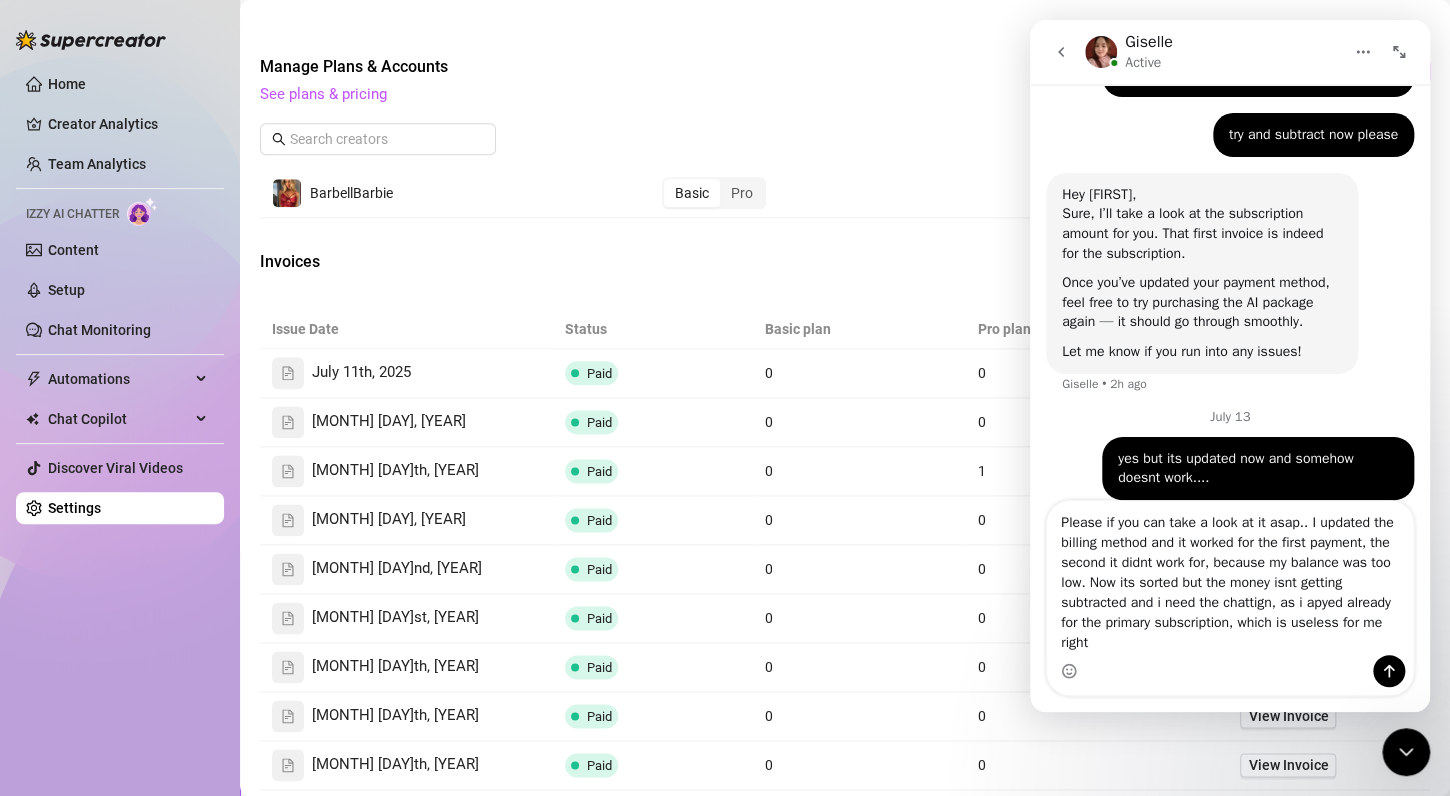 scroll, scrollTop: 2612, scrollLeft: 0, axis: vertical 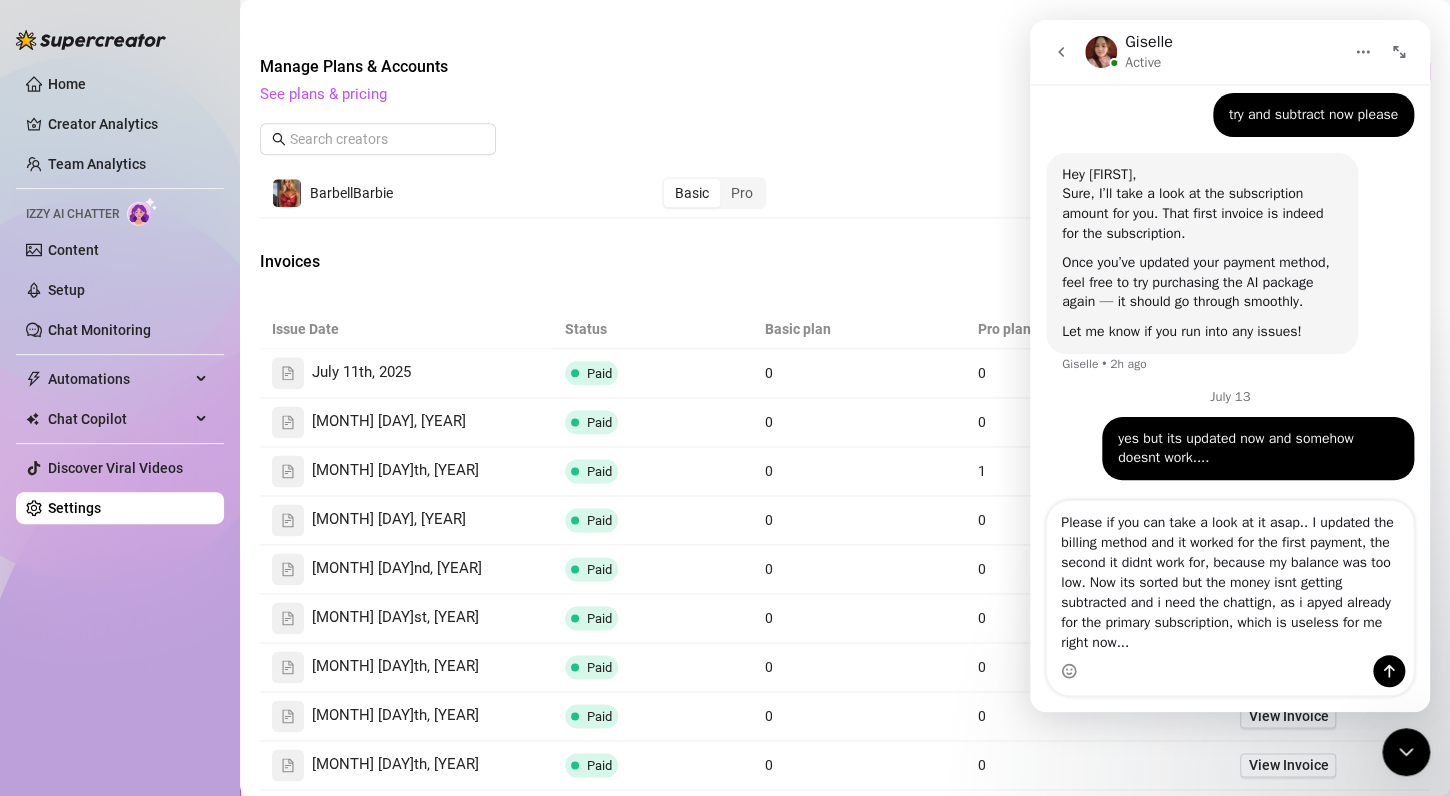 click on "Please if you can take a look at it asap.. I updated the billing method and it worked for the first payment, the second it didnt work for, because my balance was too low. Now its sorted but the money isnt getting subtracted and i need the chattign, as i apyed already for the primary subscription, which is useless for me right now..." at bounding box center [1230, 578] 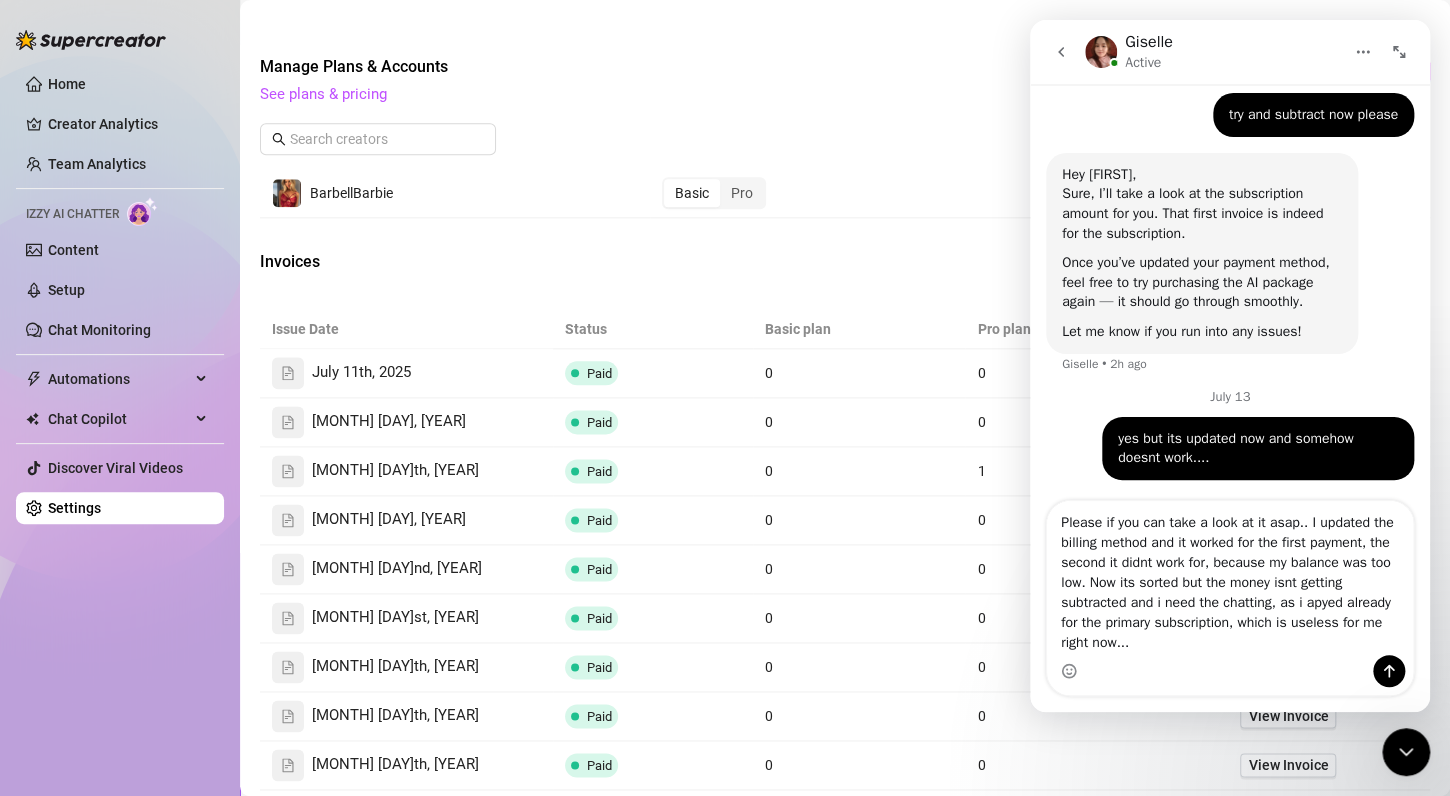 click on "Please if you can take a look at it asap.. I updated the billing method and it worked for the first payment, the second it didnt work for, because my balance was too low. Now its sorted but the money isnt getting subtracted and i need the chatting, as i apyed already for the primary subscription, which is useless for me right now..." at bounding box center (1230, 578) 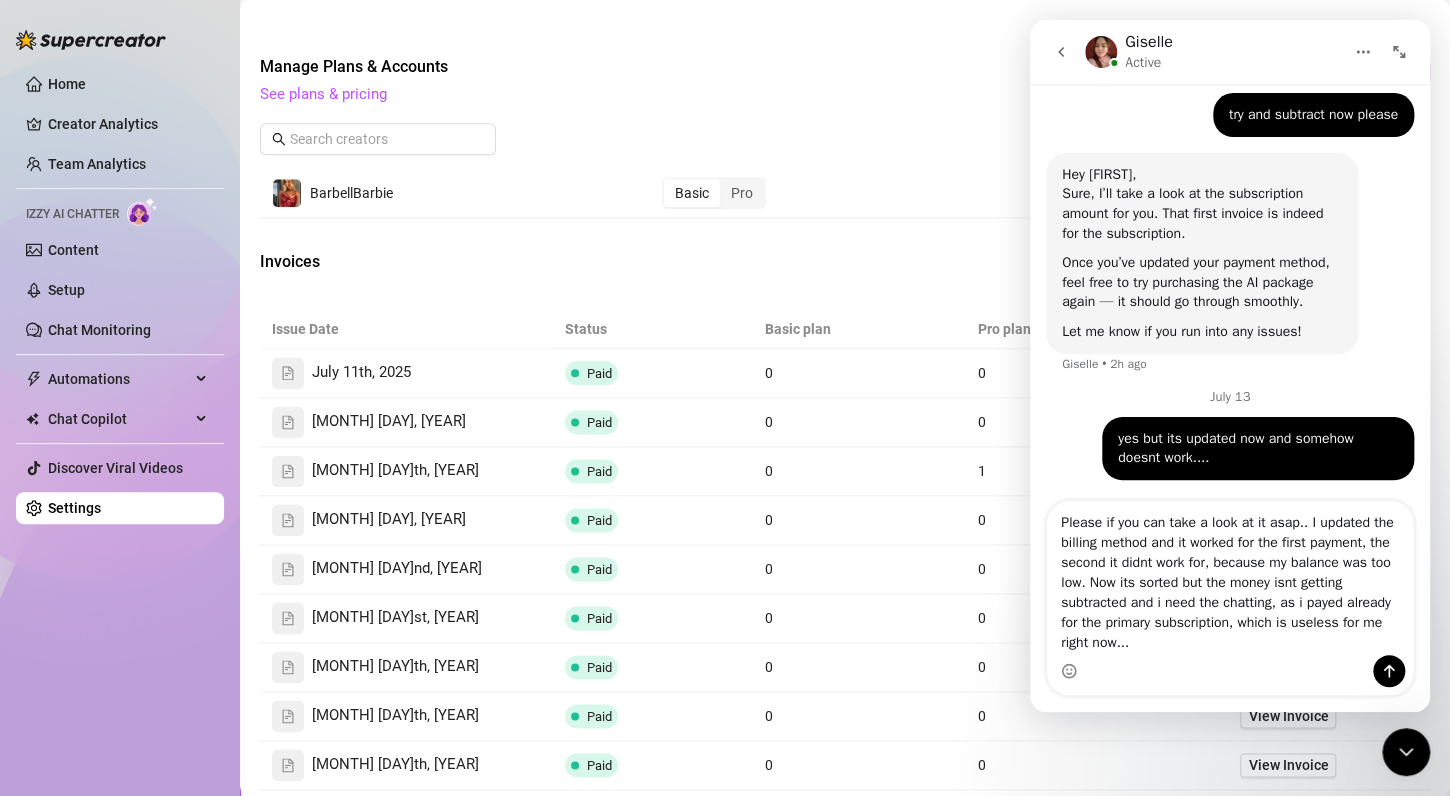 type on "Please if you can take a look at it asap.. I updated the billing method and it worked for the first payment, the second it didnt work for, because my balance was too low. Now its sorted but the money isnt getting subtracted and i need the chatting, as i payed already for the primary subscription, which is useless for me right now..." 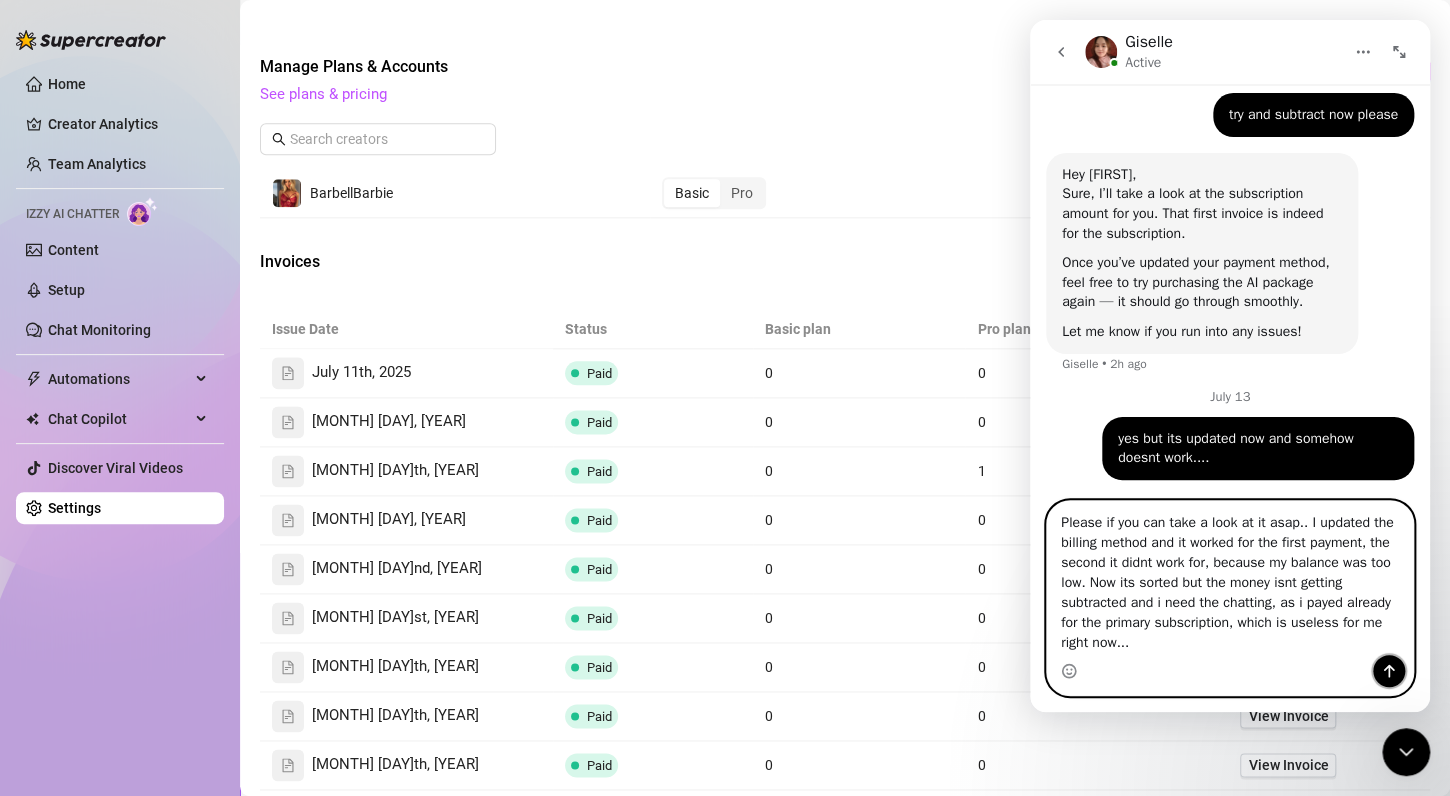 click at bounding box center (1389, 671) 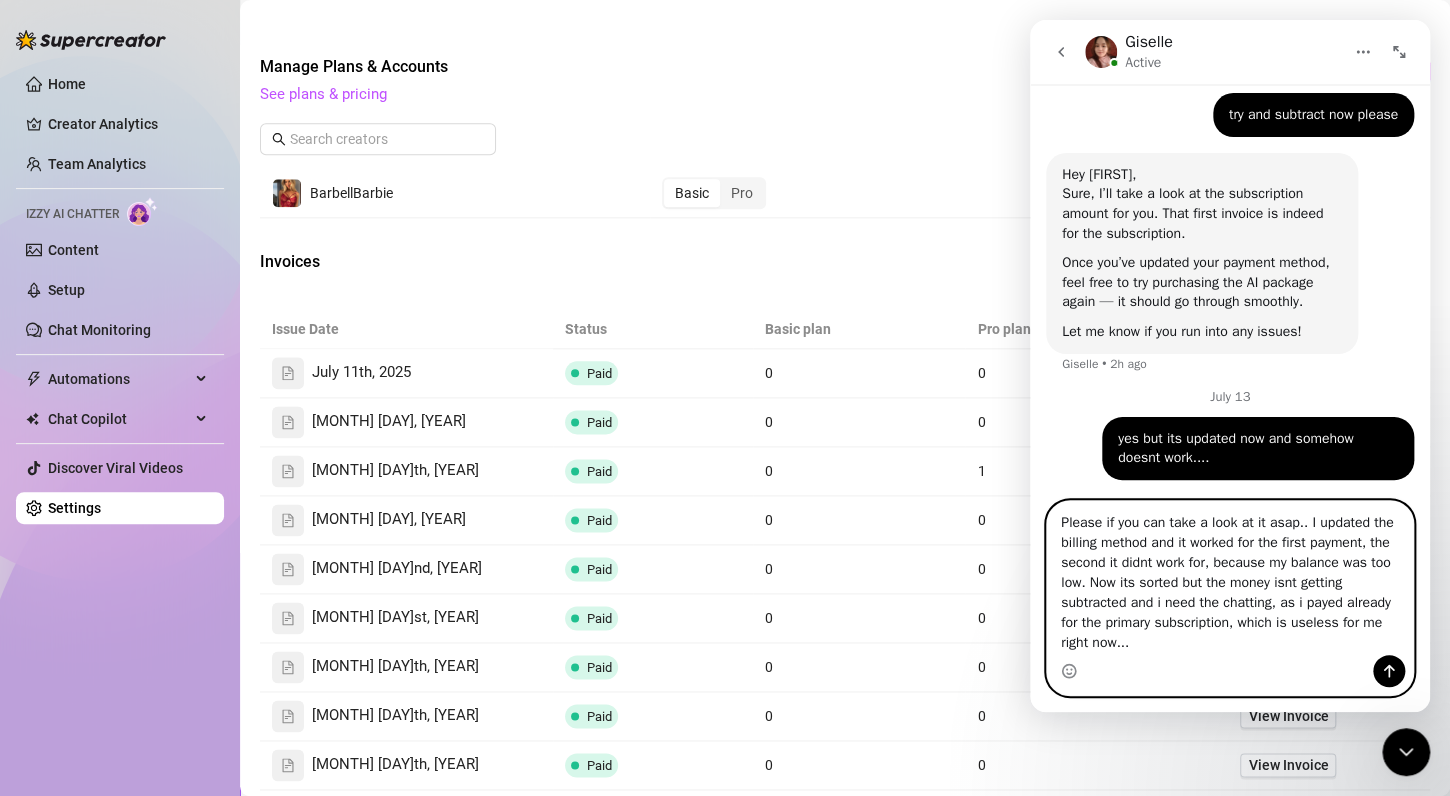 type 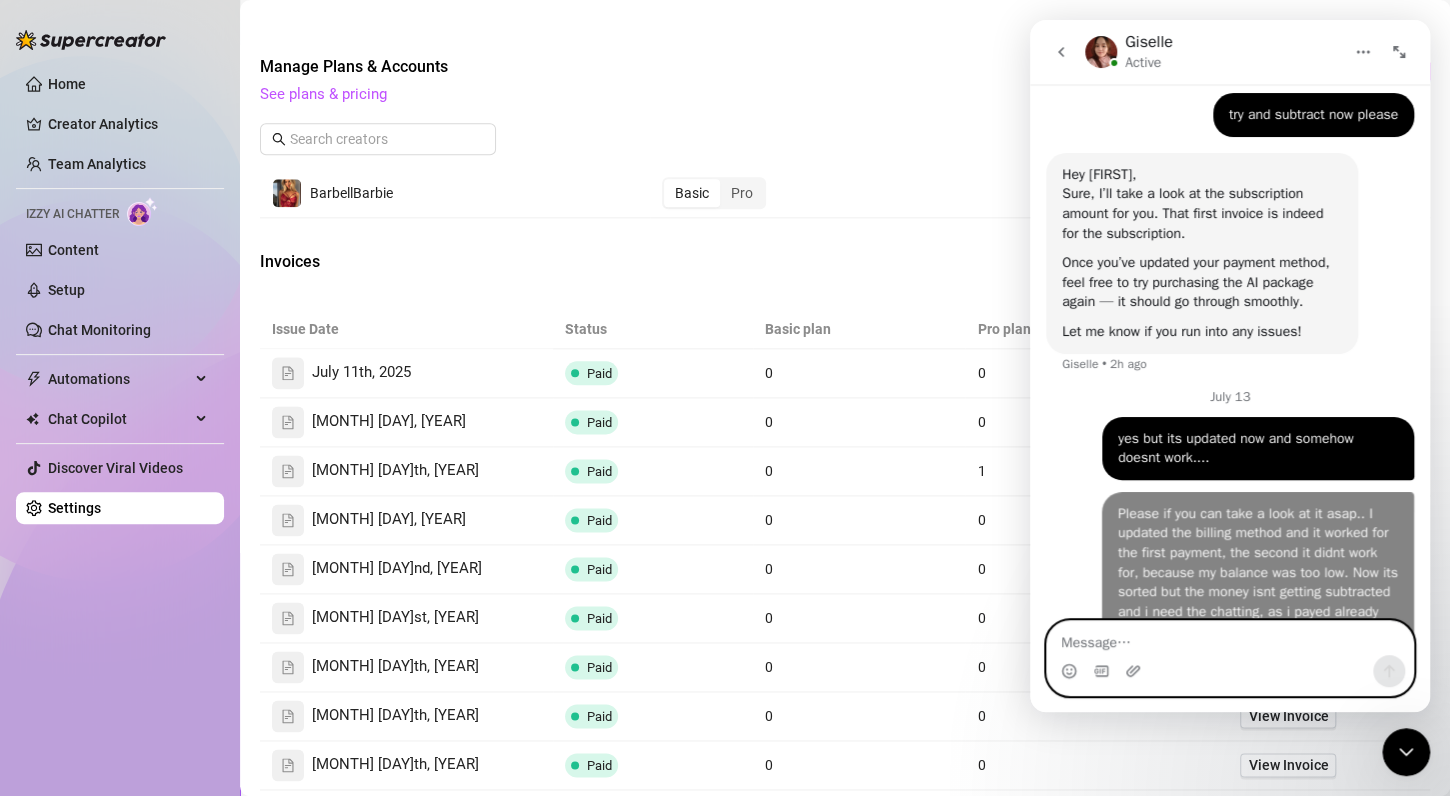 scroll, scrollTop: 2674, scrollLeft: 0, axis: vertical 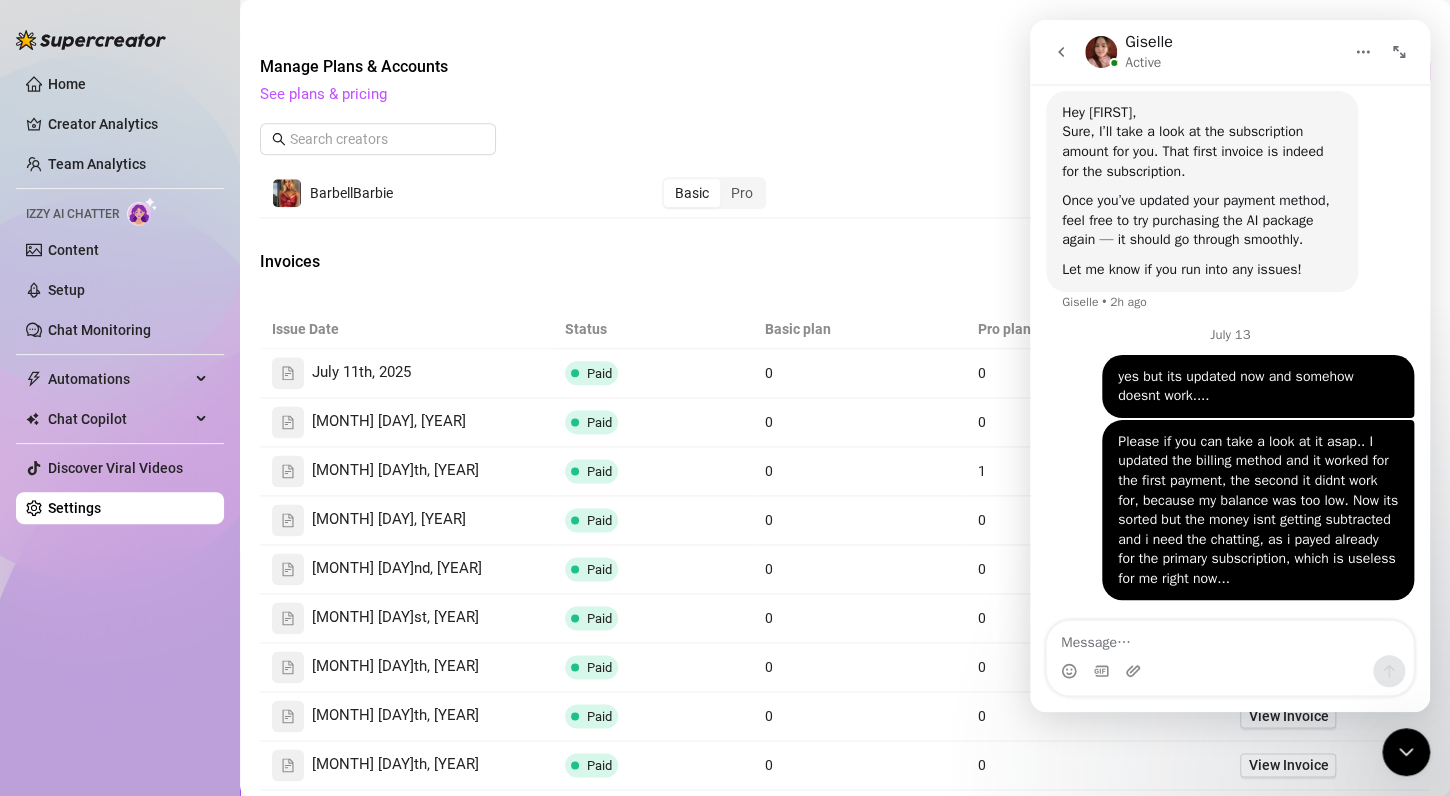click 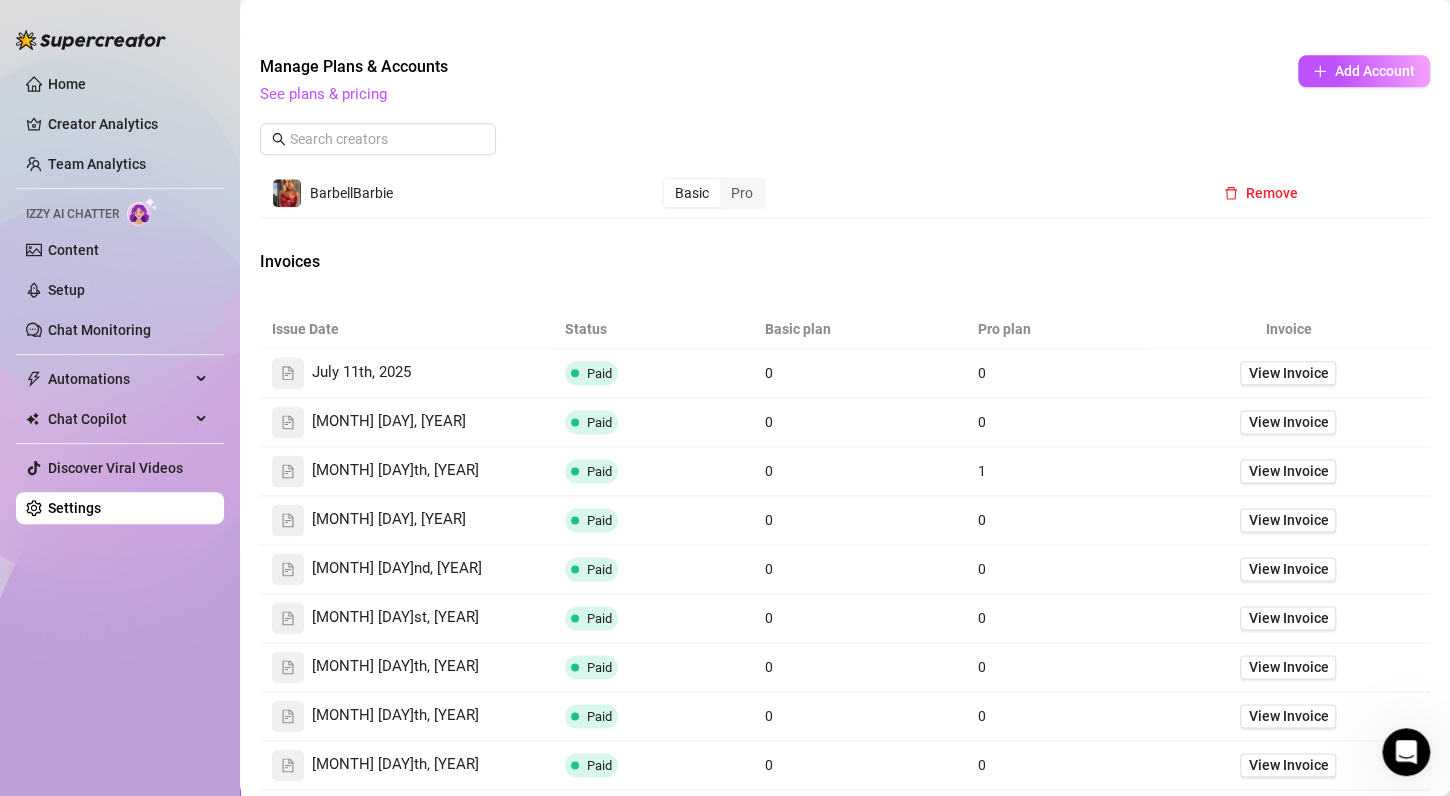 scroll, scrollTop: 0, scrollLeft: 0, axis: both 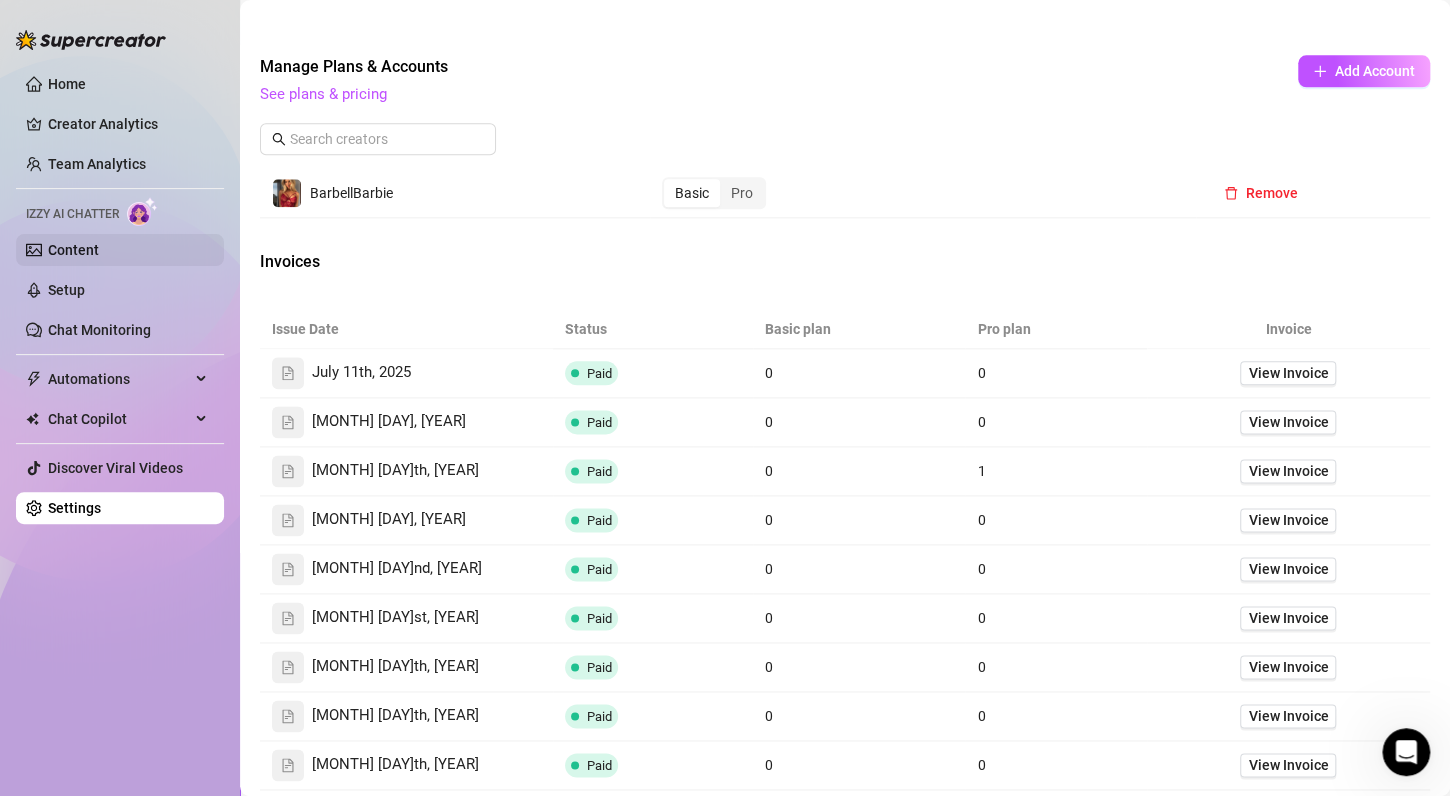 click on "Content" at bounding box center (73, 250) 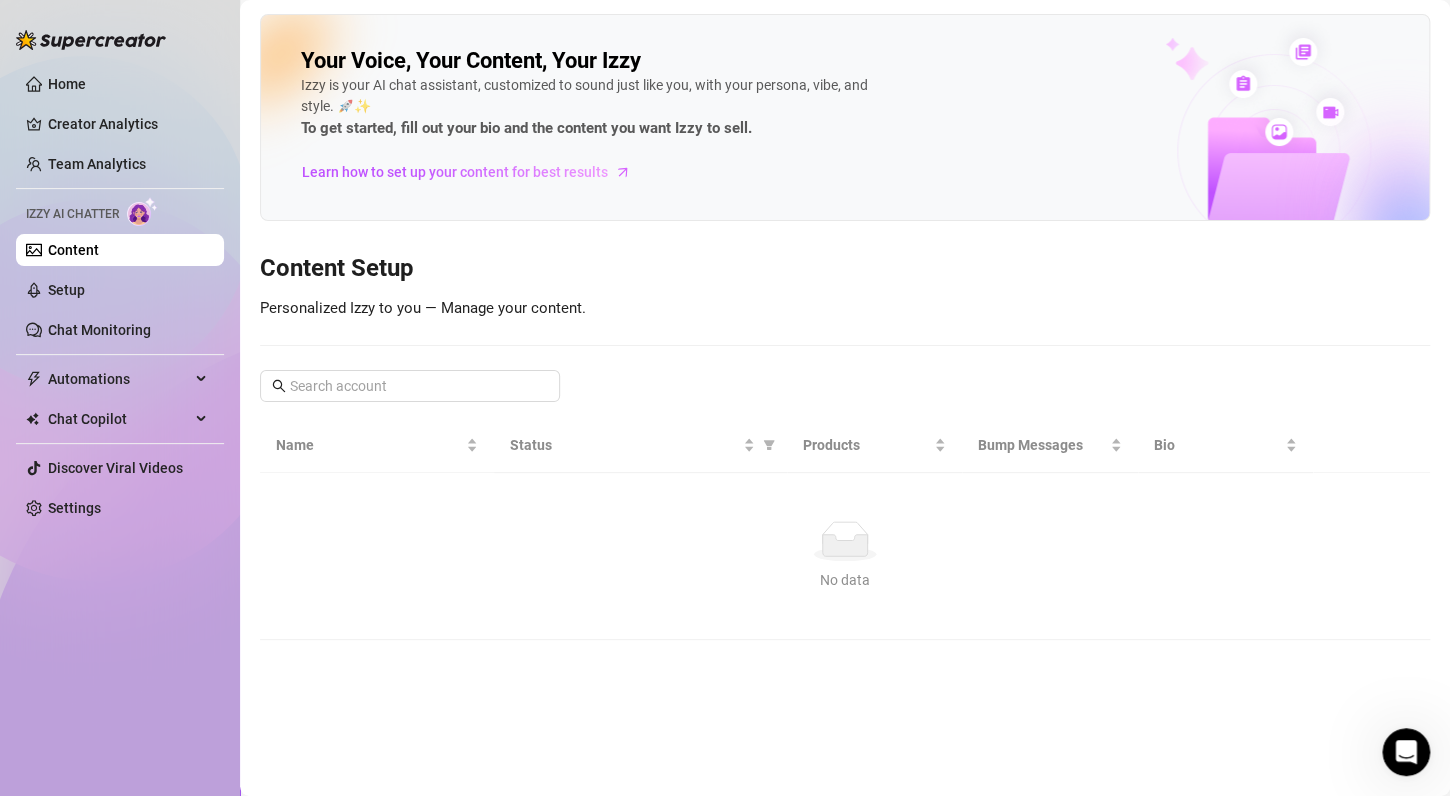 scroll, scrollTop: 0, scrollLeft: 0, axis: both 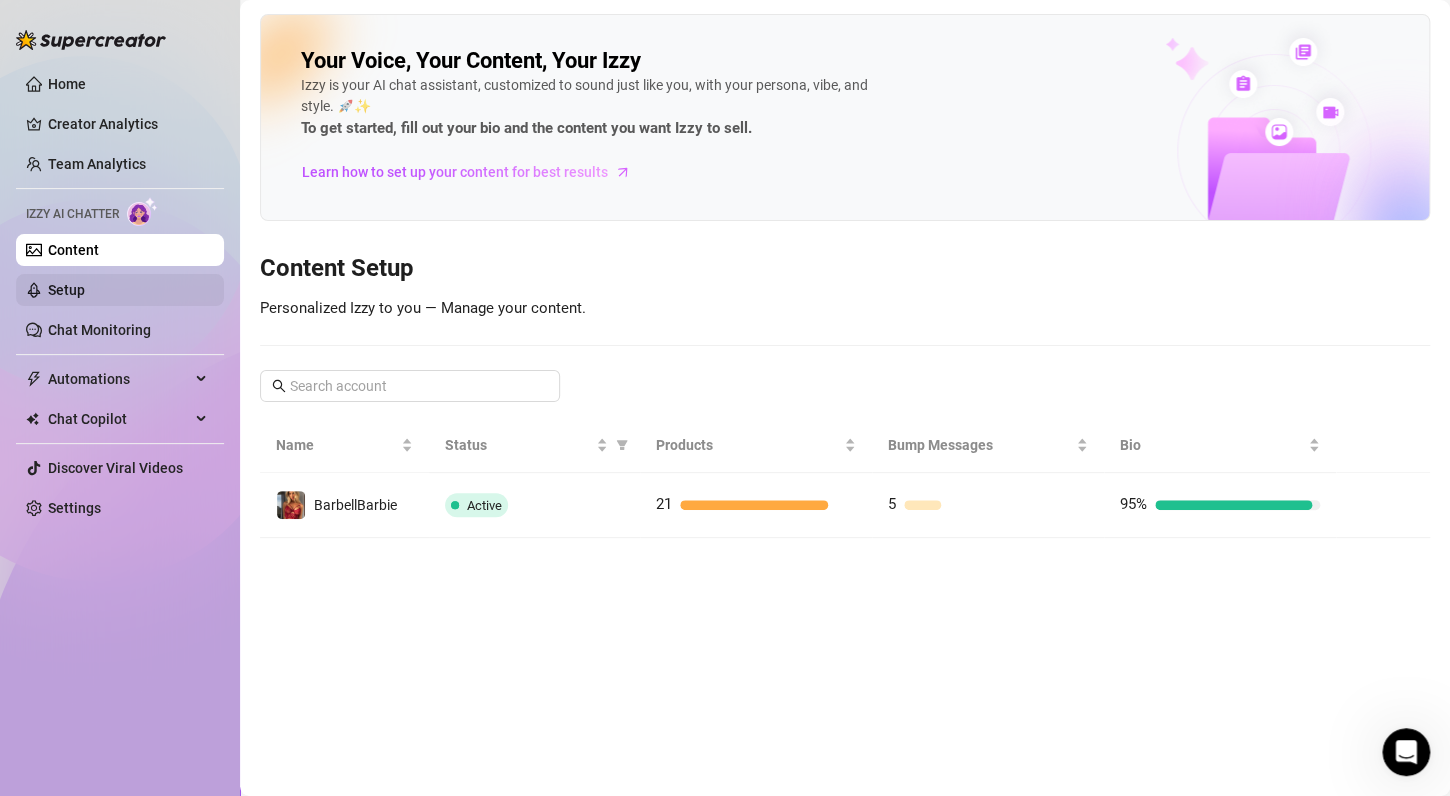 click on "Setup" at bounding box center (66, 290) 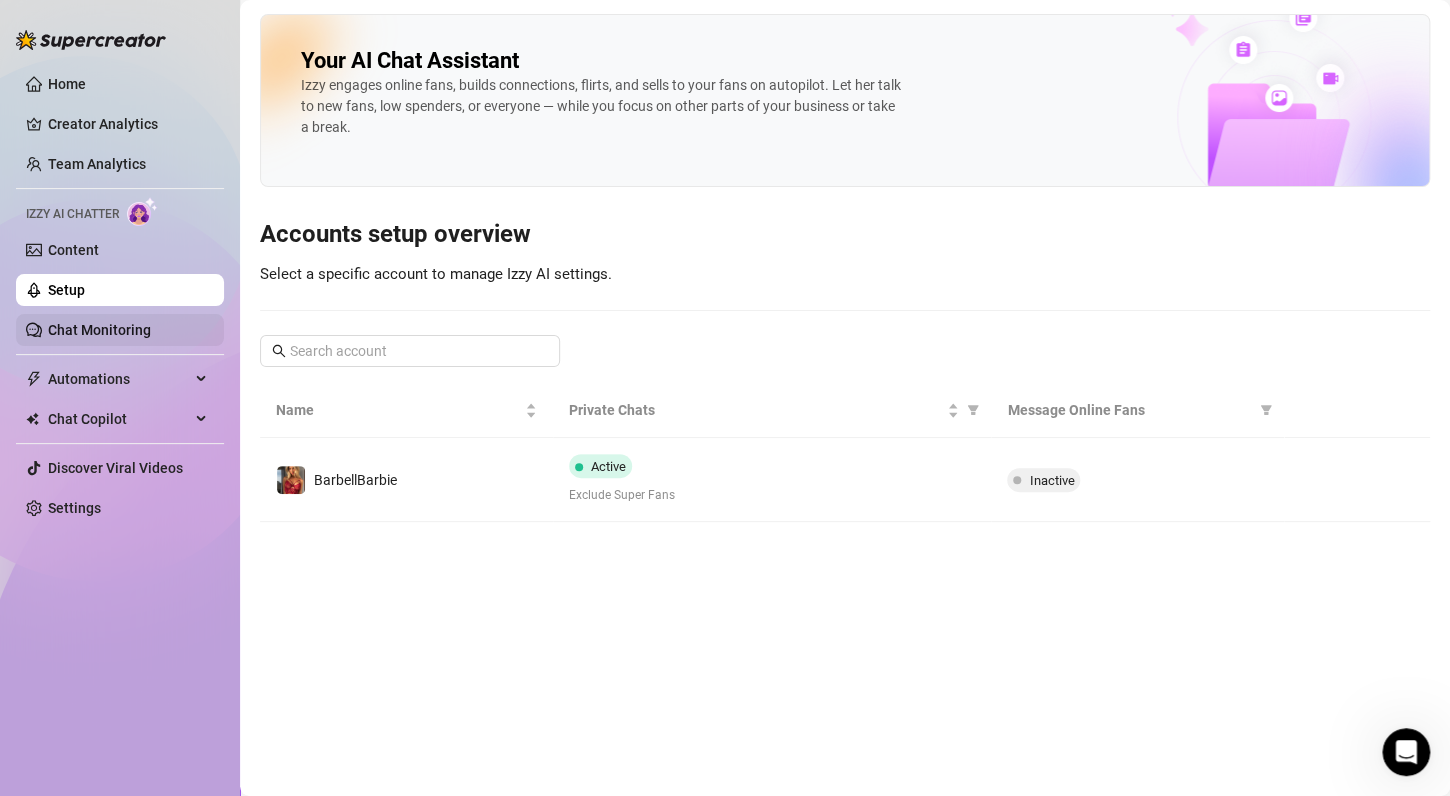 click on "Chat Monitoring" at bounding box center (99, 330) 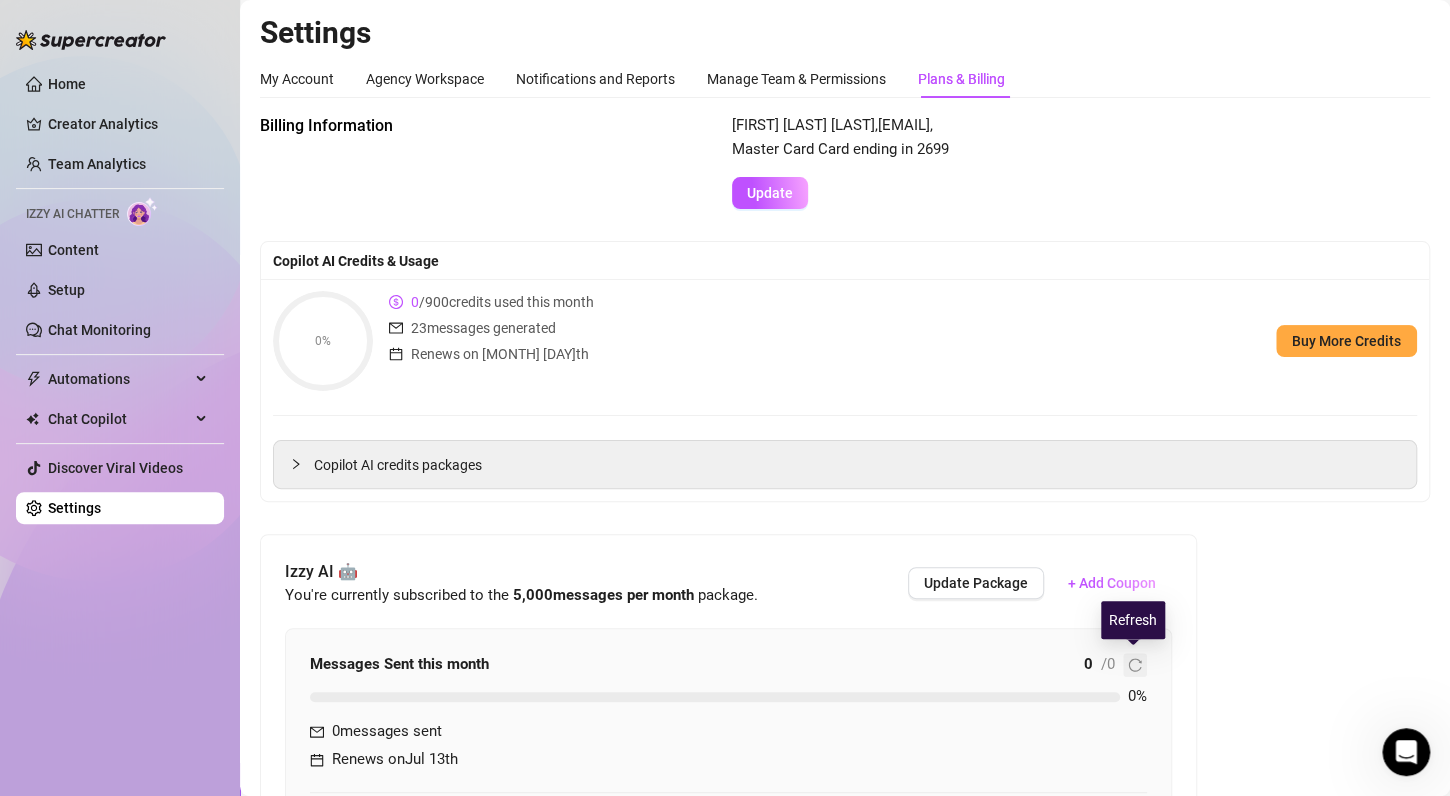 click 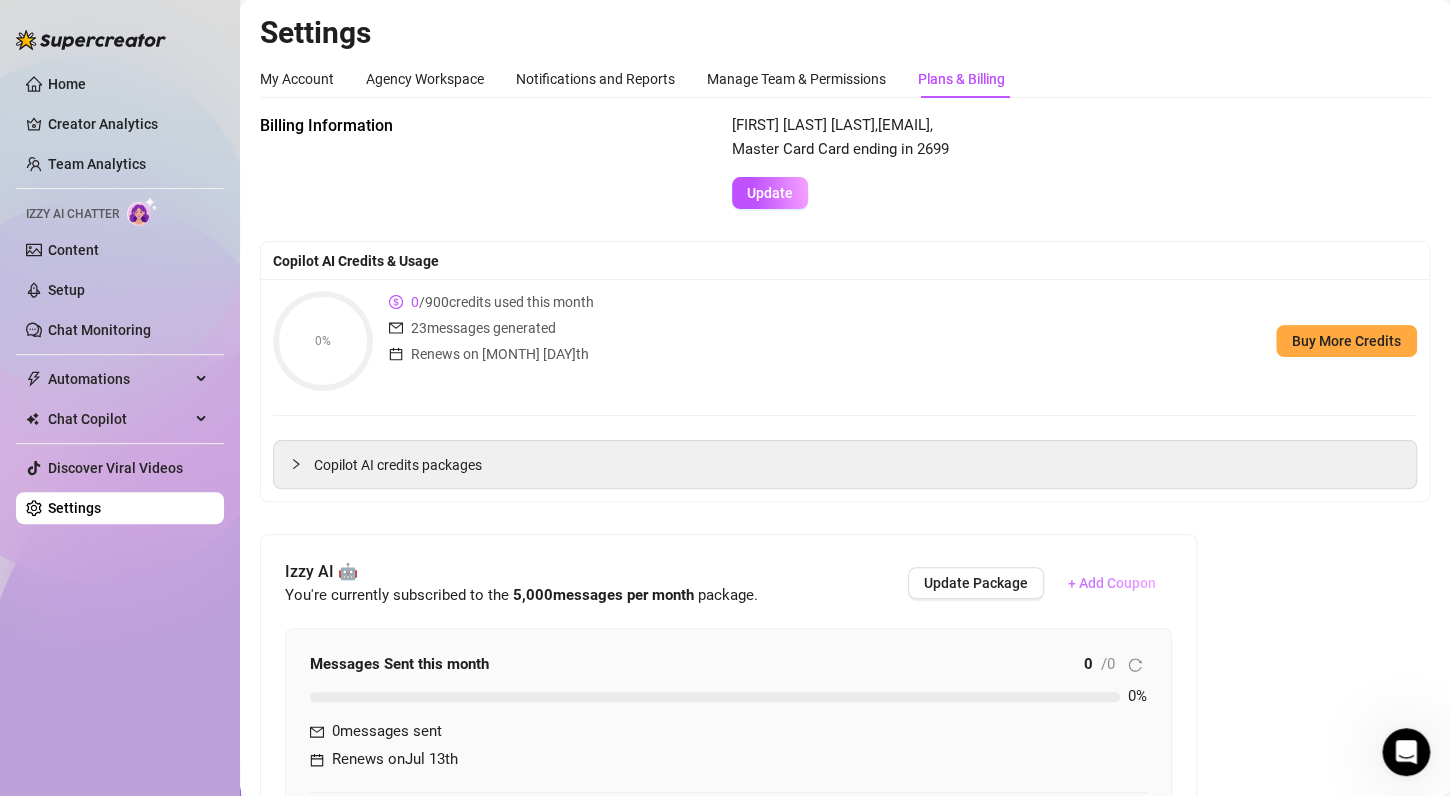 click on "+ Add Coupon" at bounding box center (1112, 583) 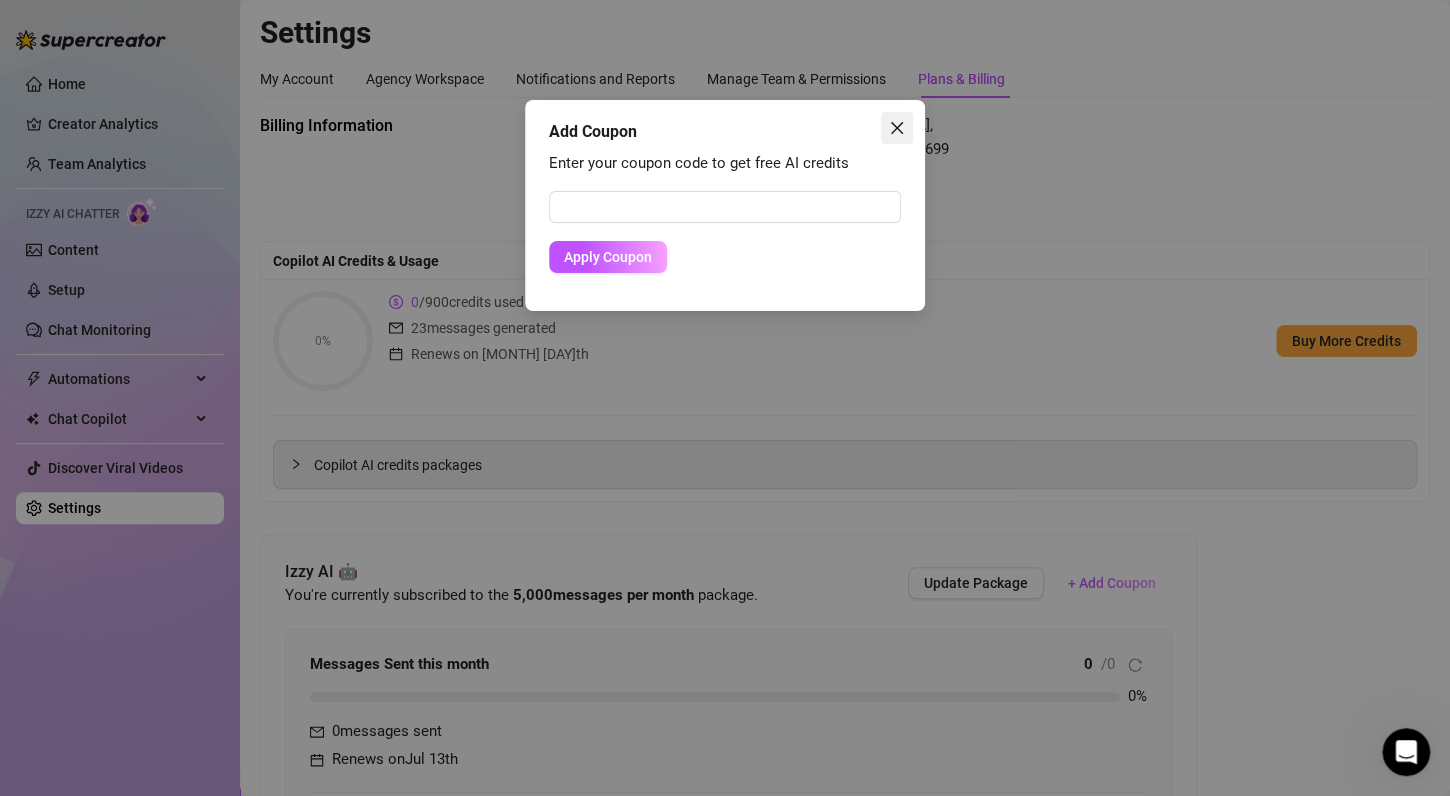 click at bounding box center (897, 128) 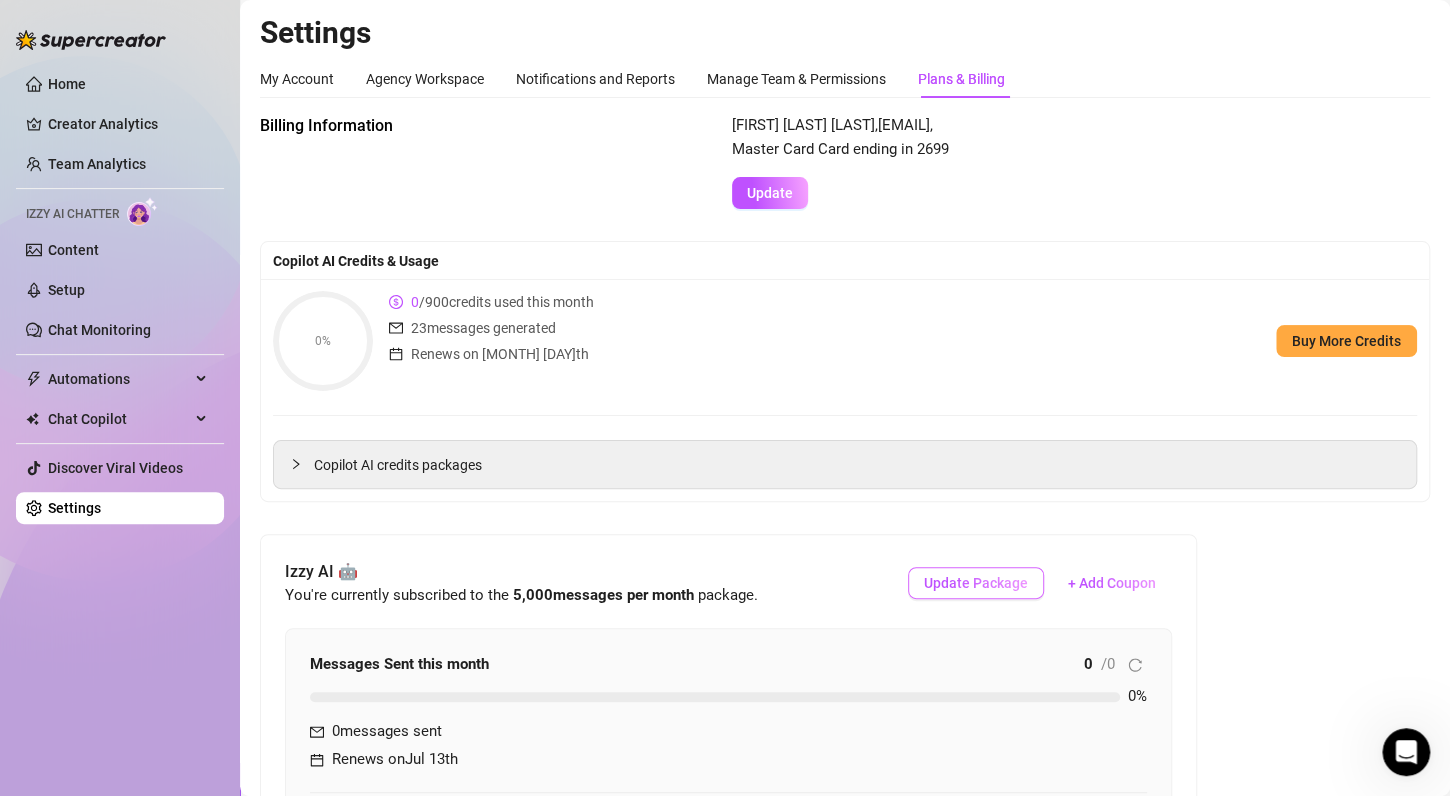 click on "Update Package" at bounding box center [976, 583] 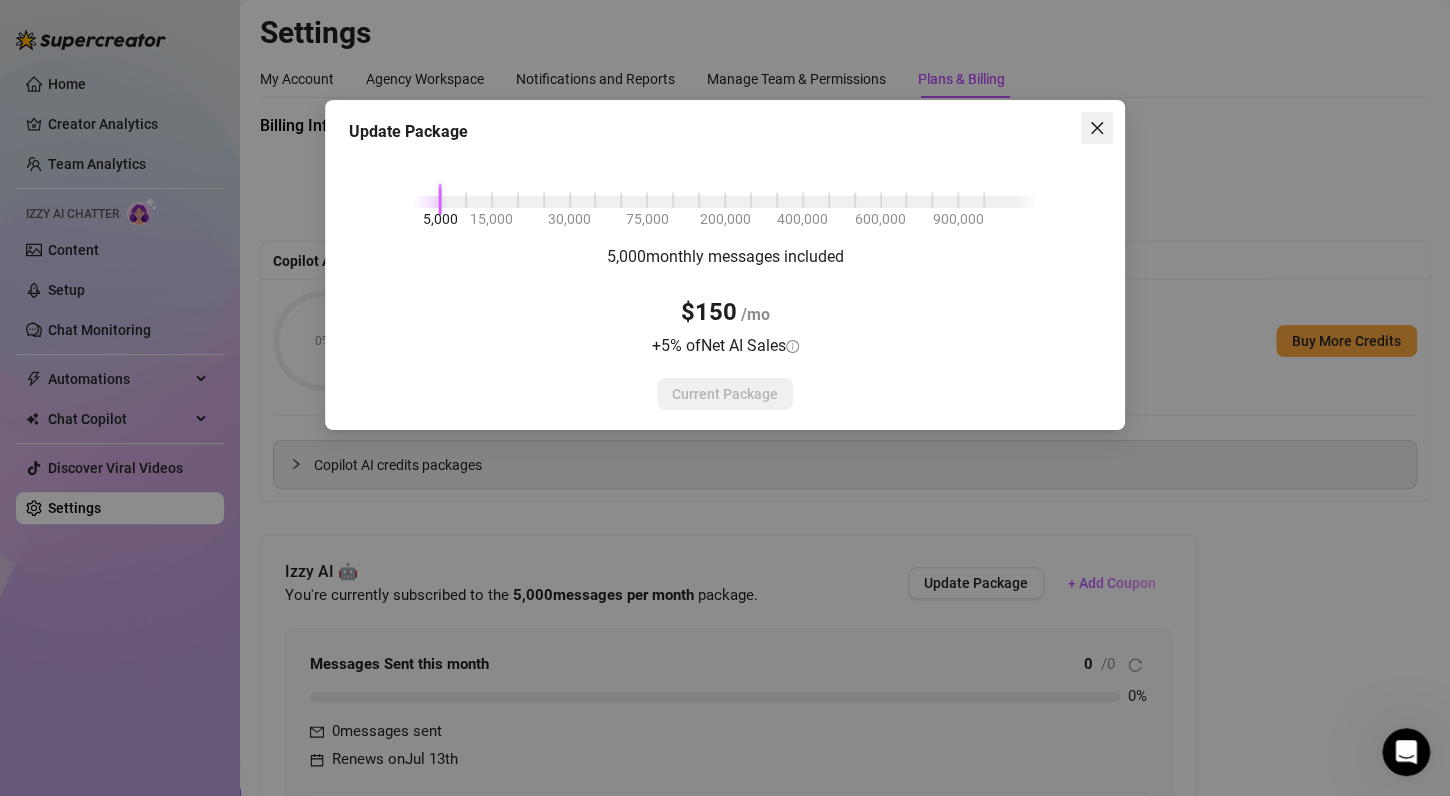 click 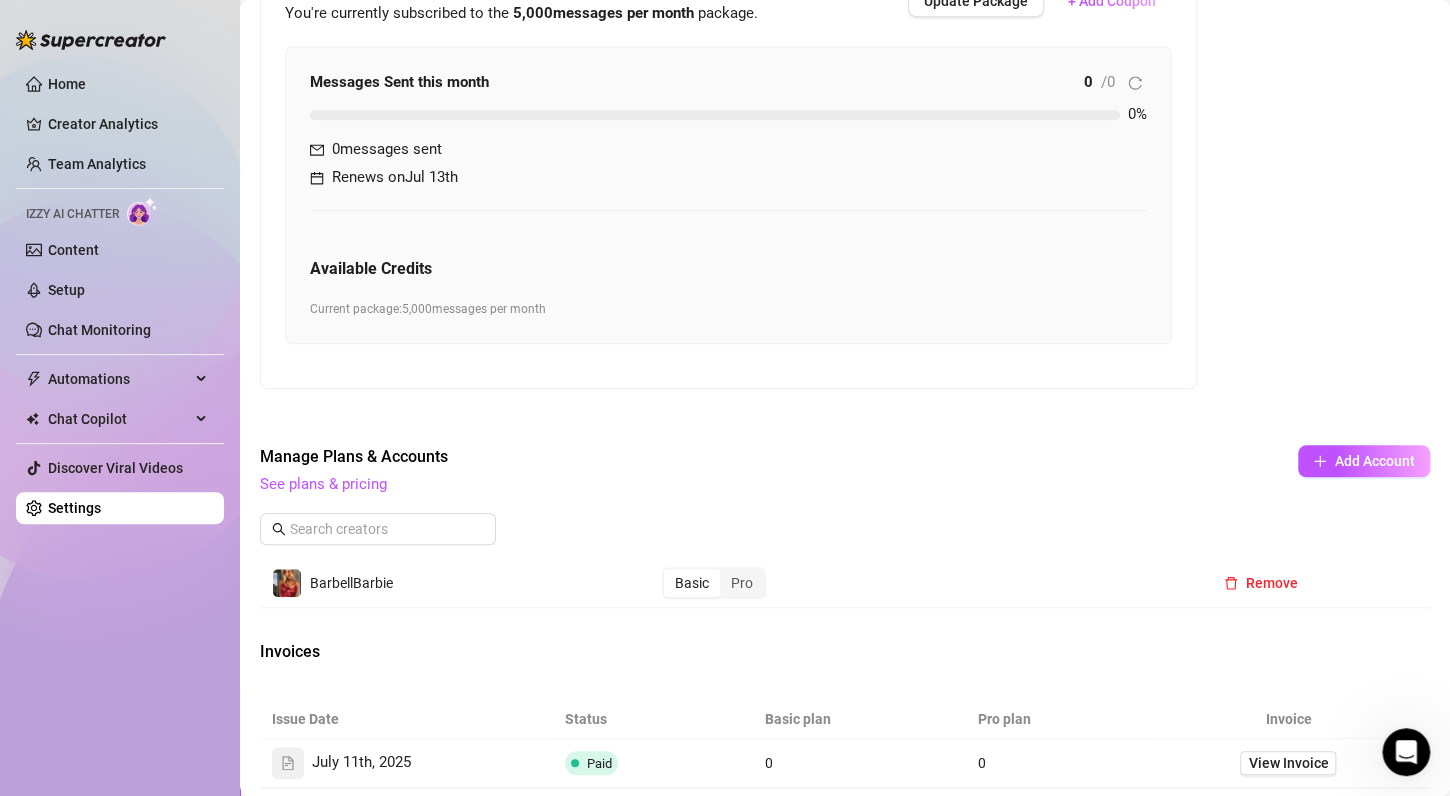 scroll, scrollTop: 616, scrollLeft: 0, axis: vertical 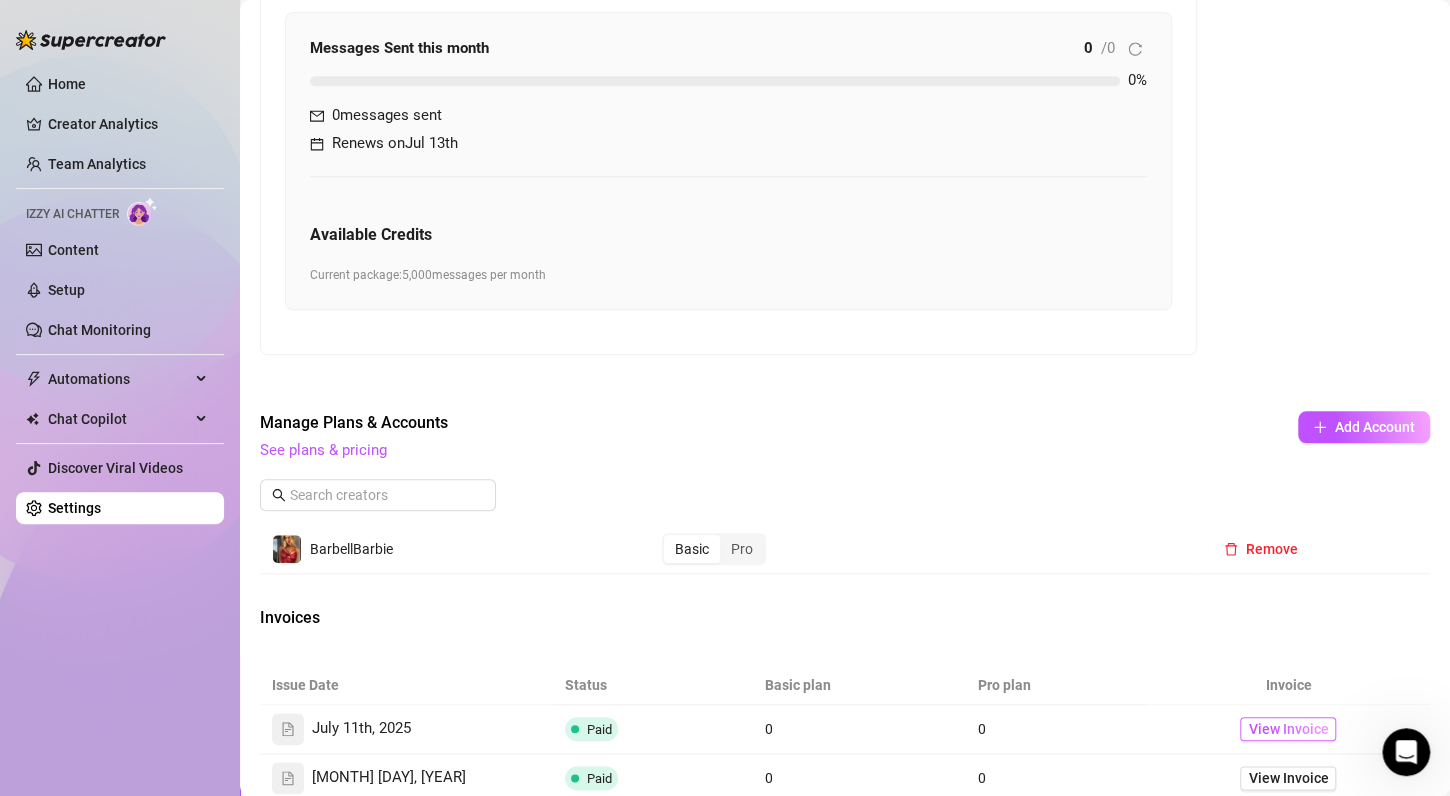 click on "View Invoice" at bounding box center (1288, 729) 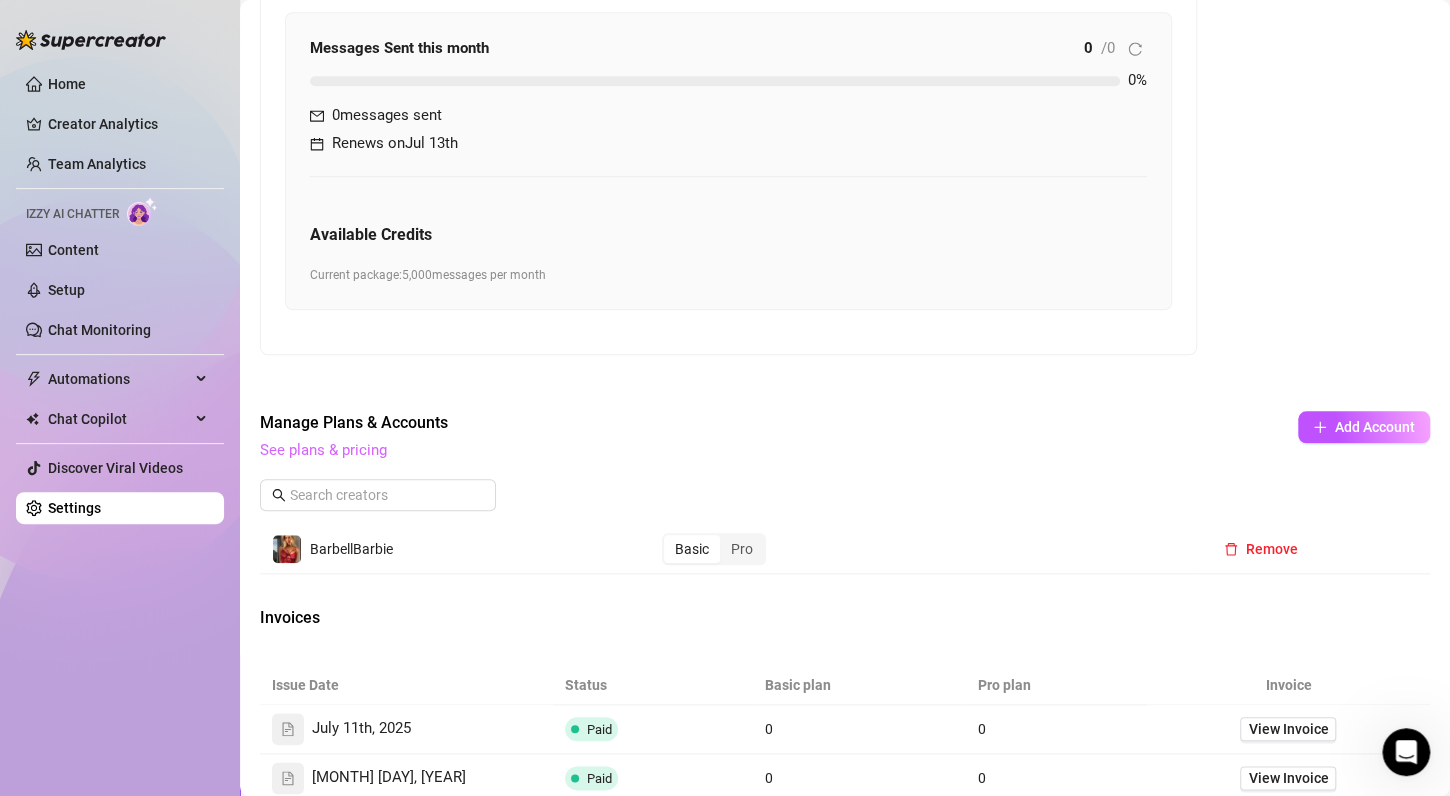 click on "See plans & pricing" at bounding box center (323, 450) 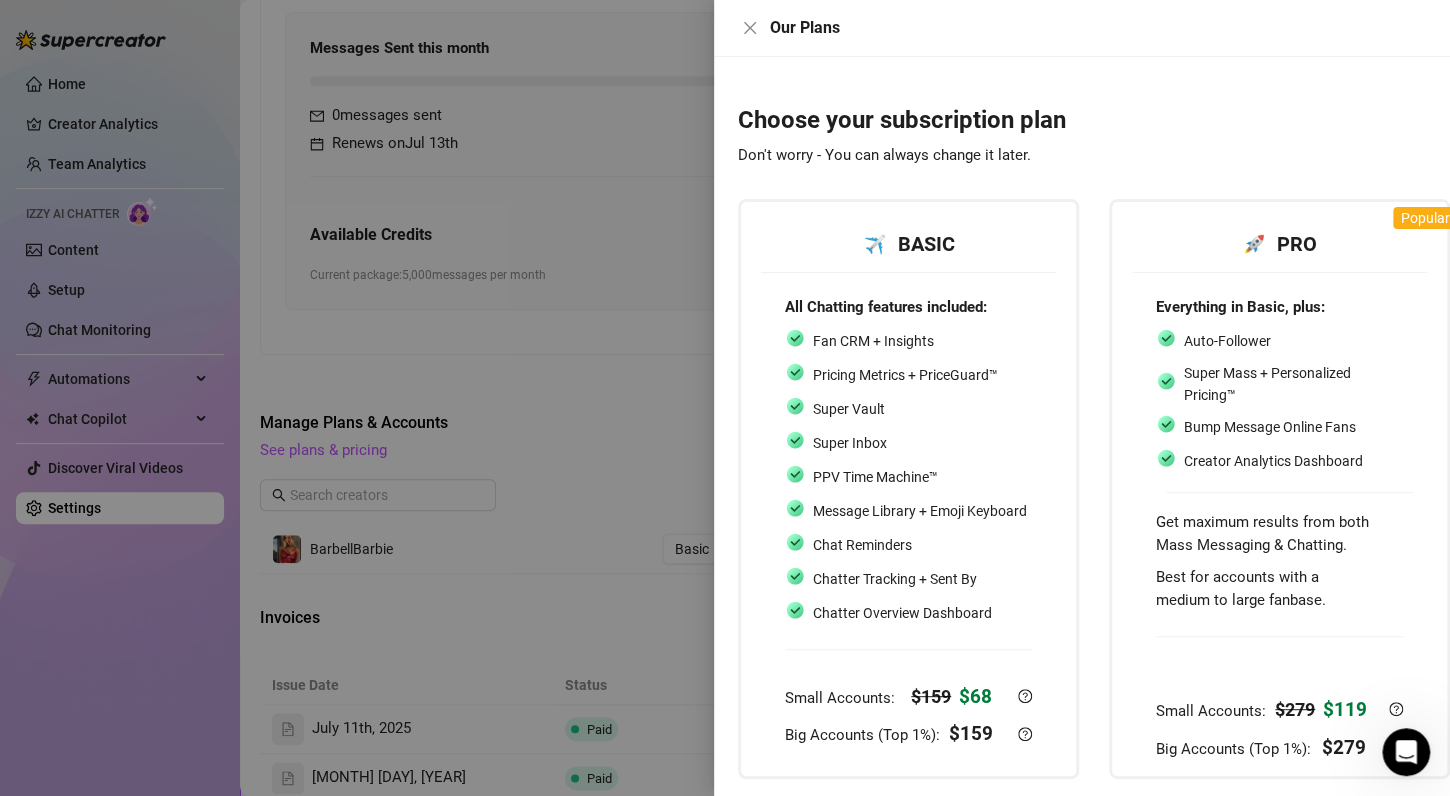 scroll, scrollTop: 0, scrollLeft: 38, axis: horizontal 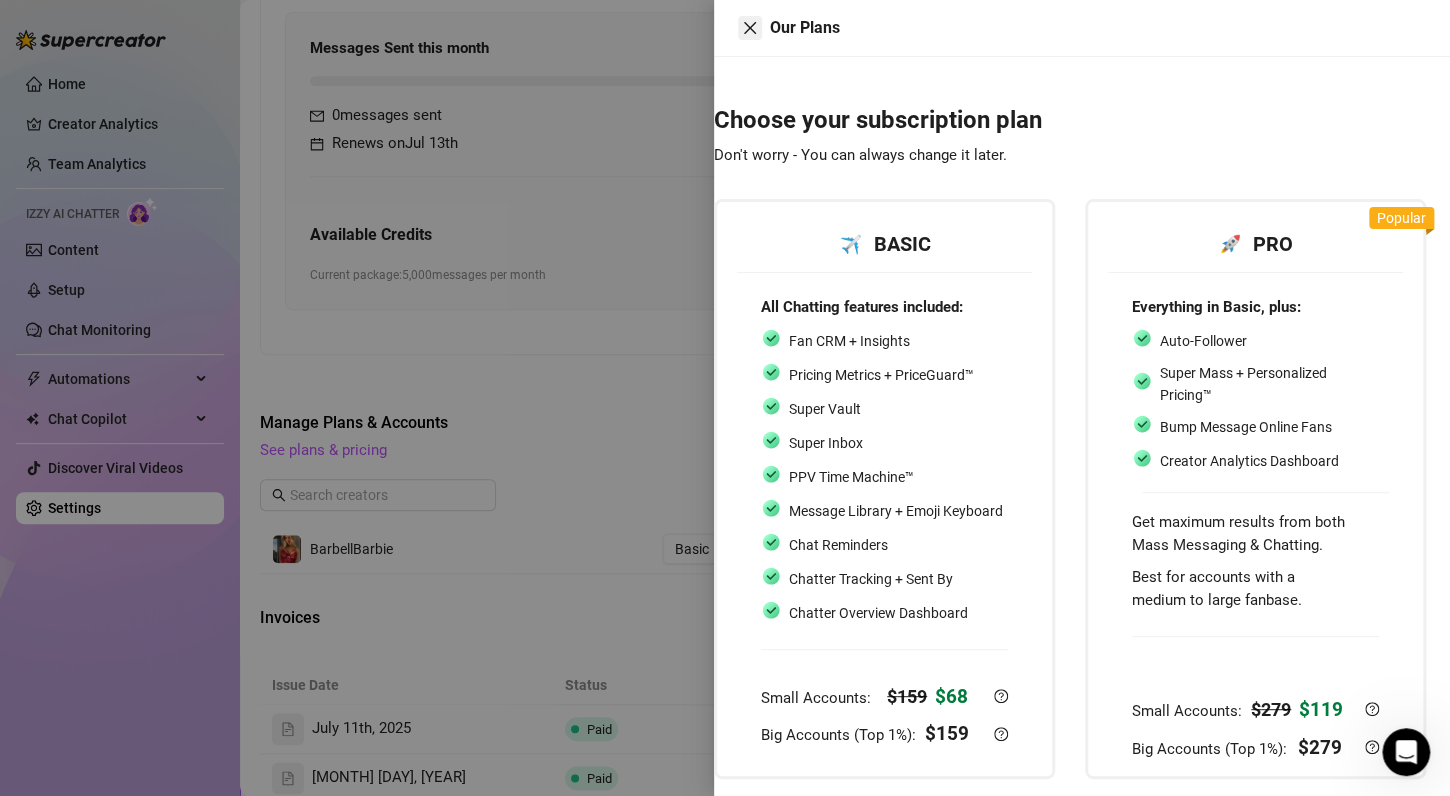click 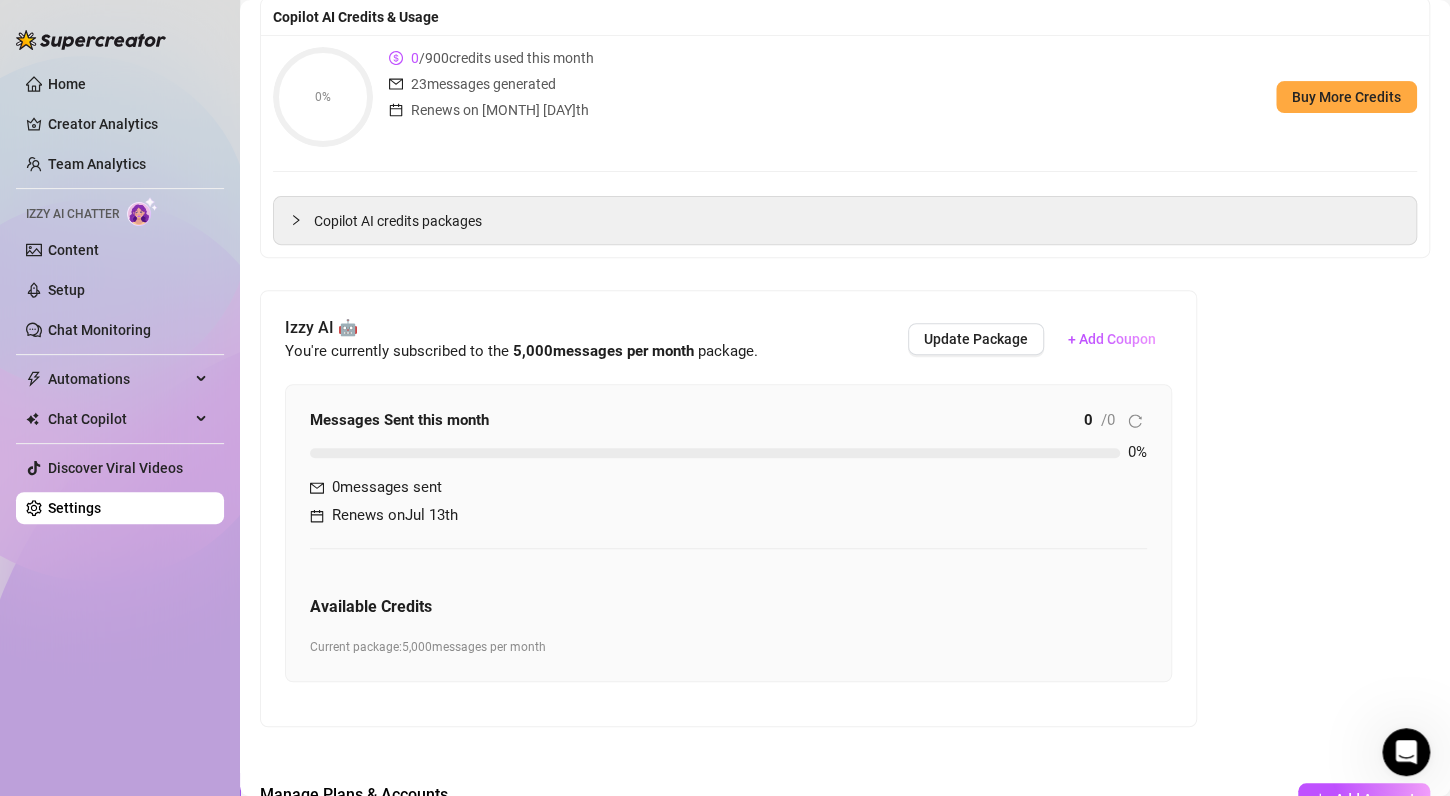 scroll, scrollTop: 0, scrollLeft: 0, axis: both 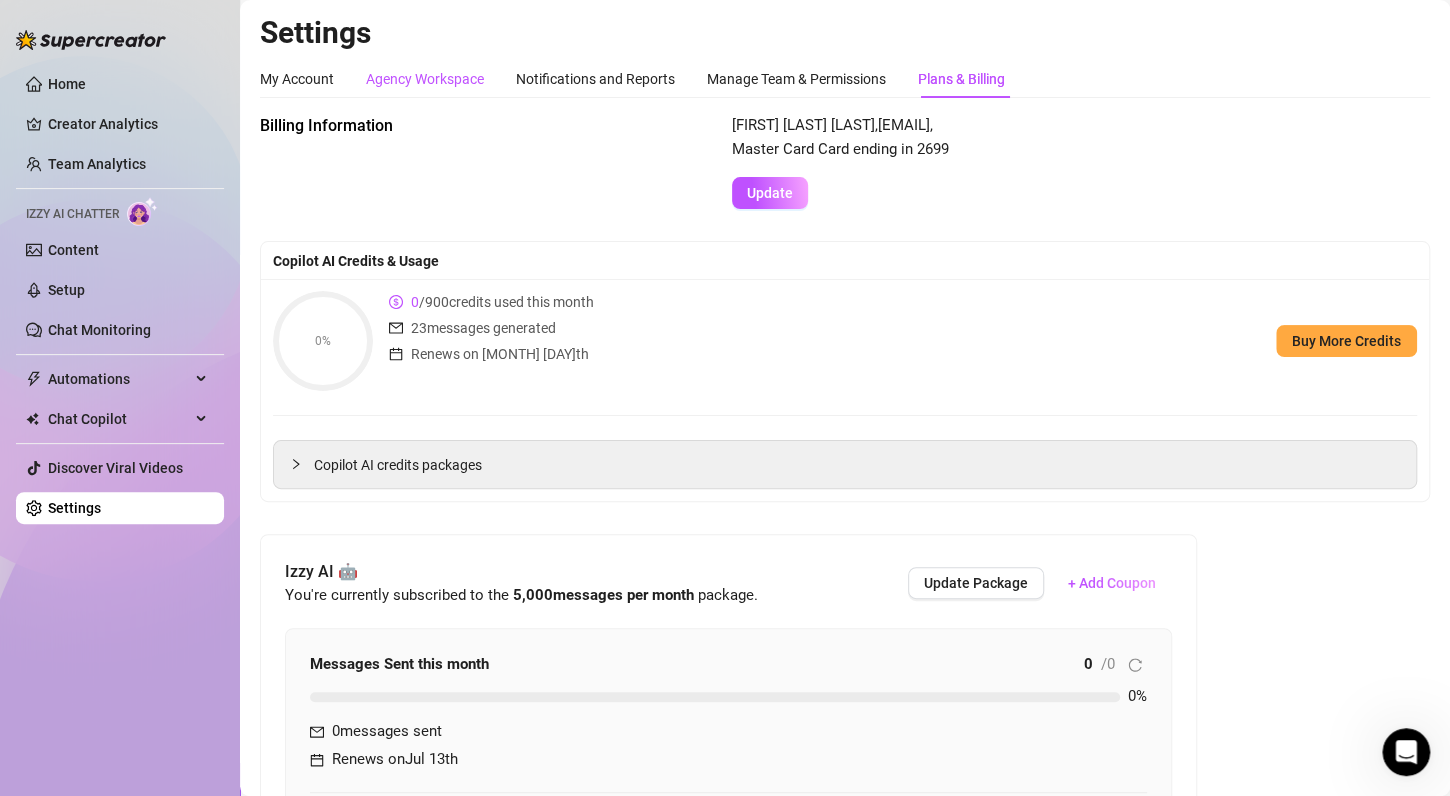 click on "Agency Workspace" at bounding box center (425, 79) 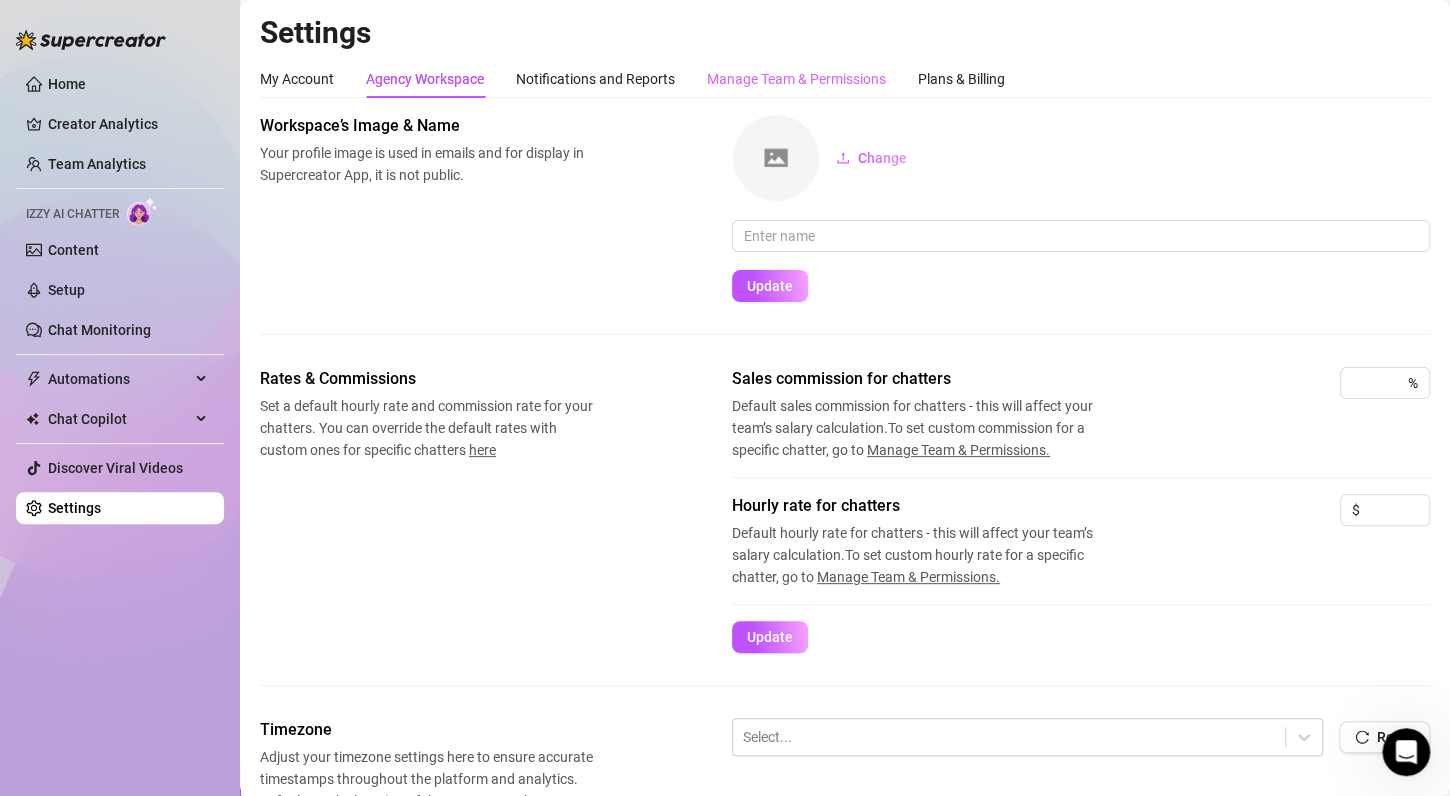 click on "Manage Team & Permissions" at bounding box center (796, 79) 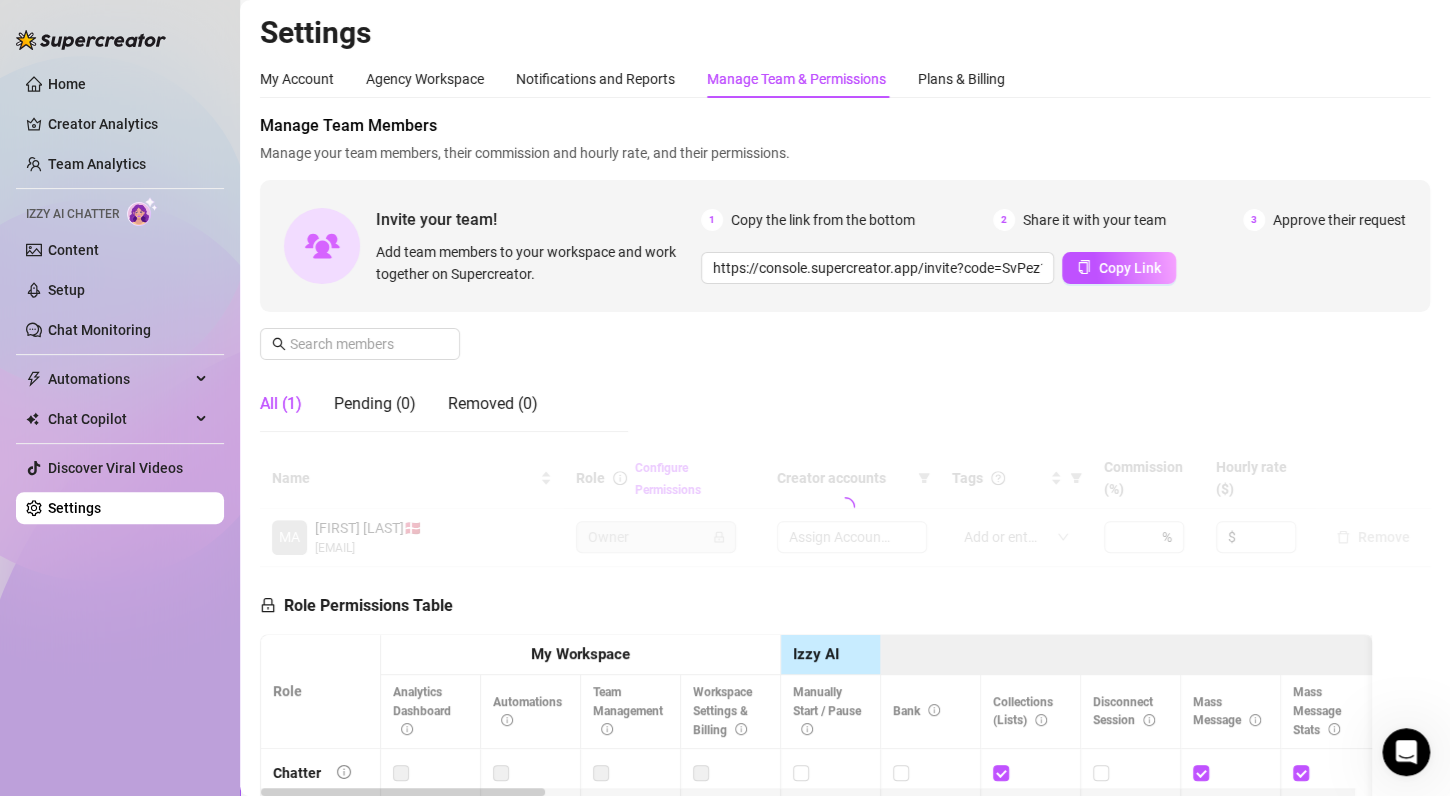 click on "Manage Team & Permissions" at bounding box center [796, 79] 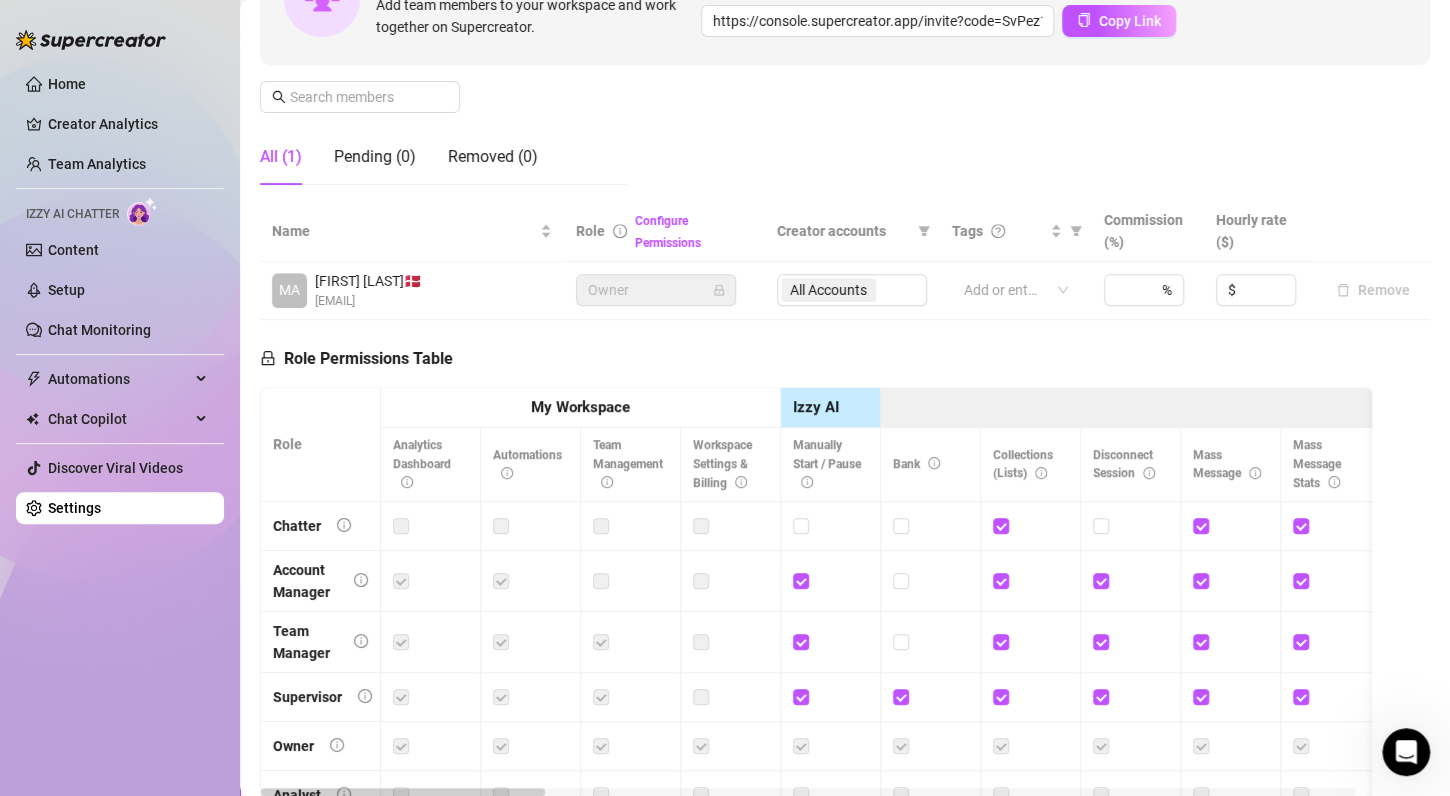 scroll, scrollTop: 260, scrollLeft: 0, axis: vertical 